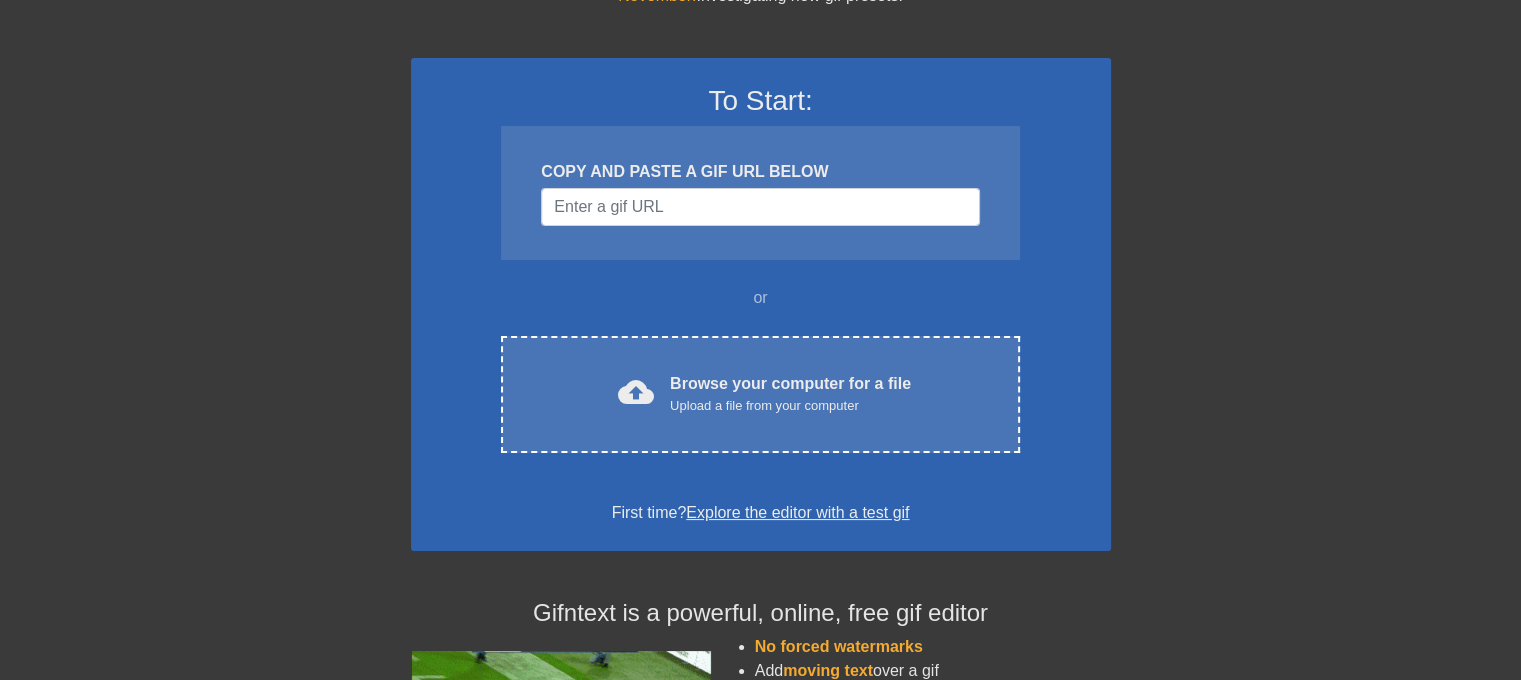 scroll, scrollTop: 0, scrollLeft: 0, axis: both 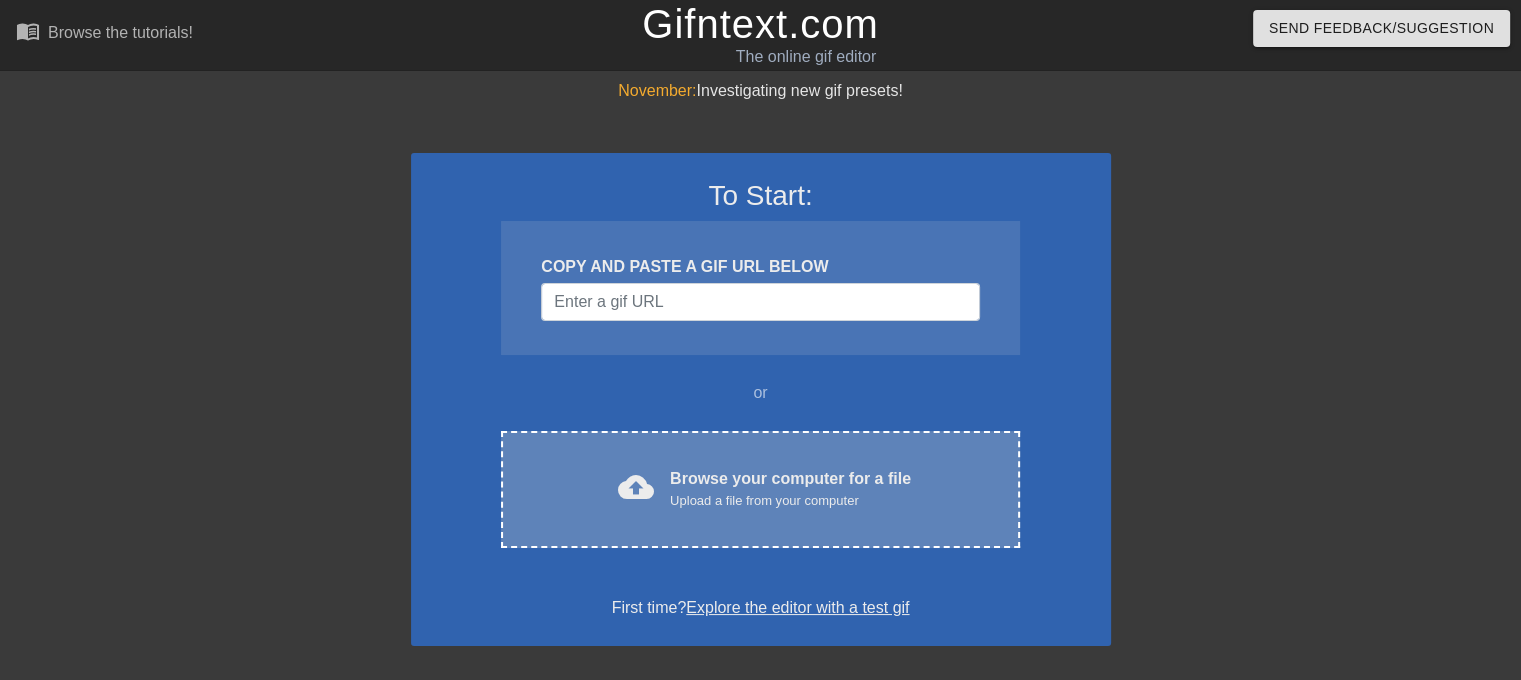 click on "cloud_upload Browse your computer for a file Upload a file from your computer Choose files" at bounding box center (760, 489) 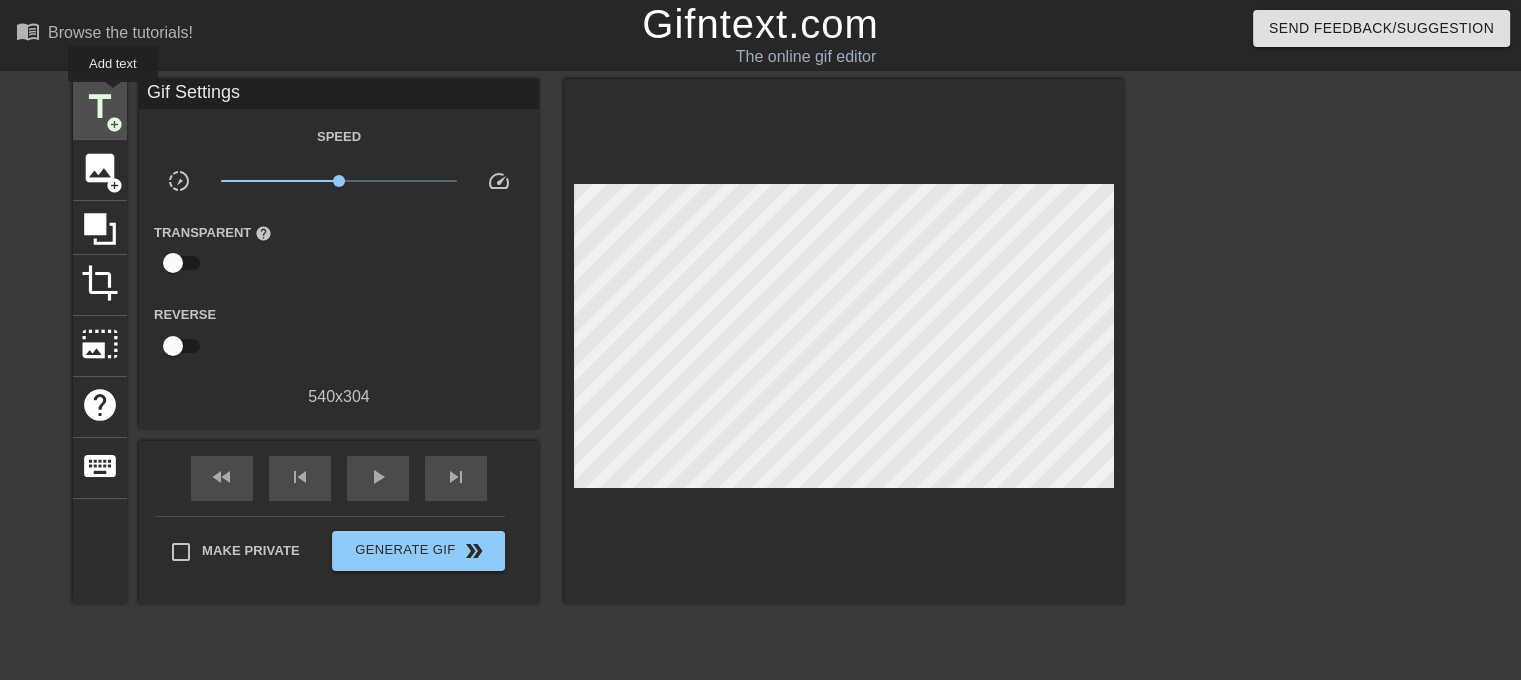 click on "title" at bounding box center (100, 107) 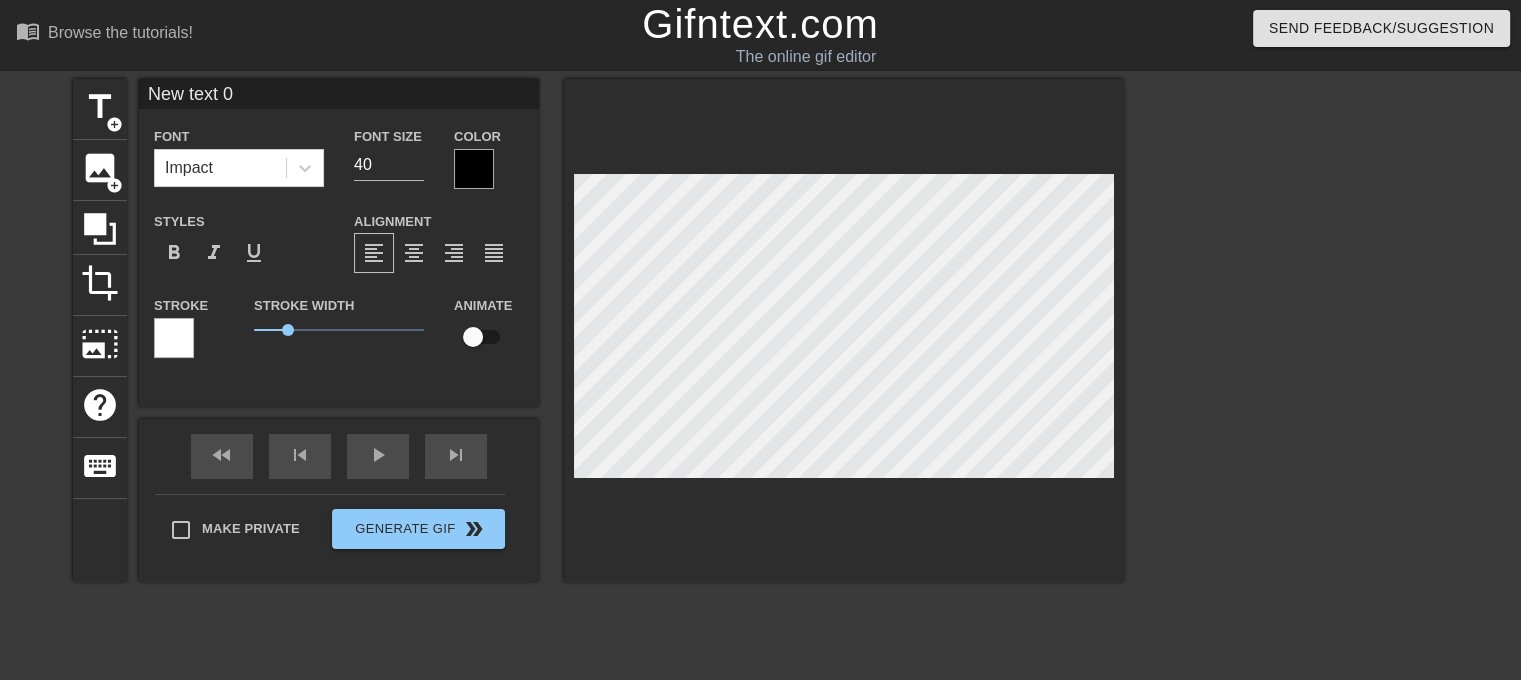 click at bounding box center [474, 169] 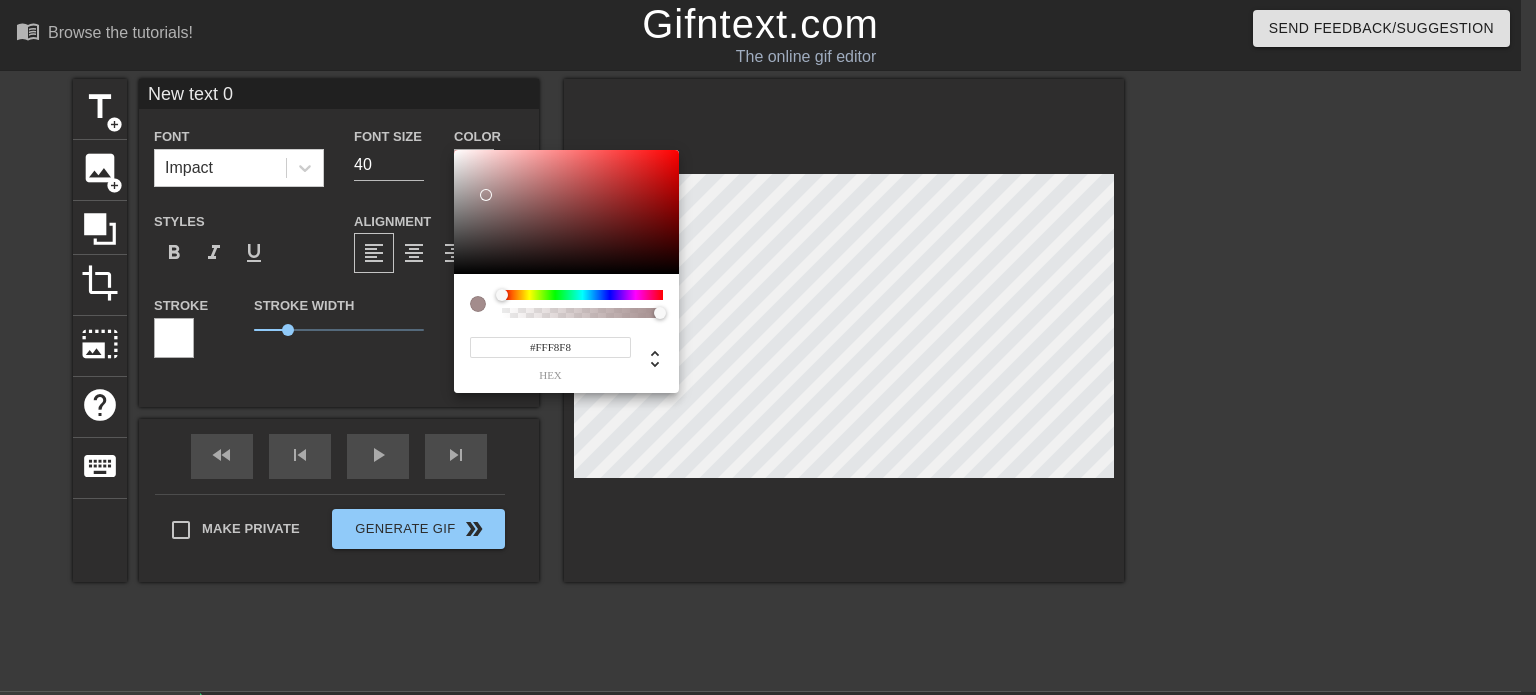 type on "#FFFFFF" 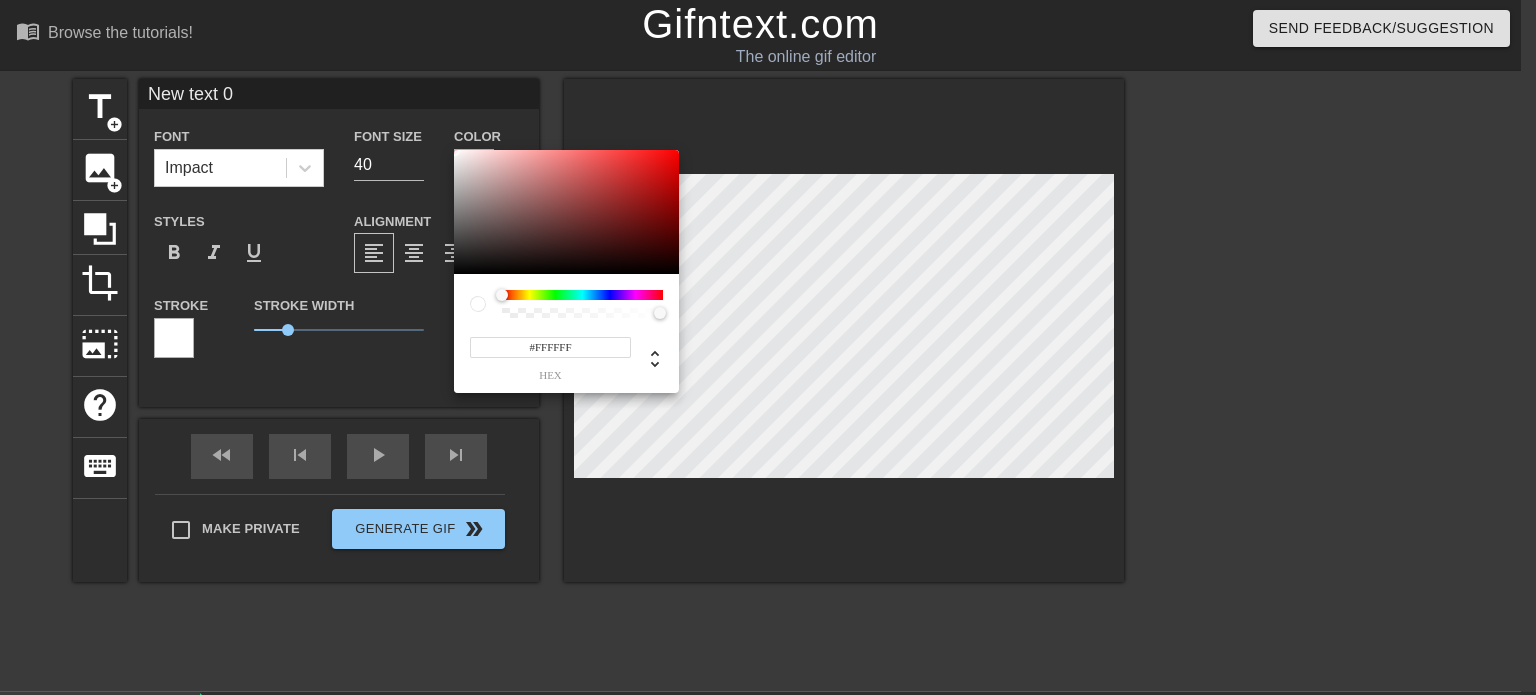 drag, startPoint x: 486, startPoint y: 195, endPoint x: 428, endPoint y: 115, distance: 98.81296 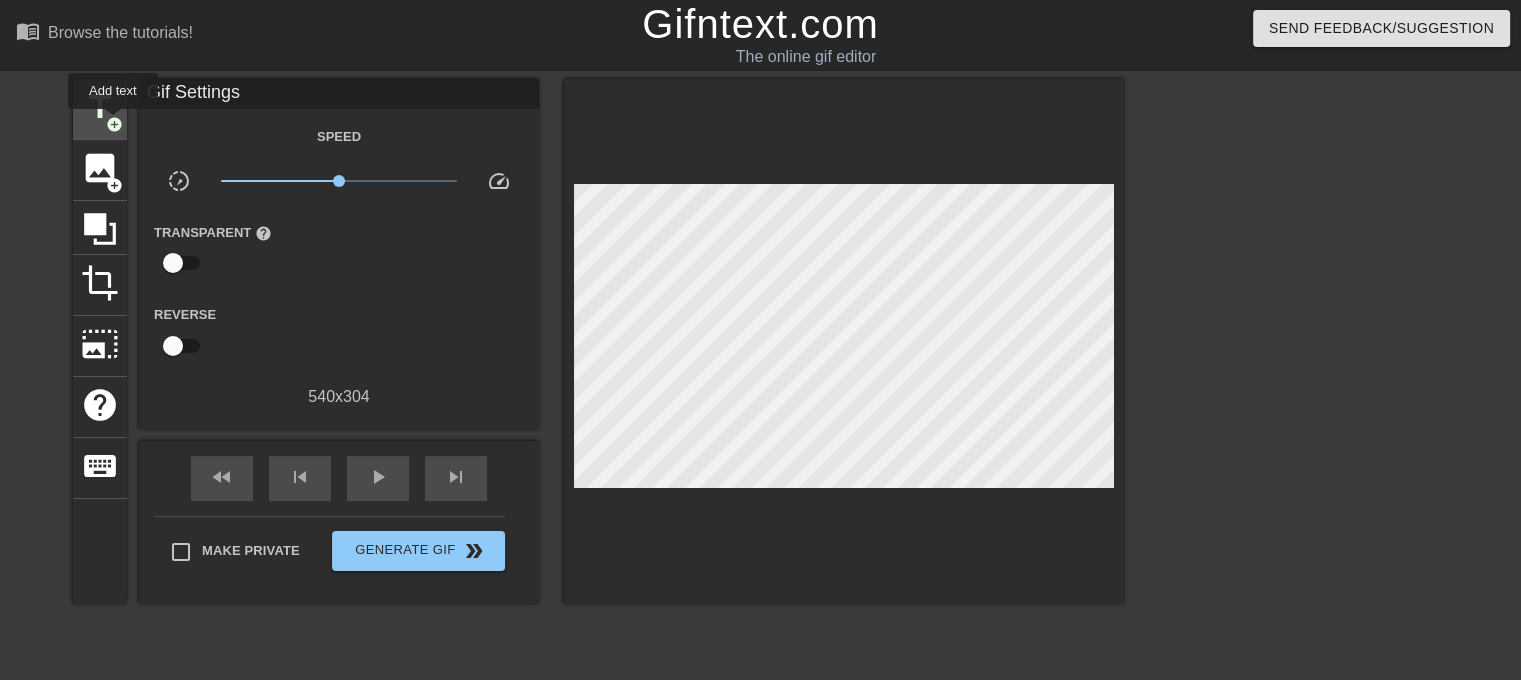 click on "add_circle" at bounding box center (114, 124) 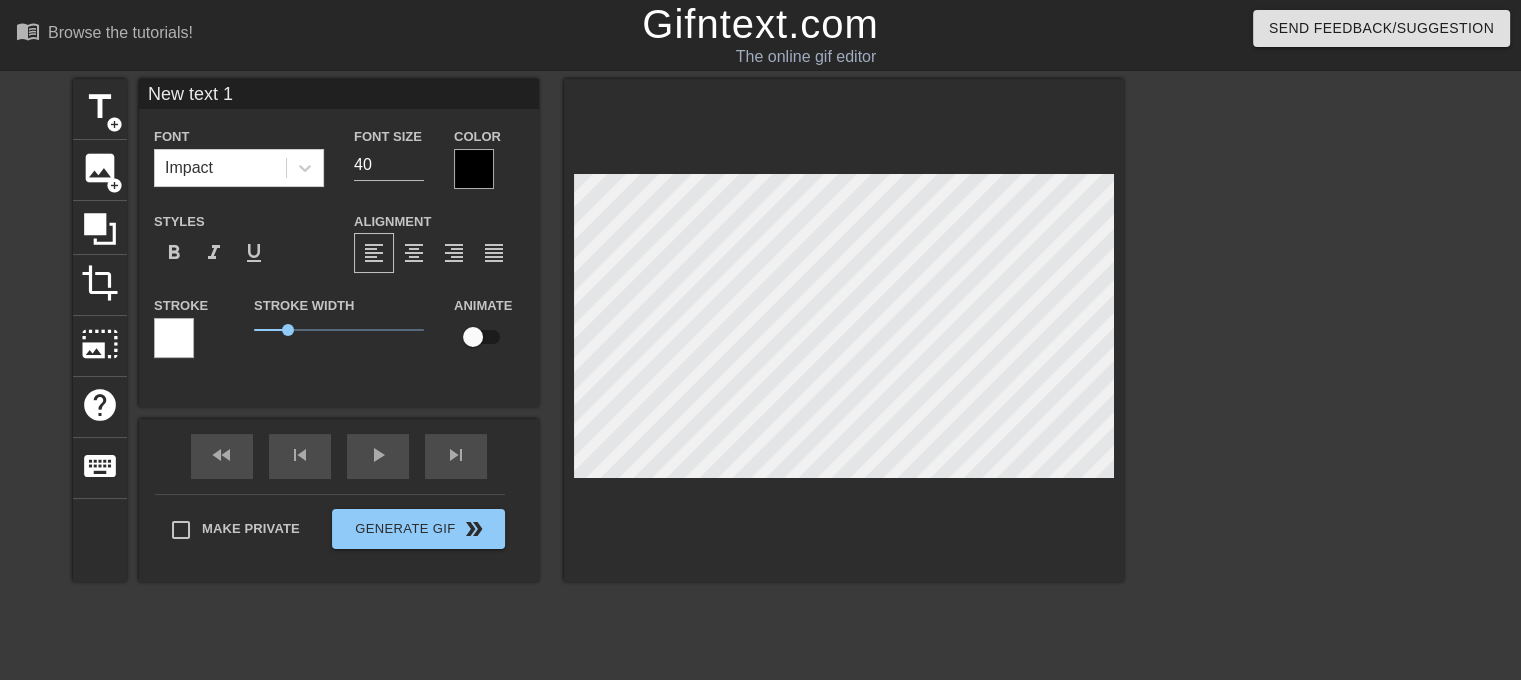 click at bounding box center (474, 169) 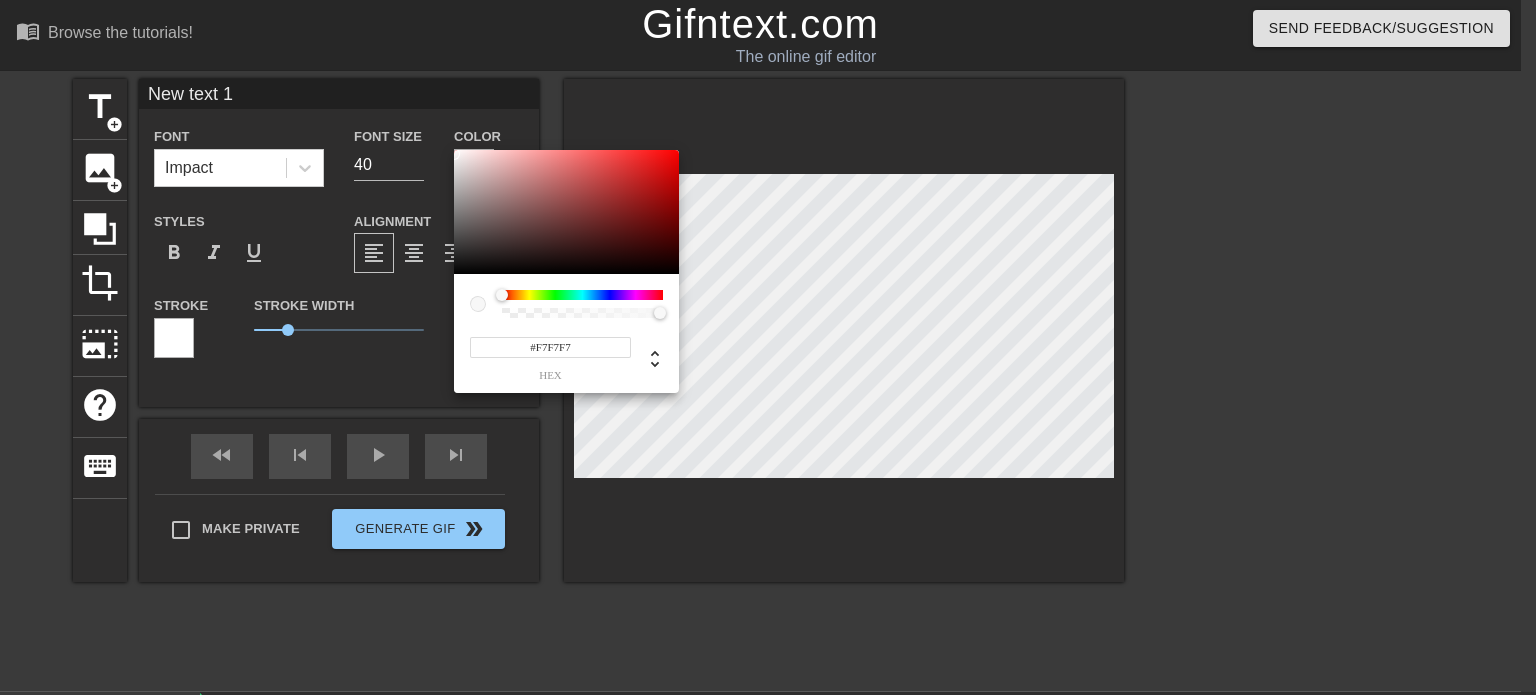 type on "#FFFFFF" 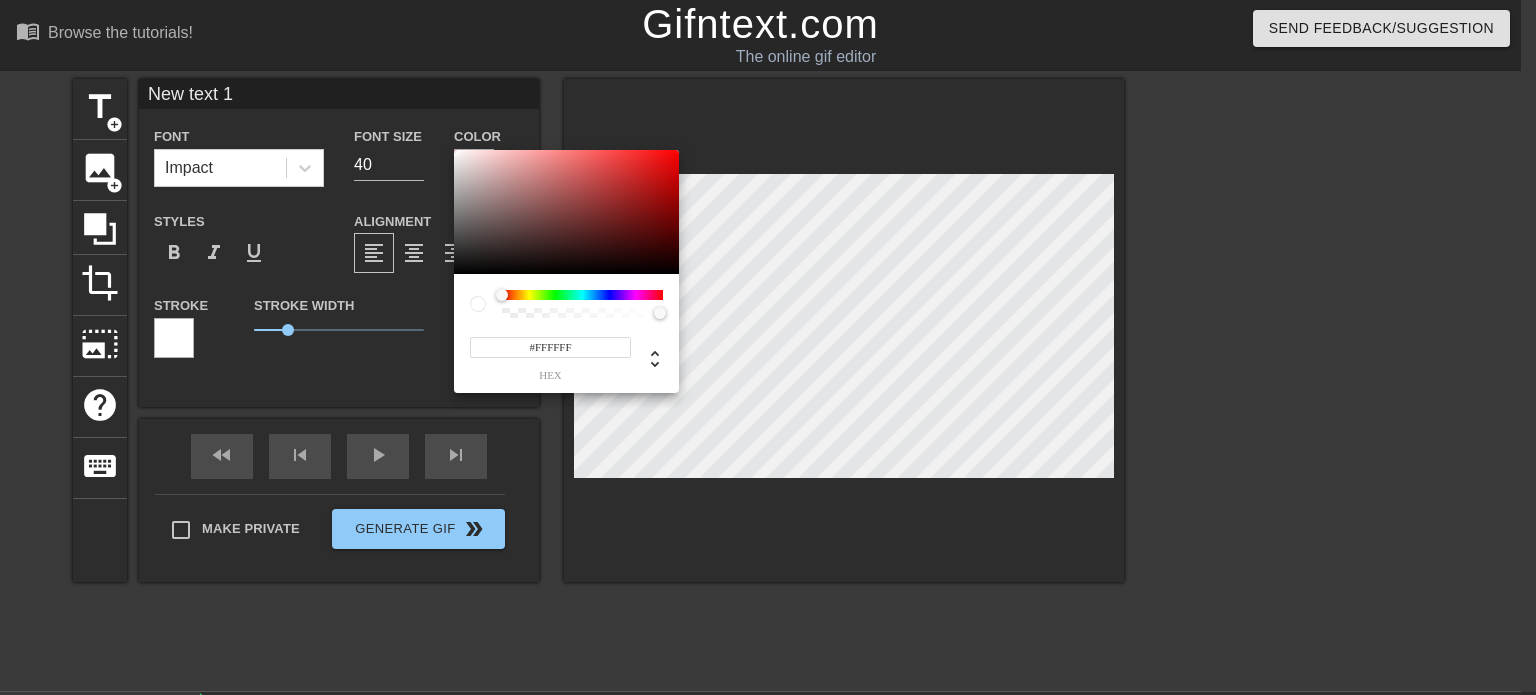 drag, startPoint x: 454, startPoint y: 165, endPoint x: 404, endPoint y: 88, distance: 91.809586 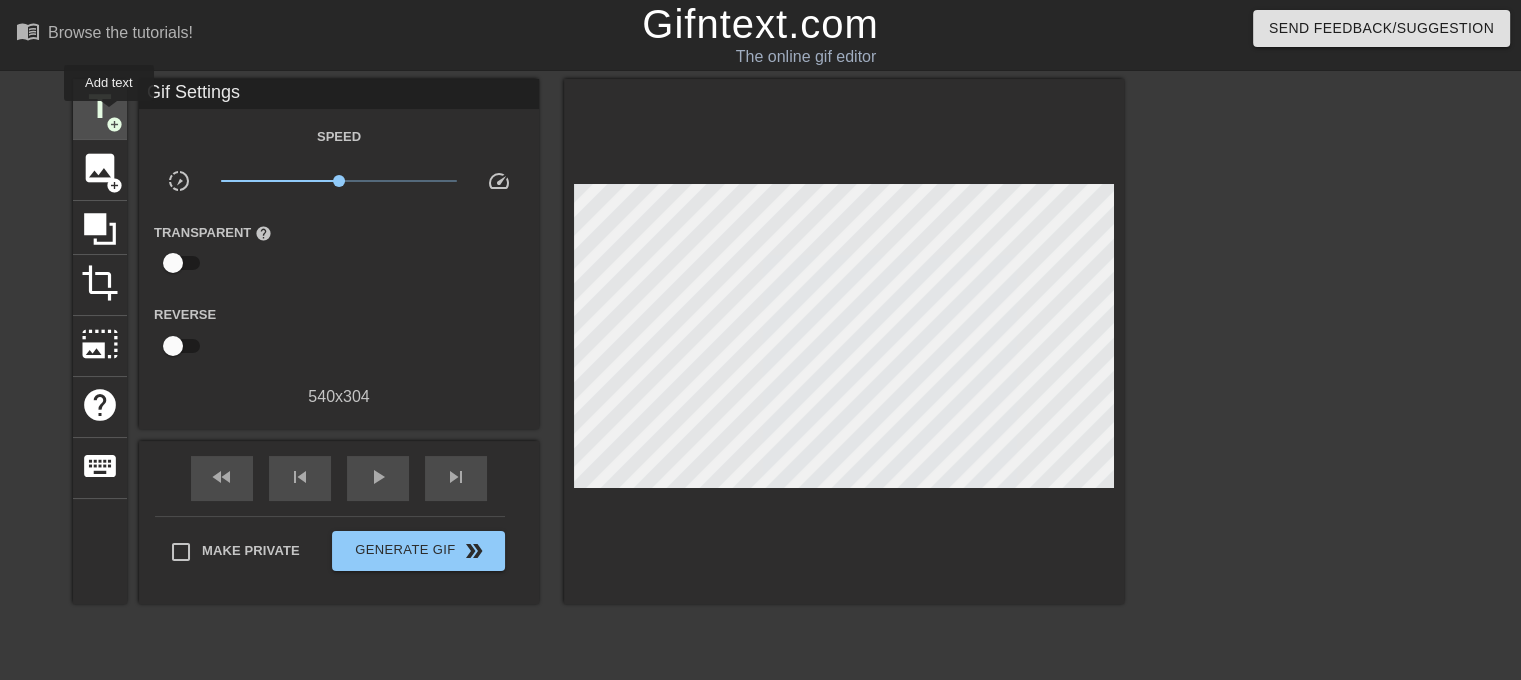 click on "add_circle" at bounding box center [114, 124] 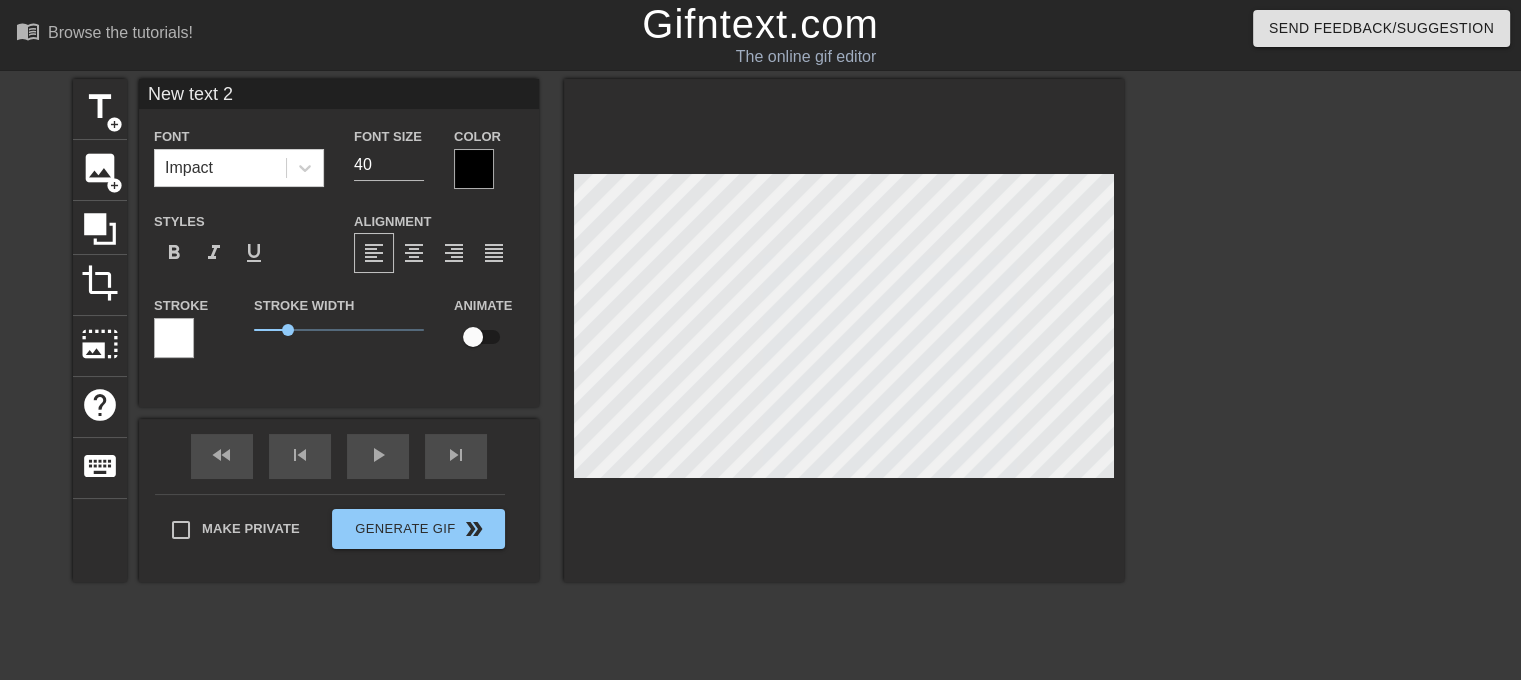 click at bounding box center [844, 330] 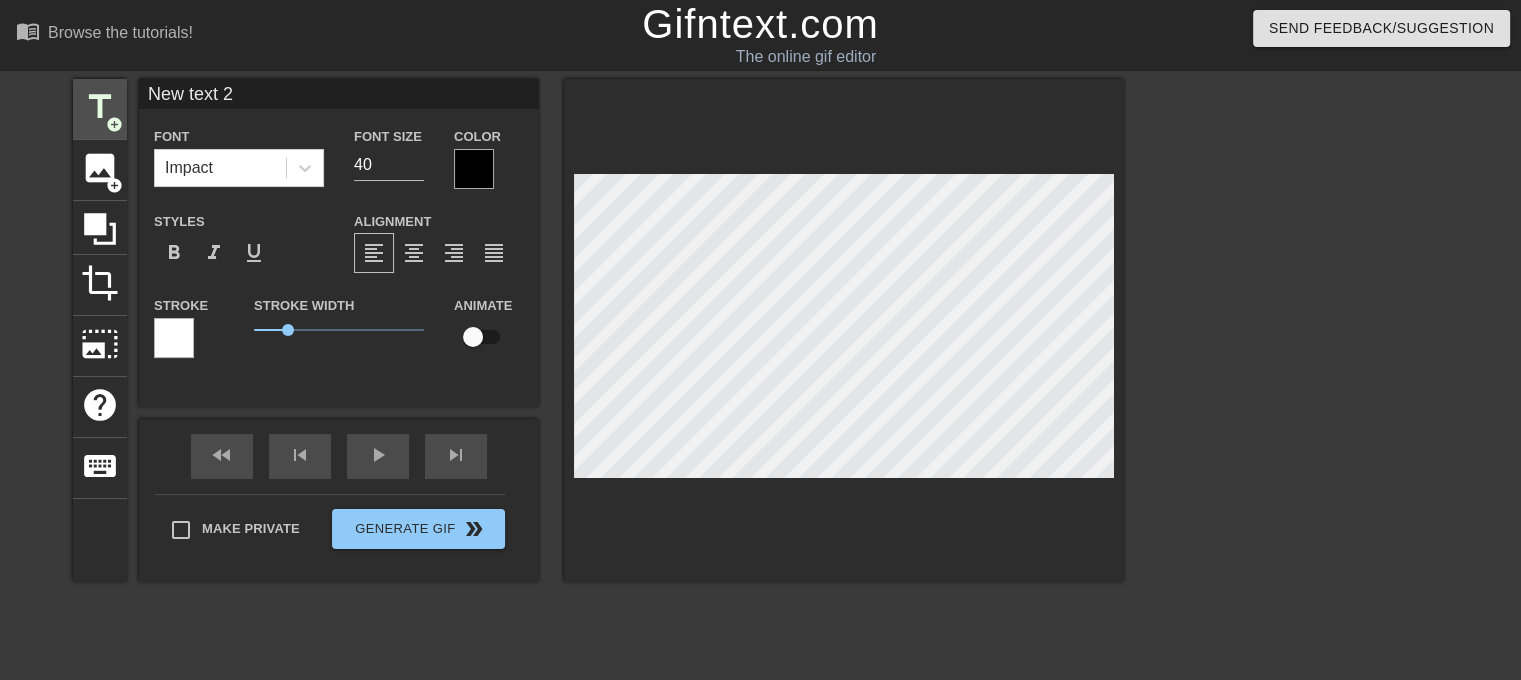 drag, startPoint x: 266, startPoint y: 90, endPoint x: 101, endPoint y: 91, distance: 165.00304 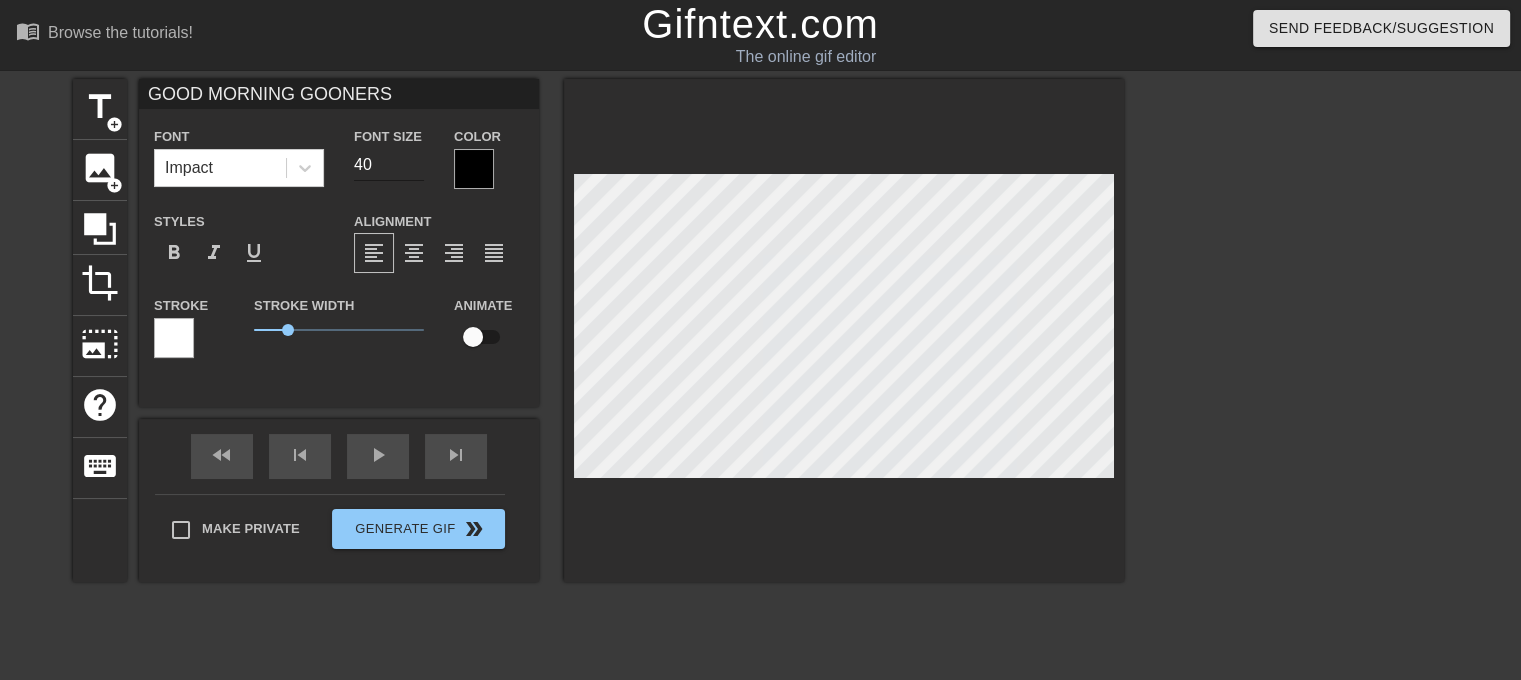 type on "GOOD MORNING GOONERS" 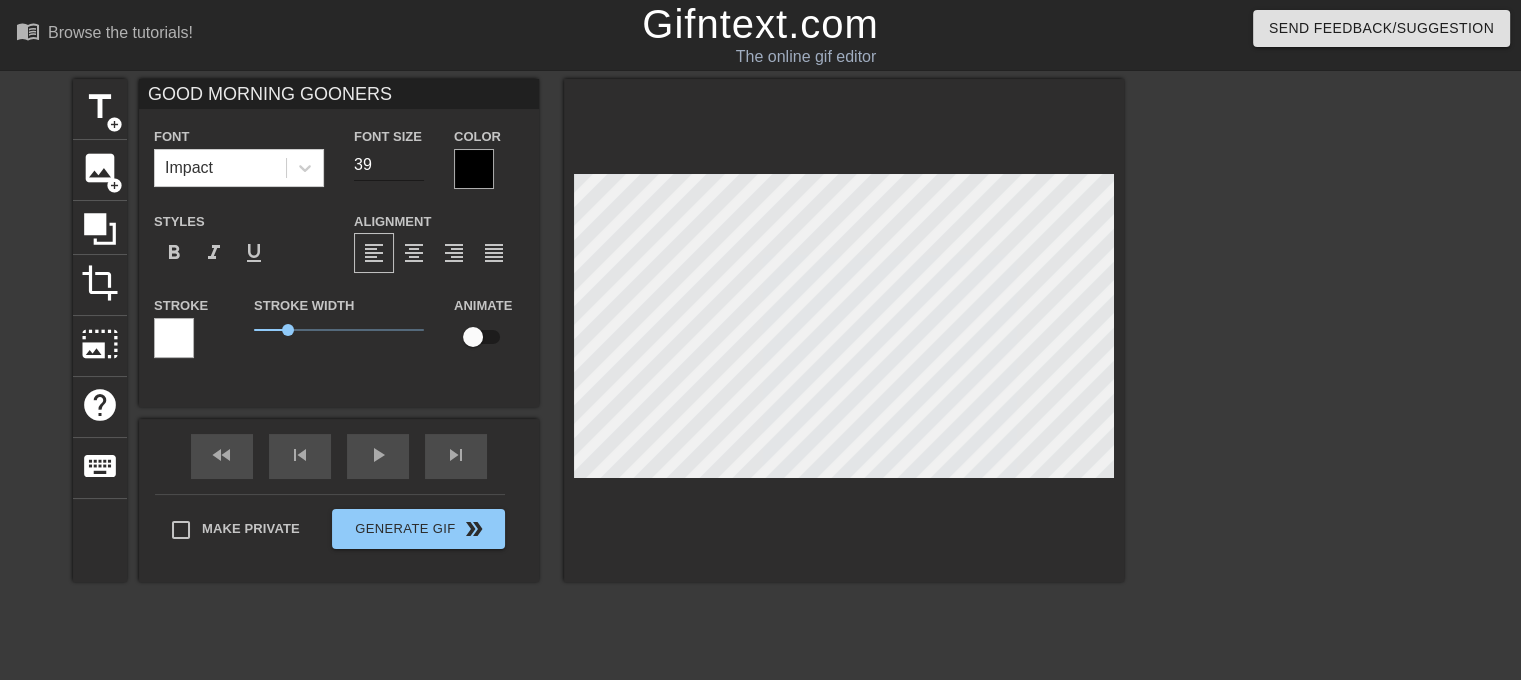 click on "39" at bounding box center (389, 165) 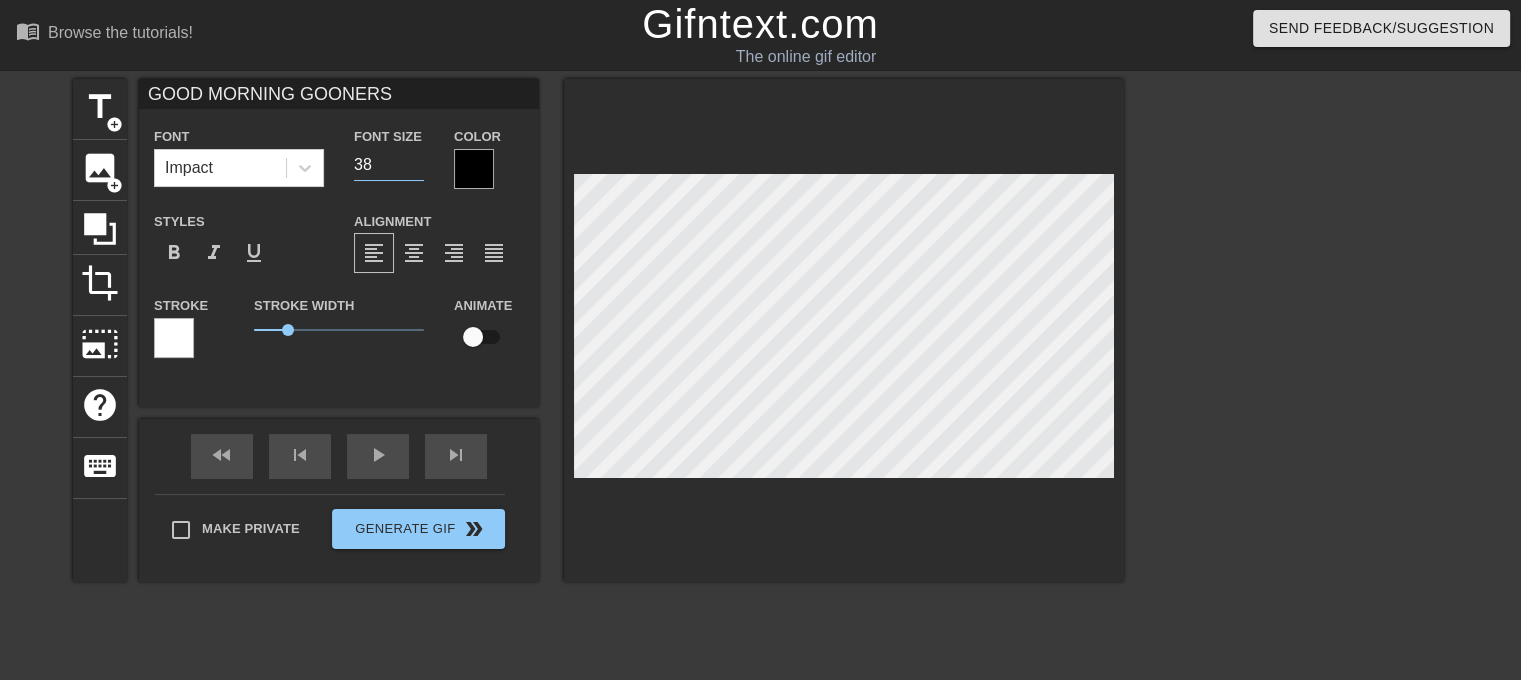 click on "38" at bounding box center (389, 165) 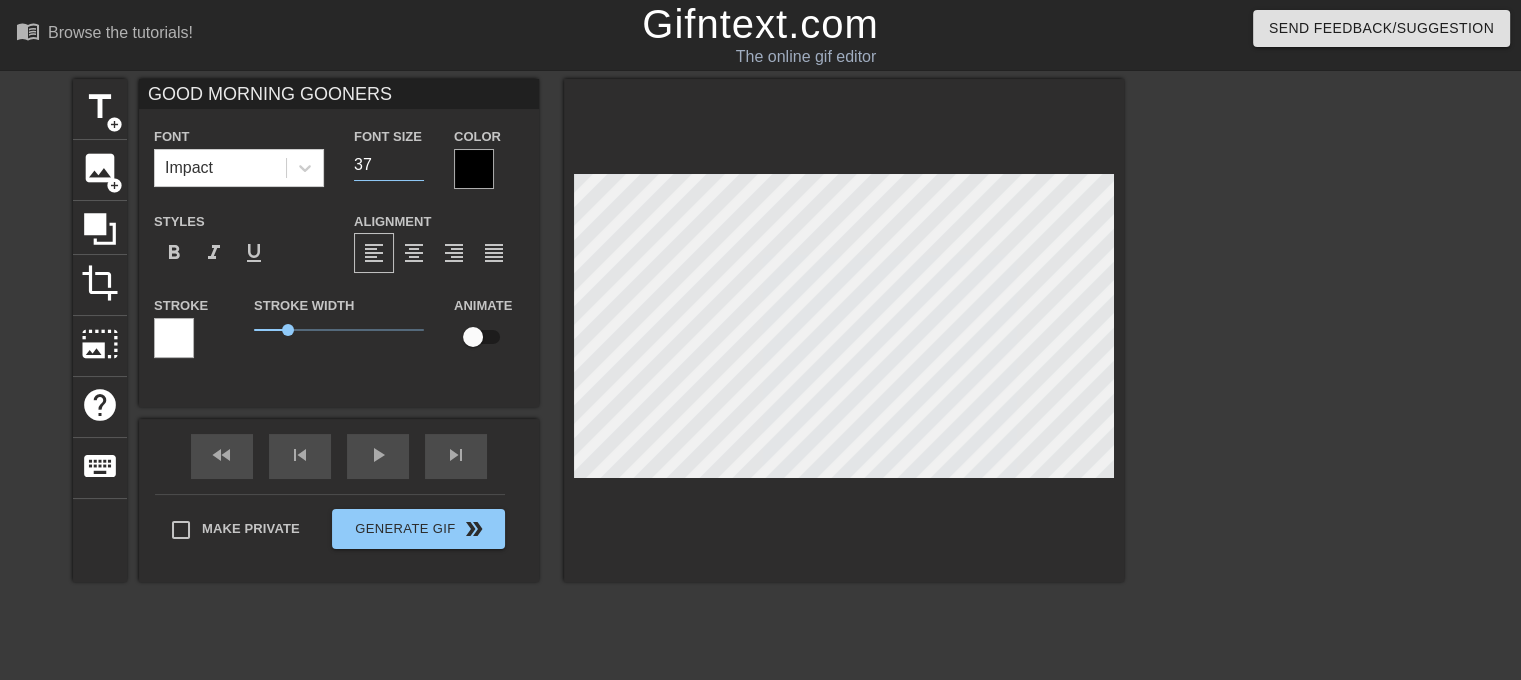 click on "37" at bounding box center (389, 165) 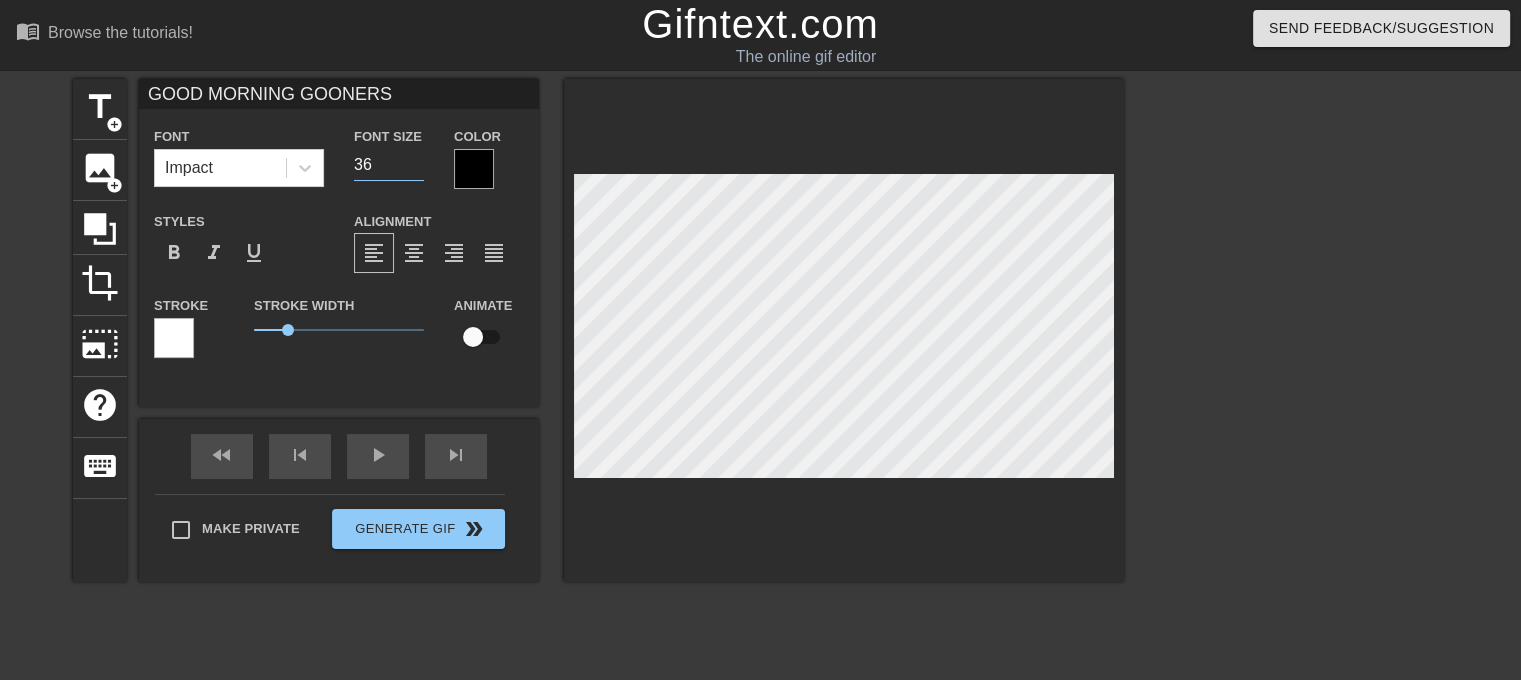 click on "36" at bounding box center (389, 165) 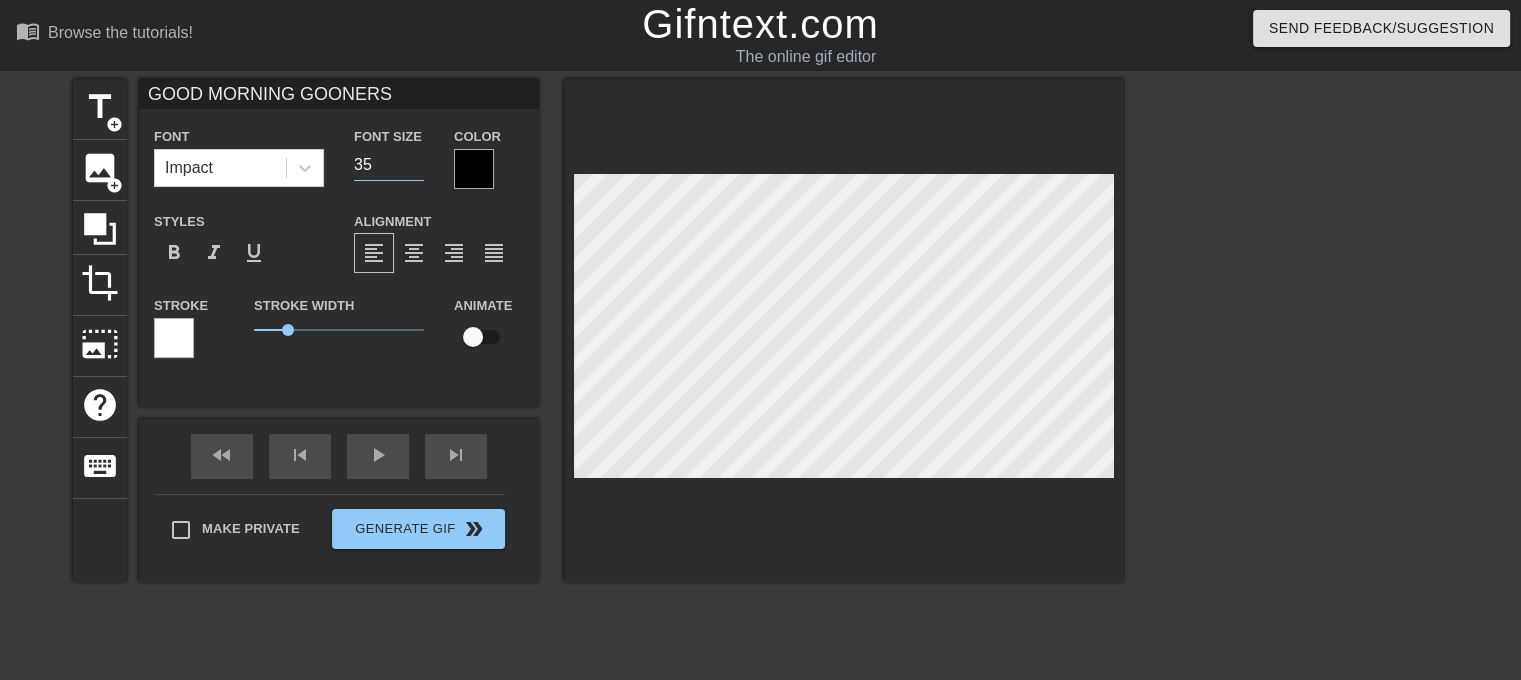 click on "35" at bounding box center [389, 165] 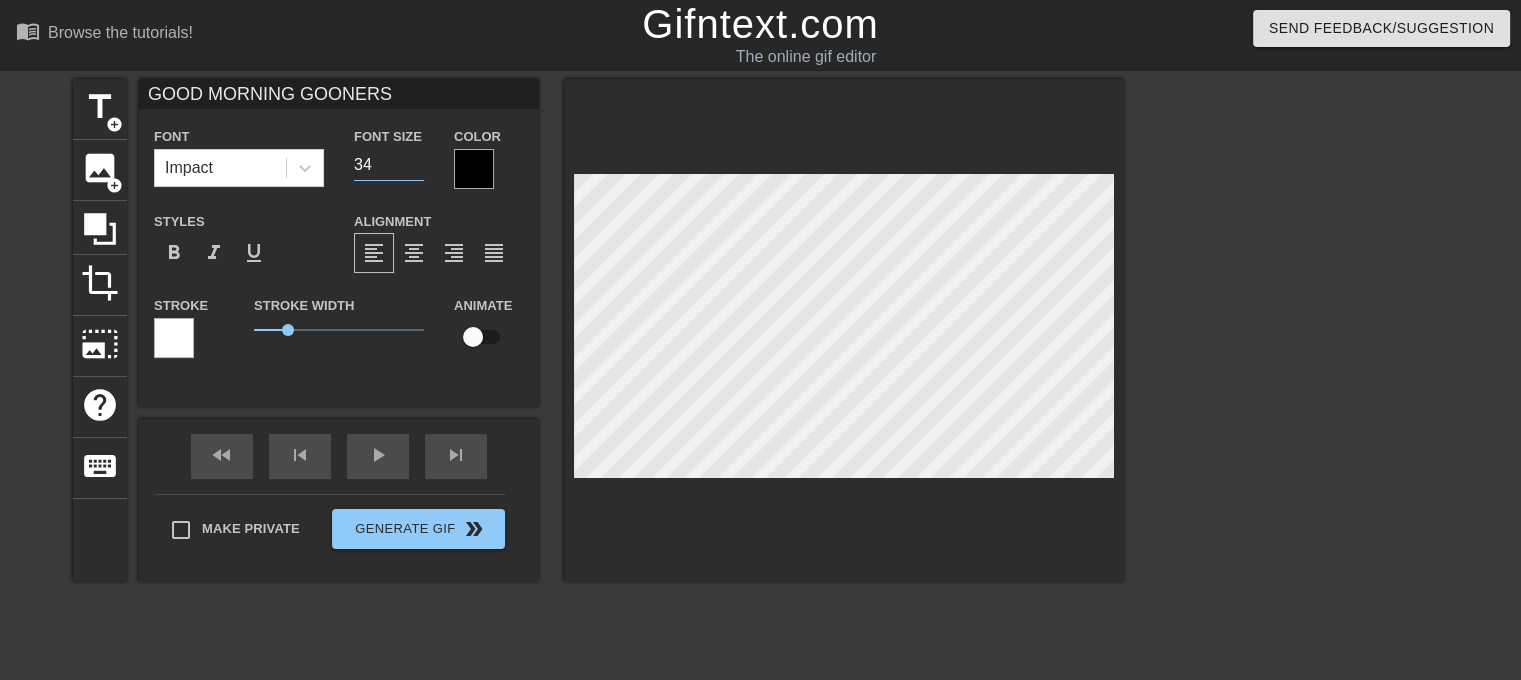 click on "34" at bounding box center (389, 165) 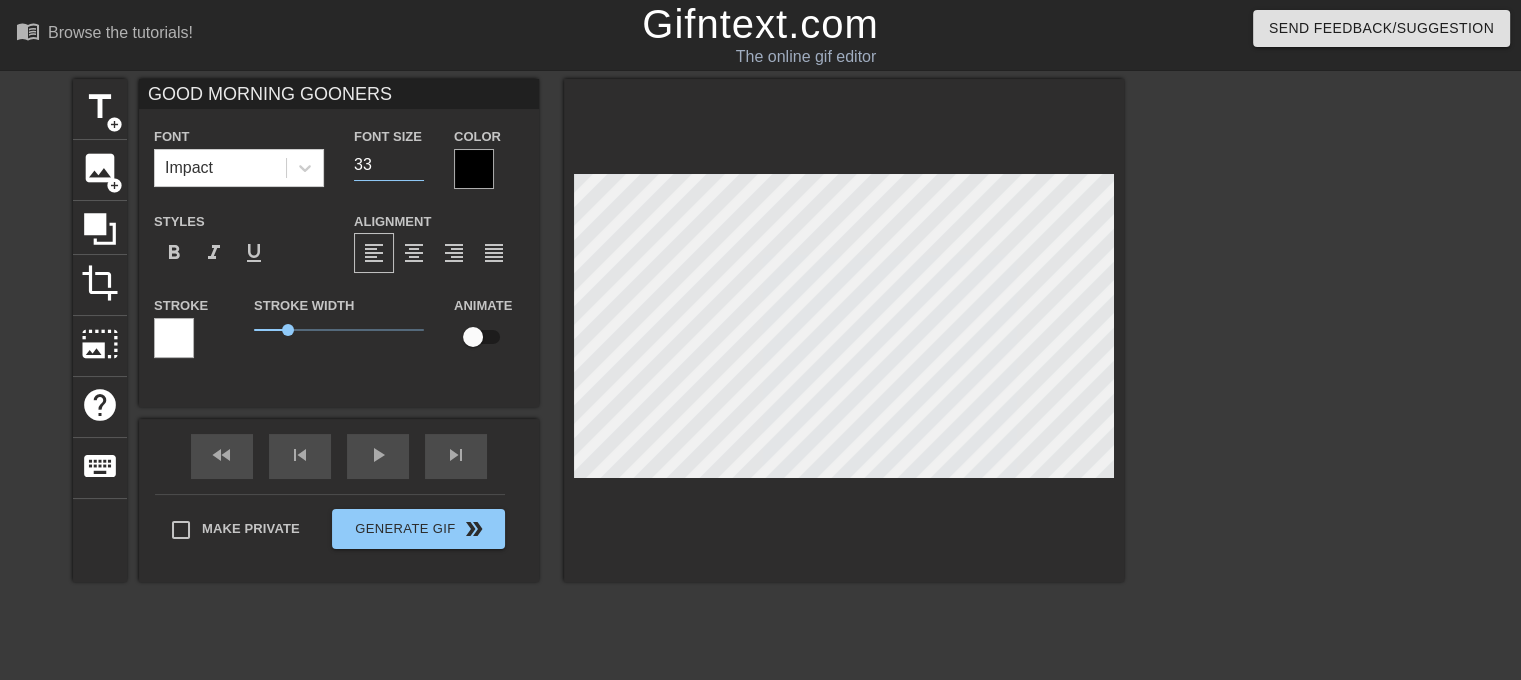 click on "33" at bounding box center (389, 165) 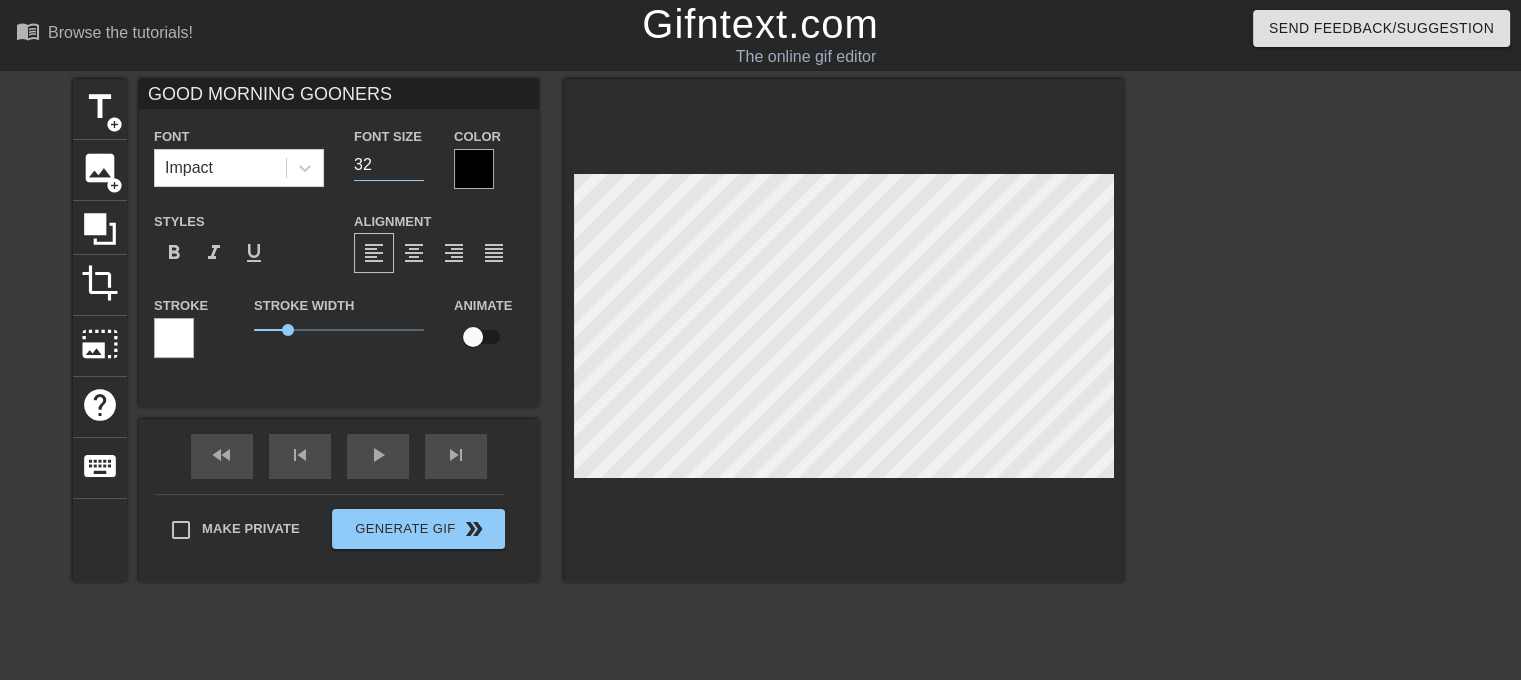 click on "32" at bounding box center (389, 165) 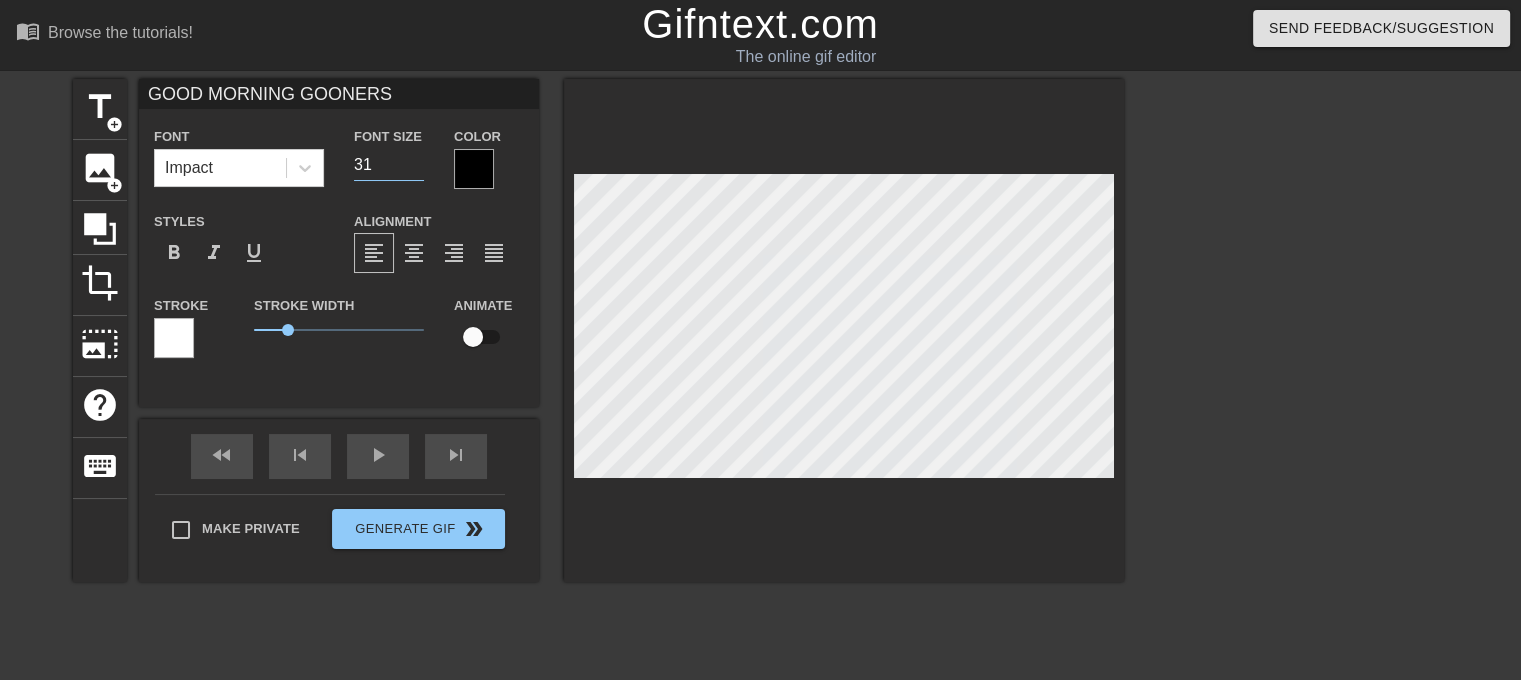 click on "31" at bounding box center (389, 165) 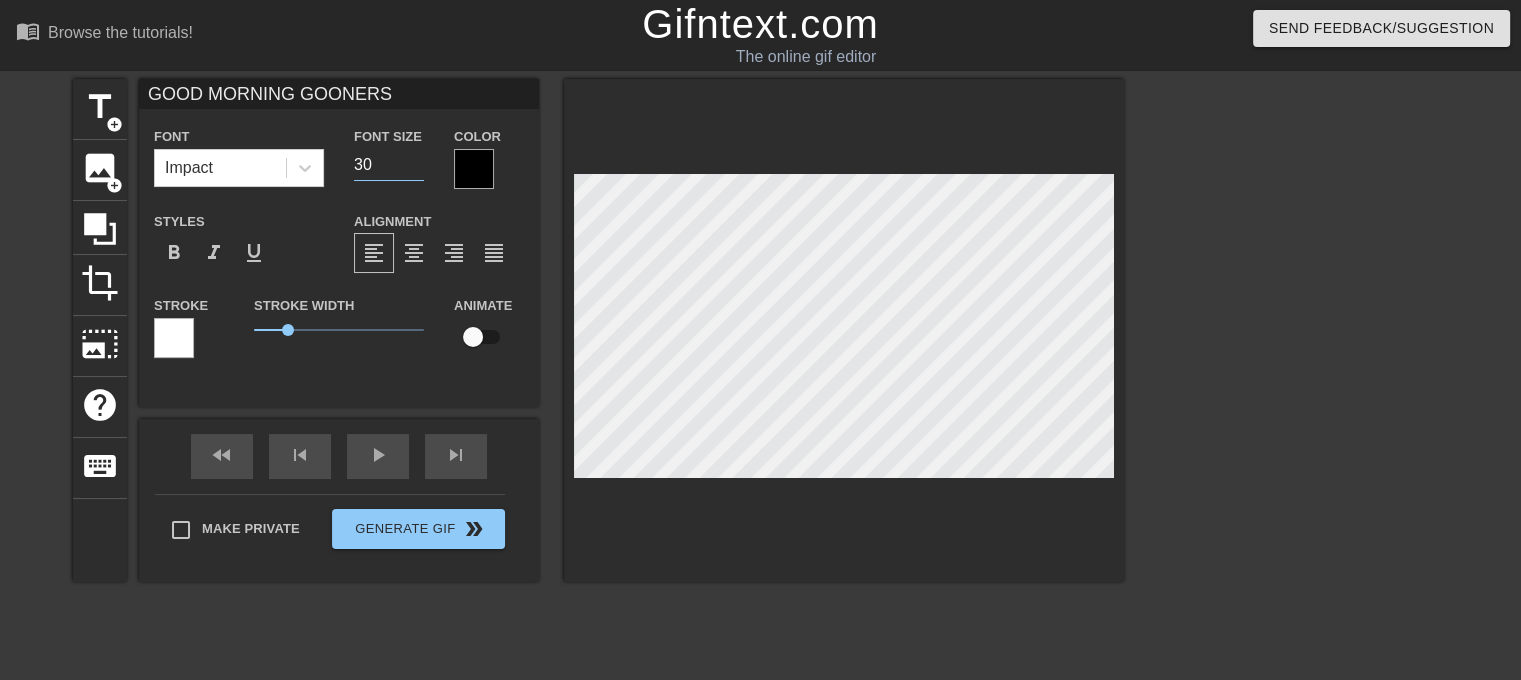 click on "30" at bounding box center [389, 165] 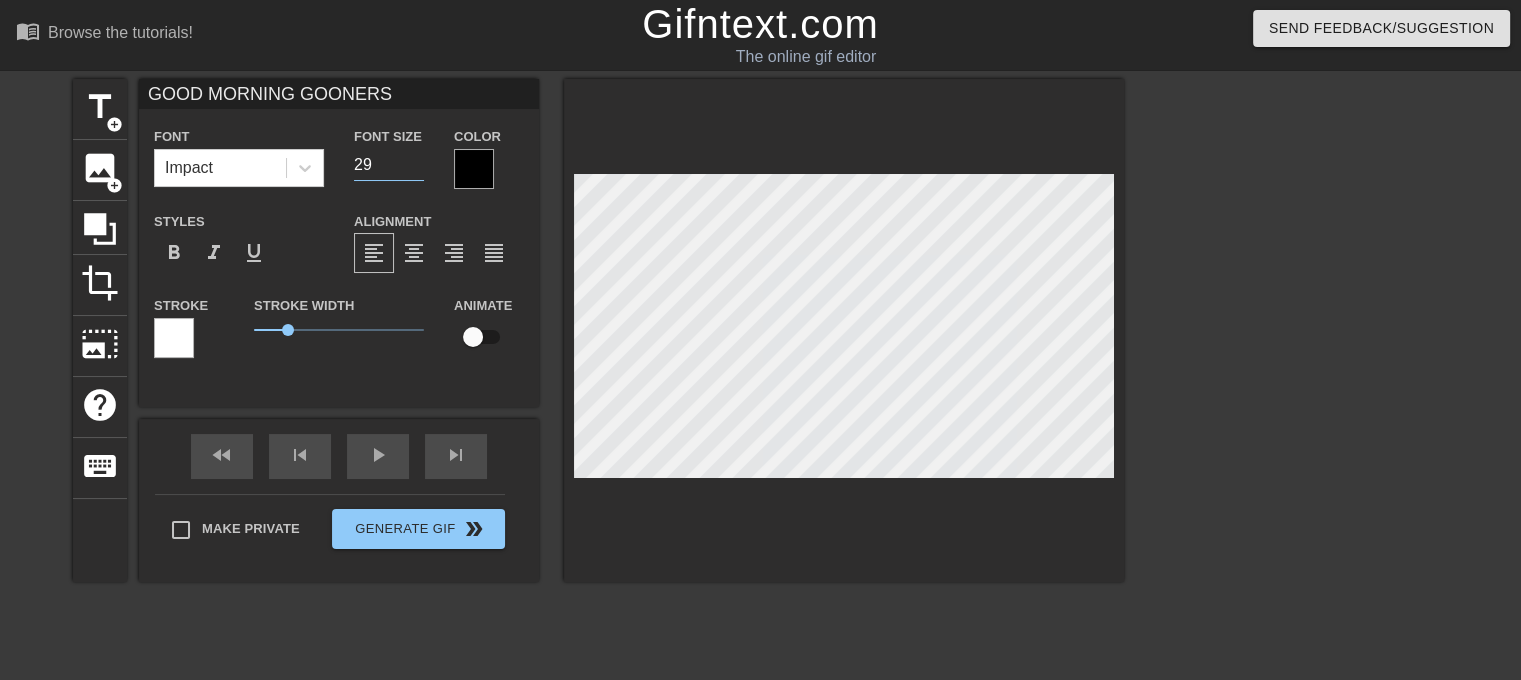 type on "29" 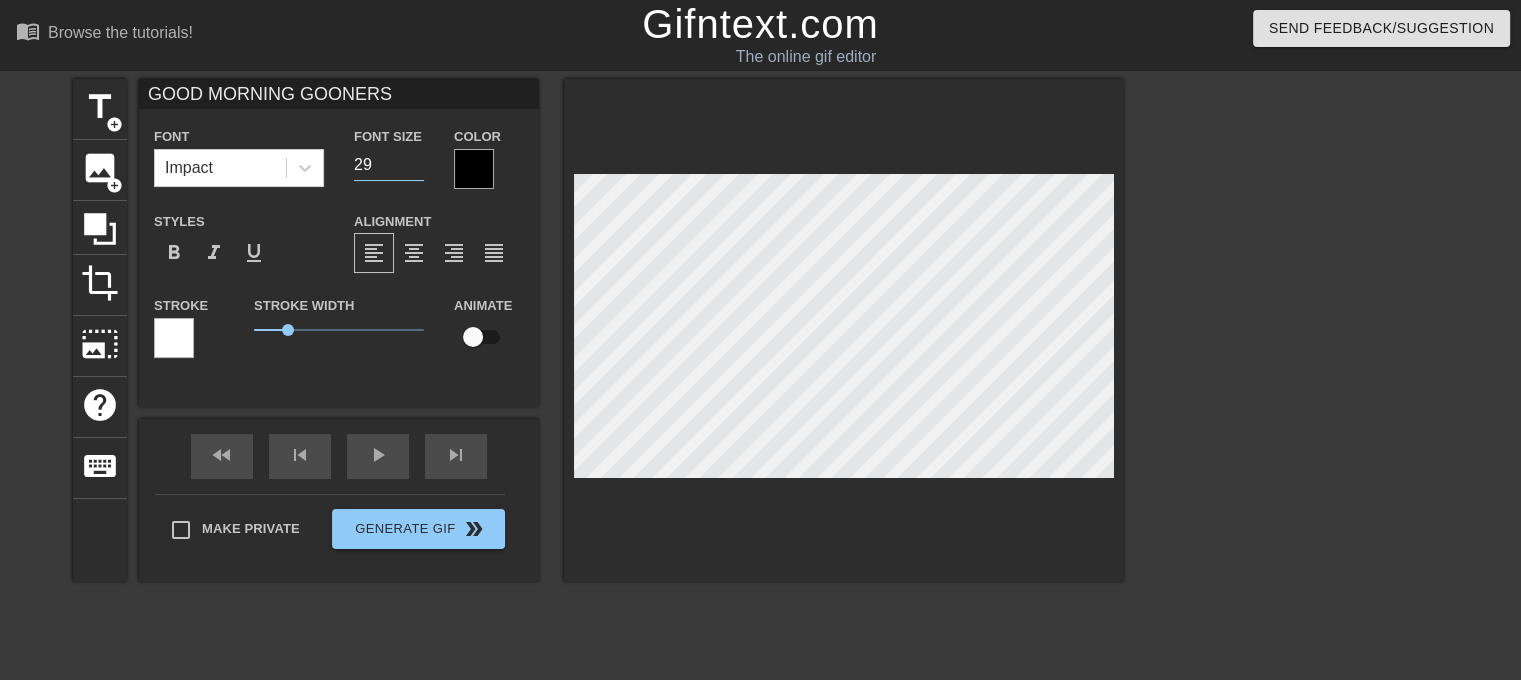 click on "GOOD MORNING GOONERS" at bounding box center (339, 94) 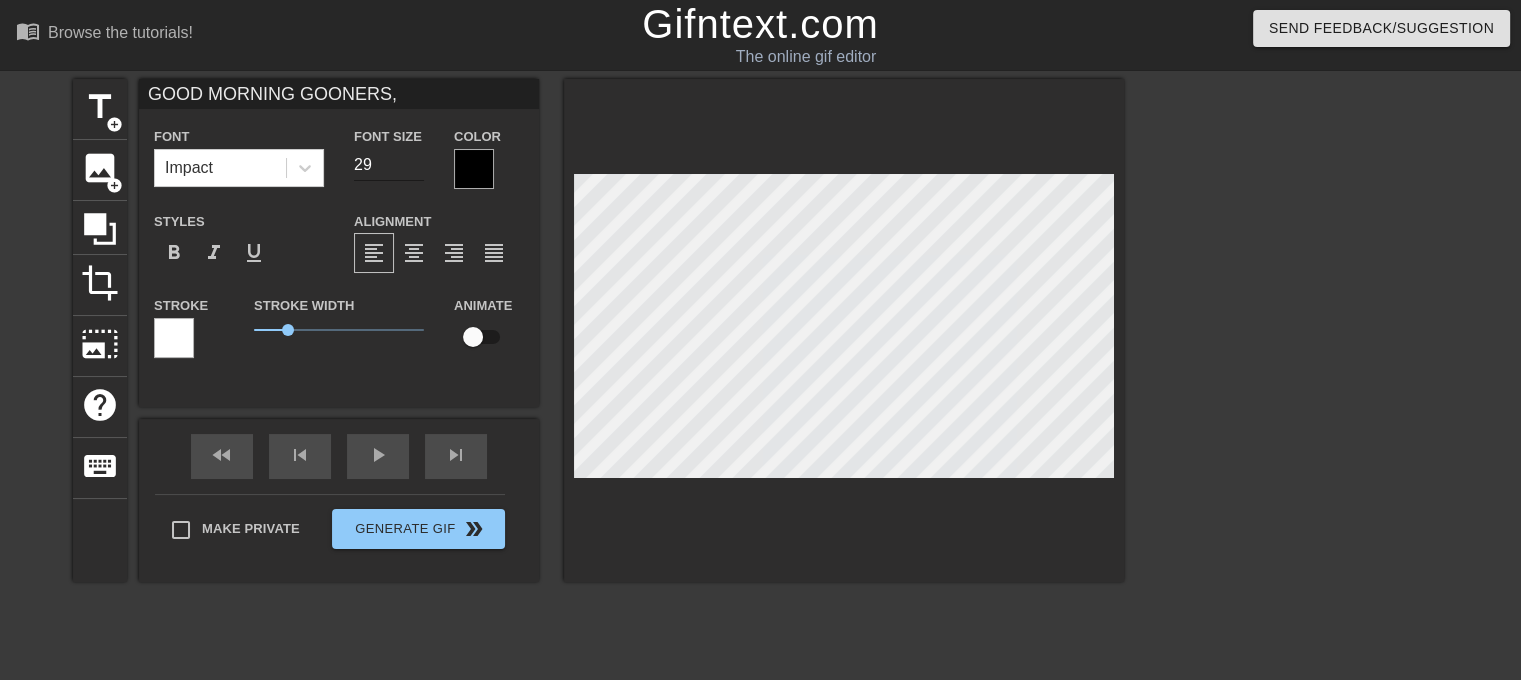 type on "GOOD MORNING GOONERS," 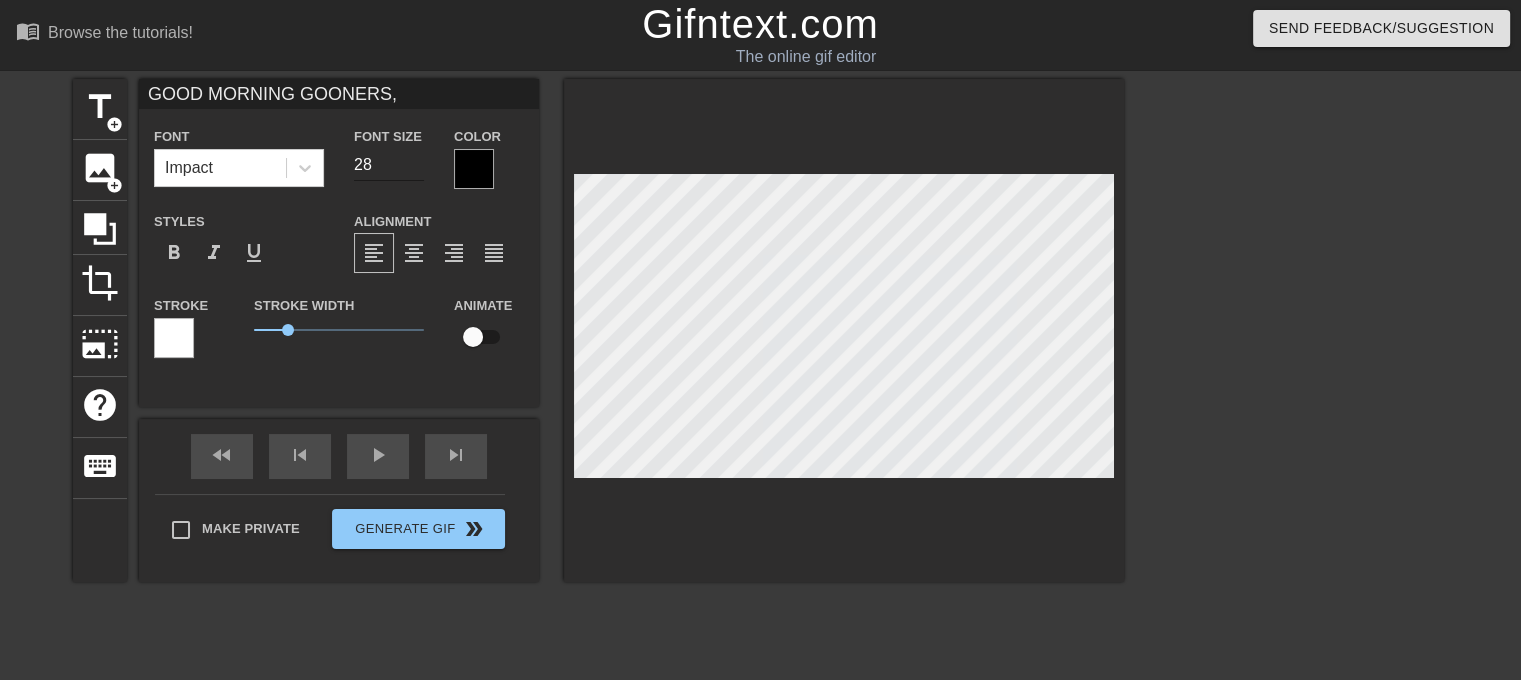 click on "28" at bounding box center [389, 165] 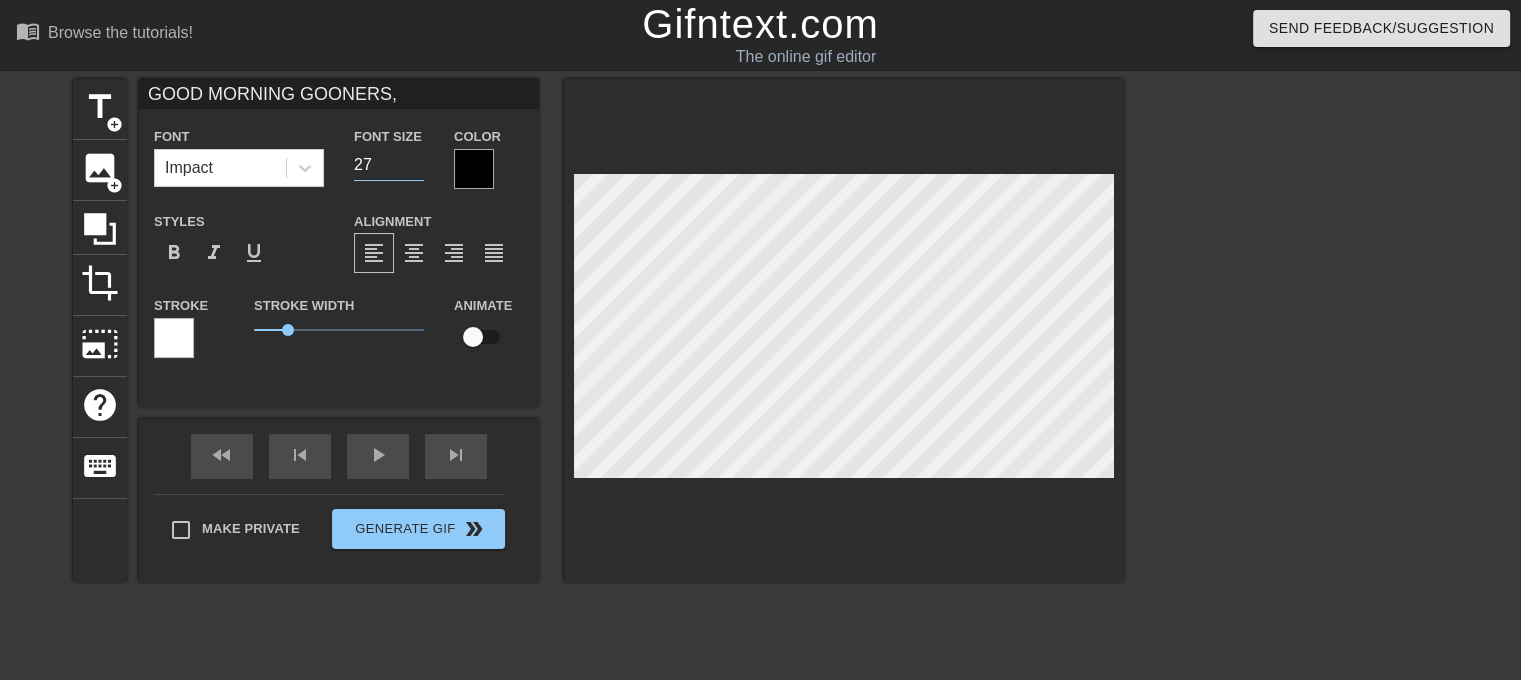 click on "27" at bounding box center (389, 165) 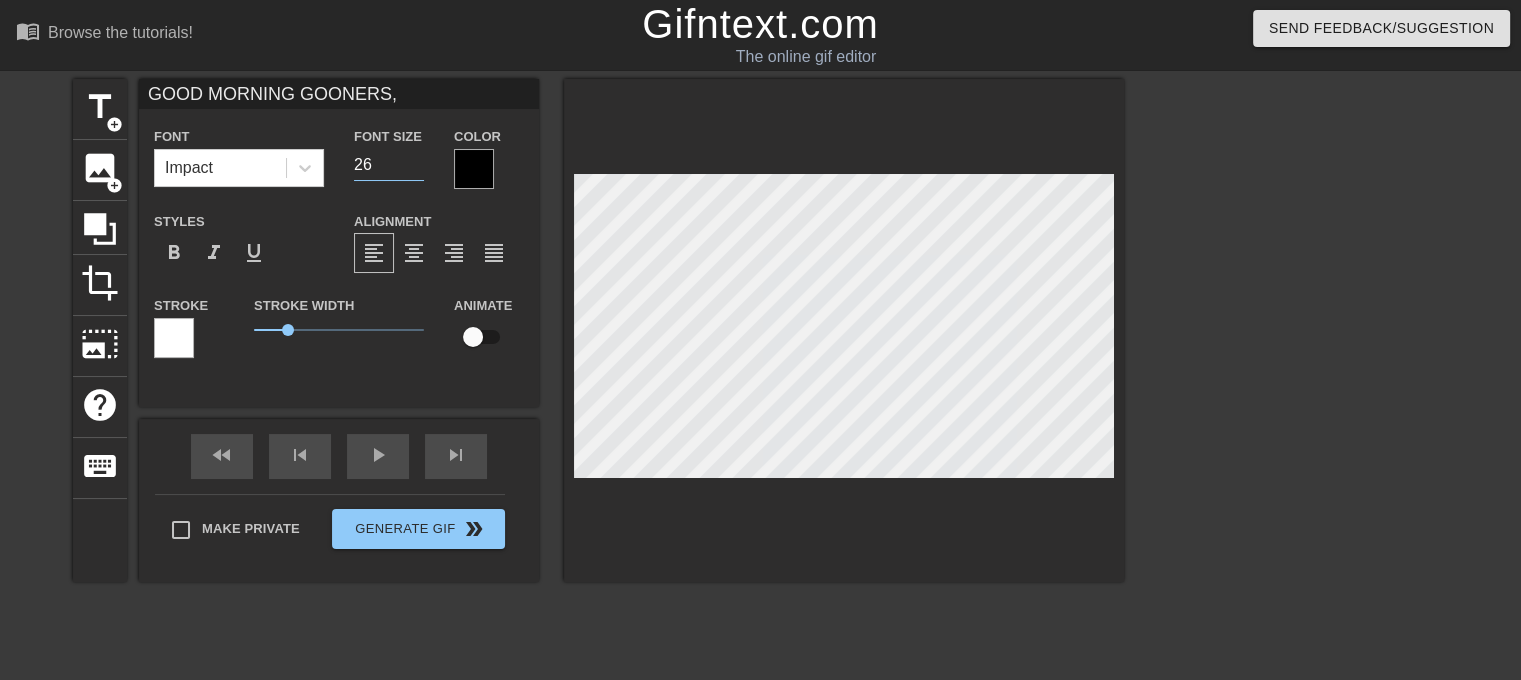 click on "26" at bounding box center (389, 165) 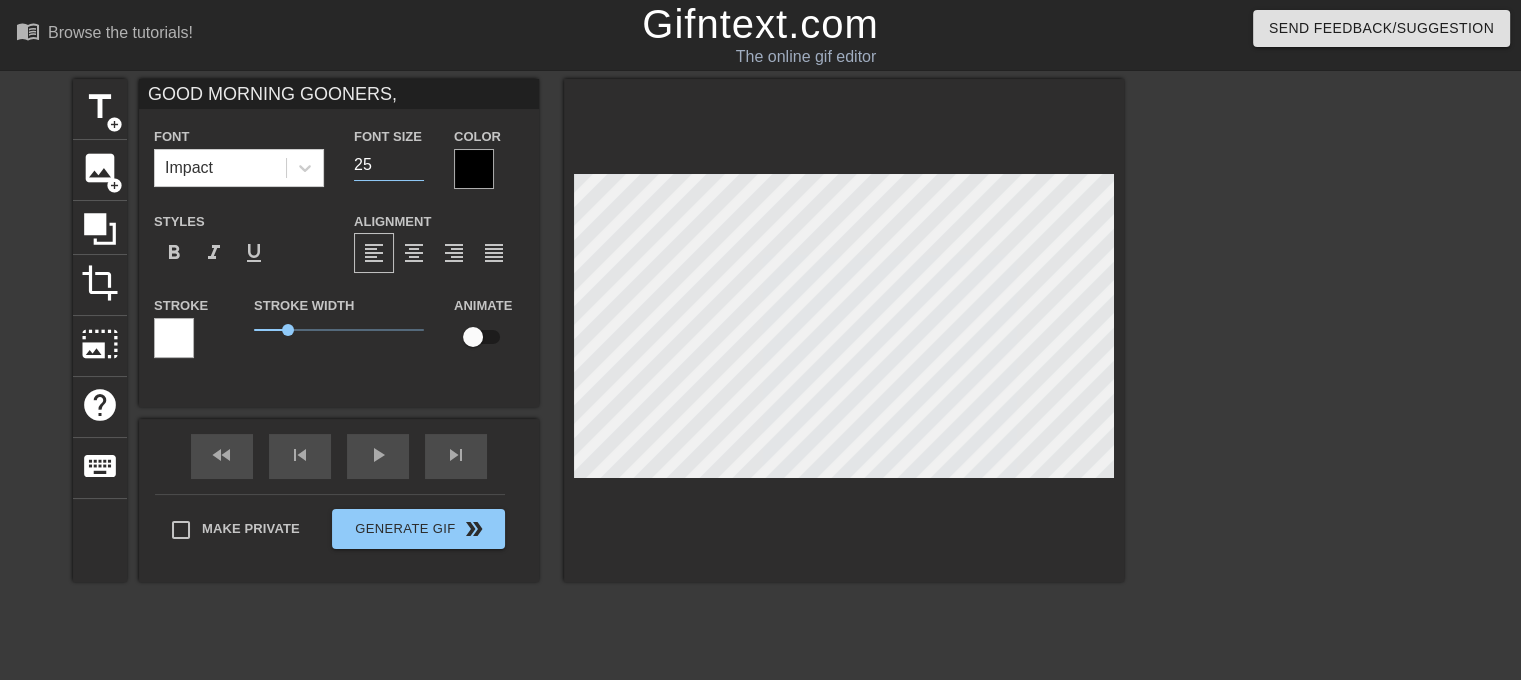 click on "25" at bounding box center [389, 165] 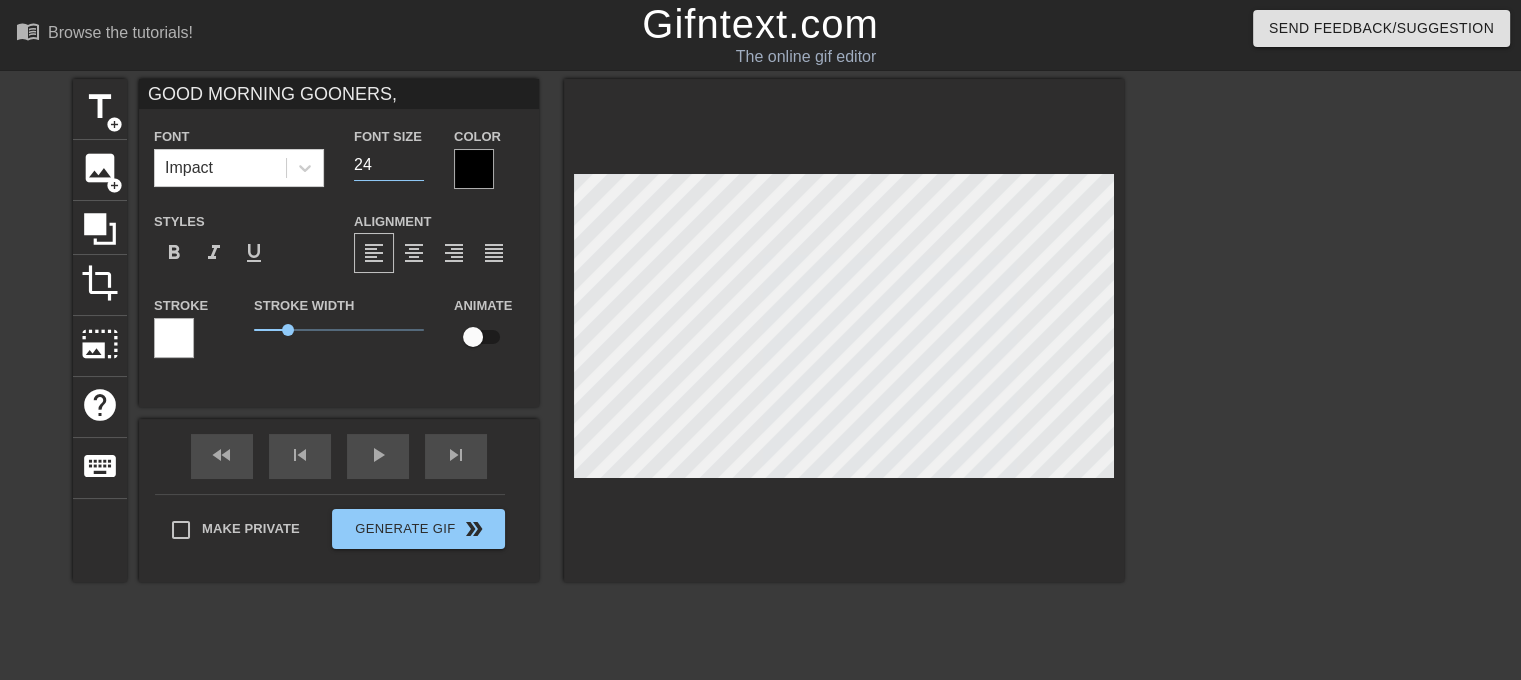 click on "24" at bounding box center (389, 165) 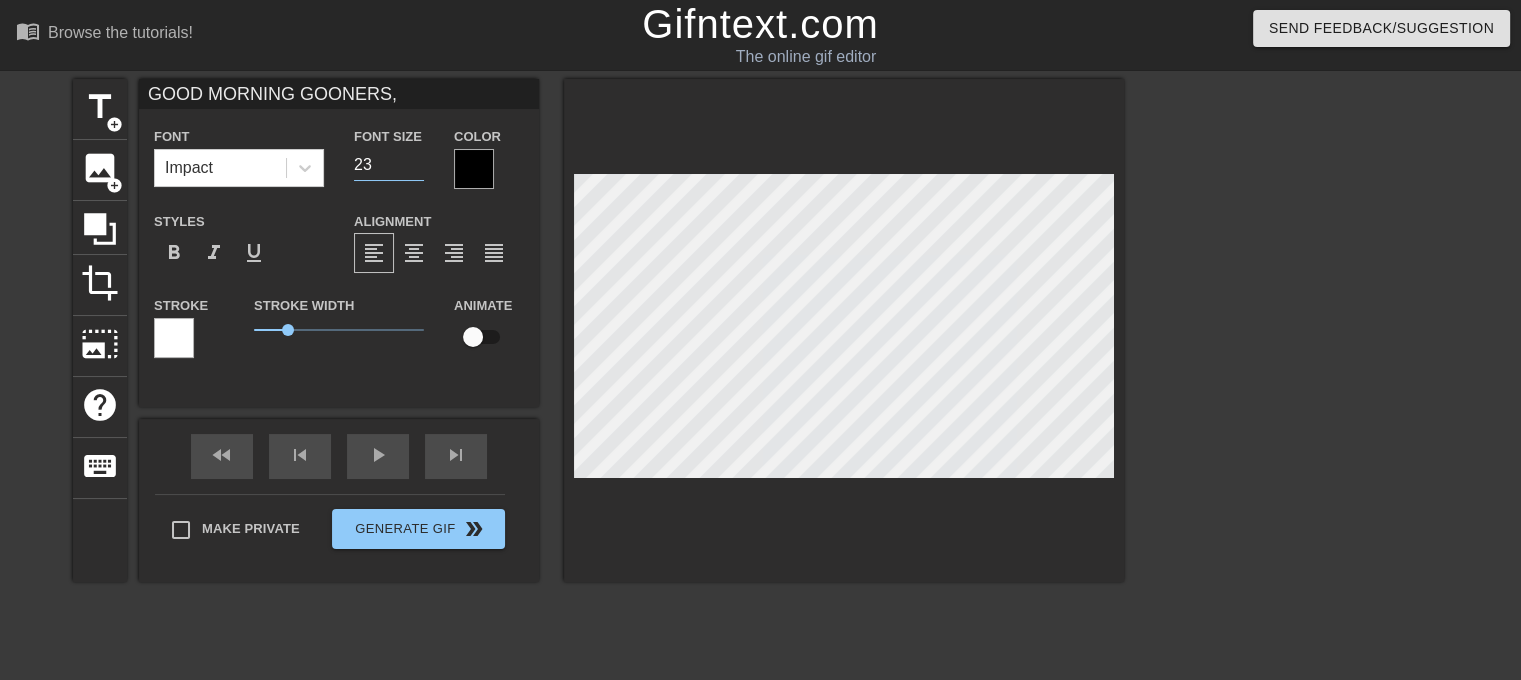 click on "23" at bounding box center [389, 165] 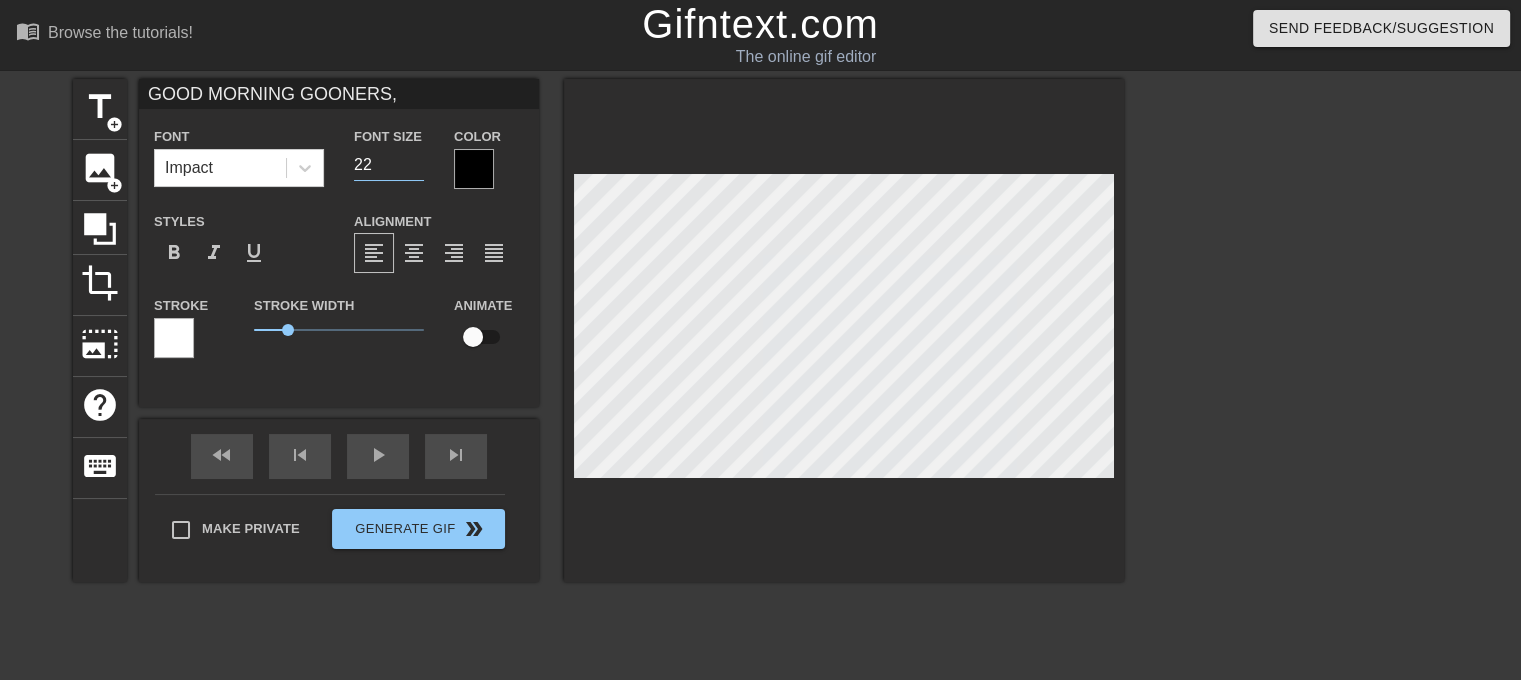 click on "22" at bounding box center [389, 165] 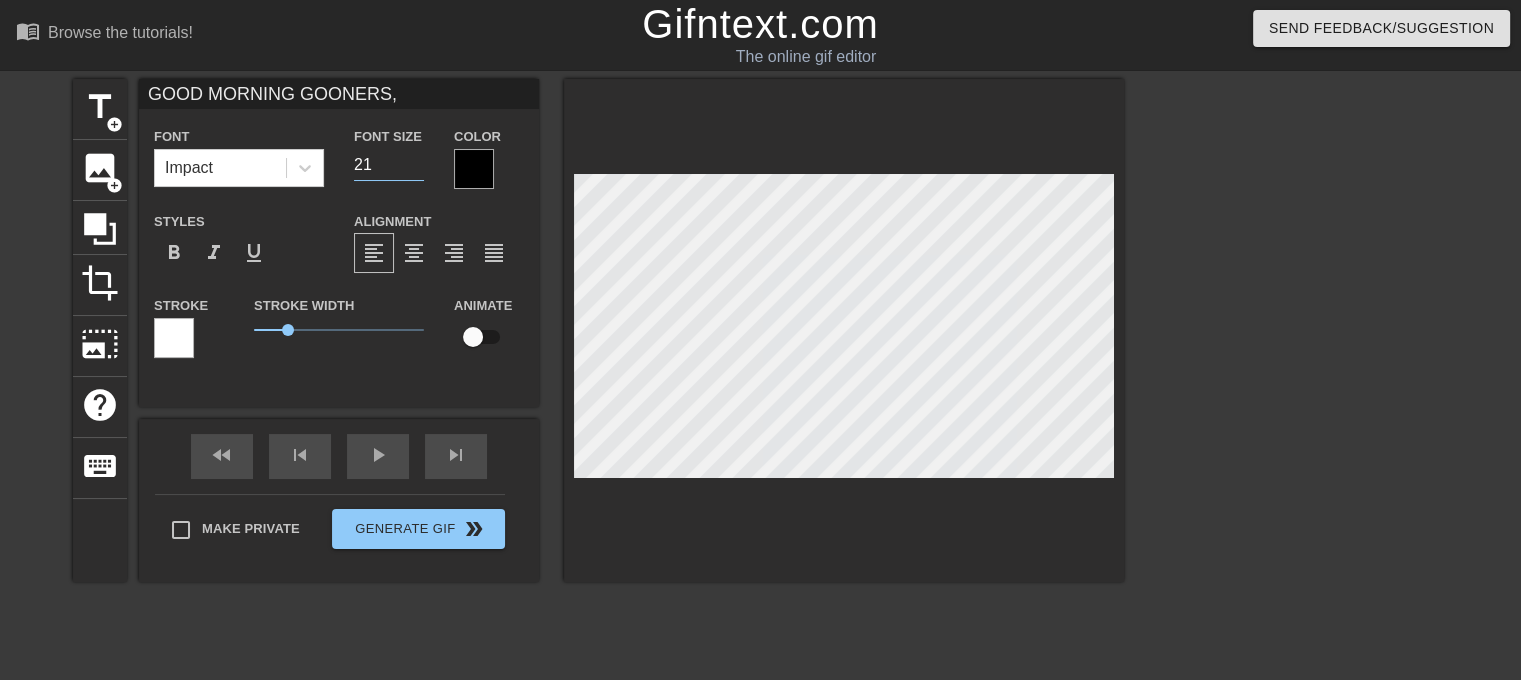 click on "21" at bounding box center (389, 165) 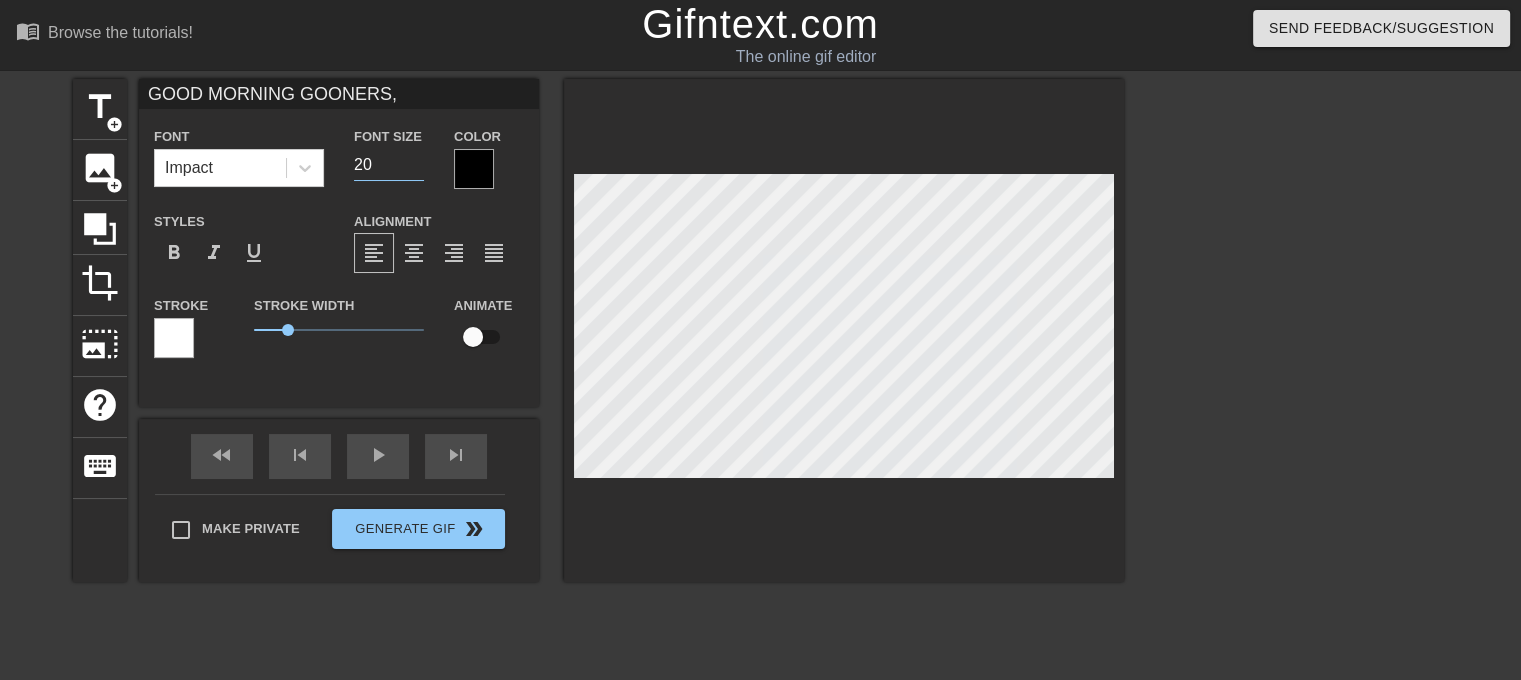 click on "20" at bounding box center [389, 165] 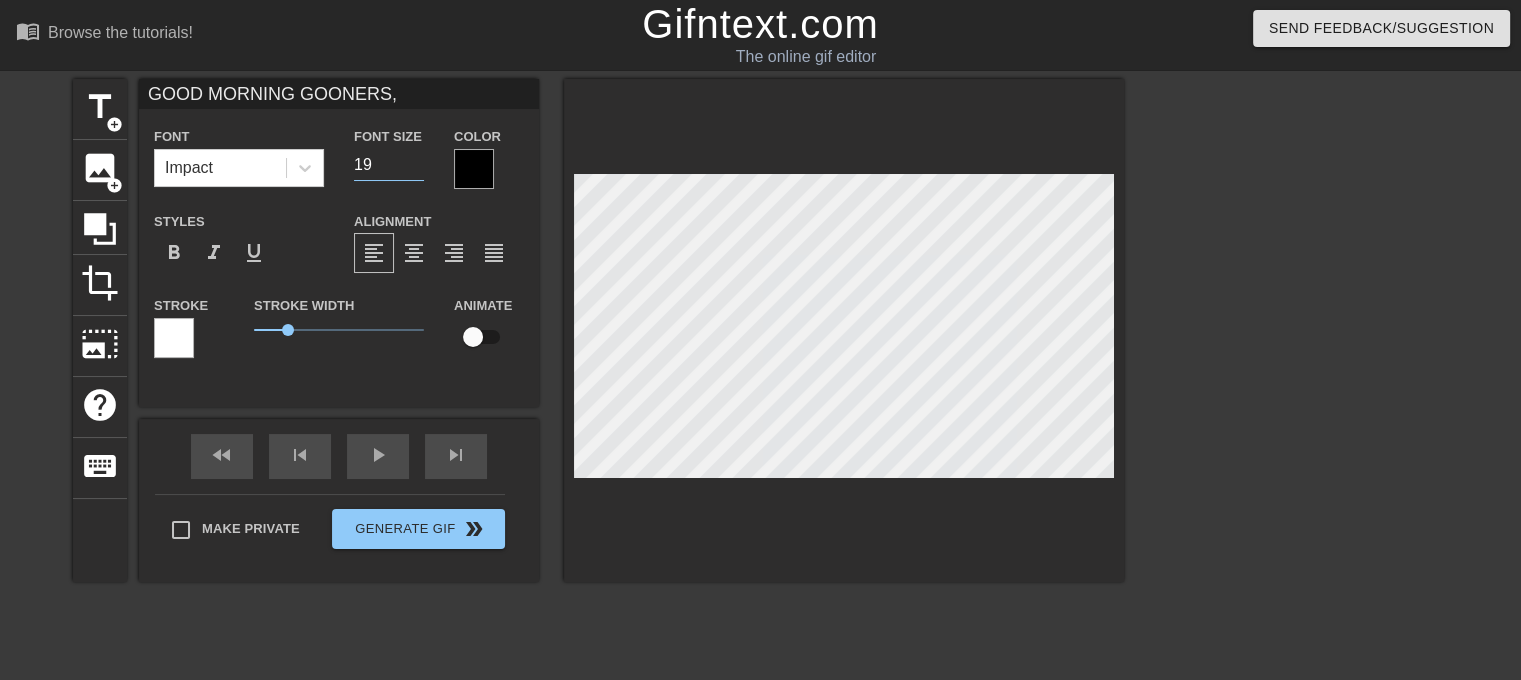 click on "19" at bounding box center (389, 165) 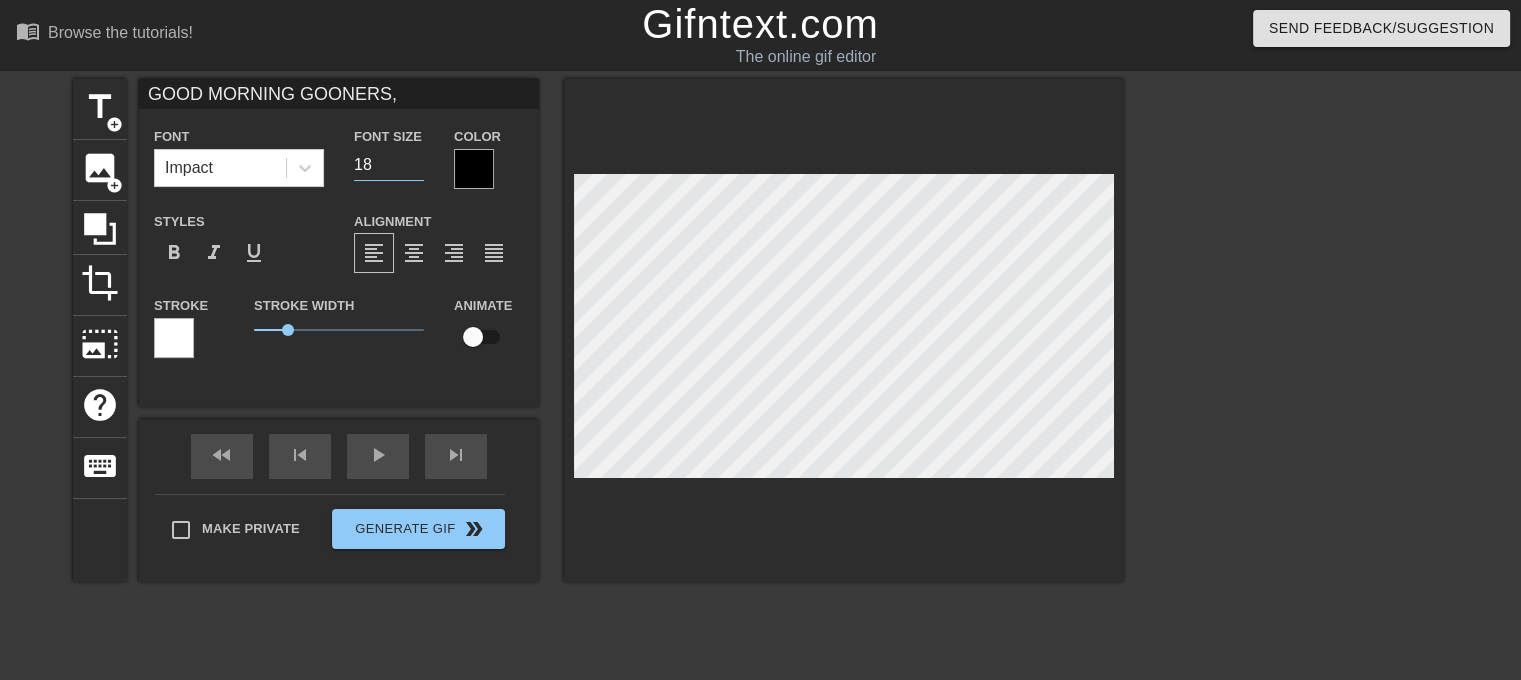 click on "18" at bounding box center (389, 165) 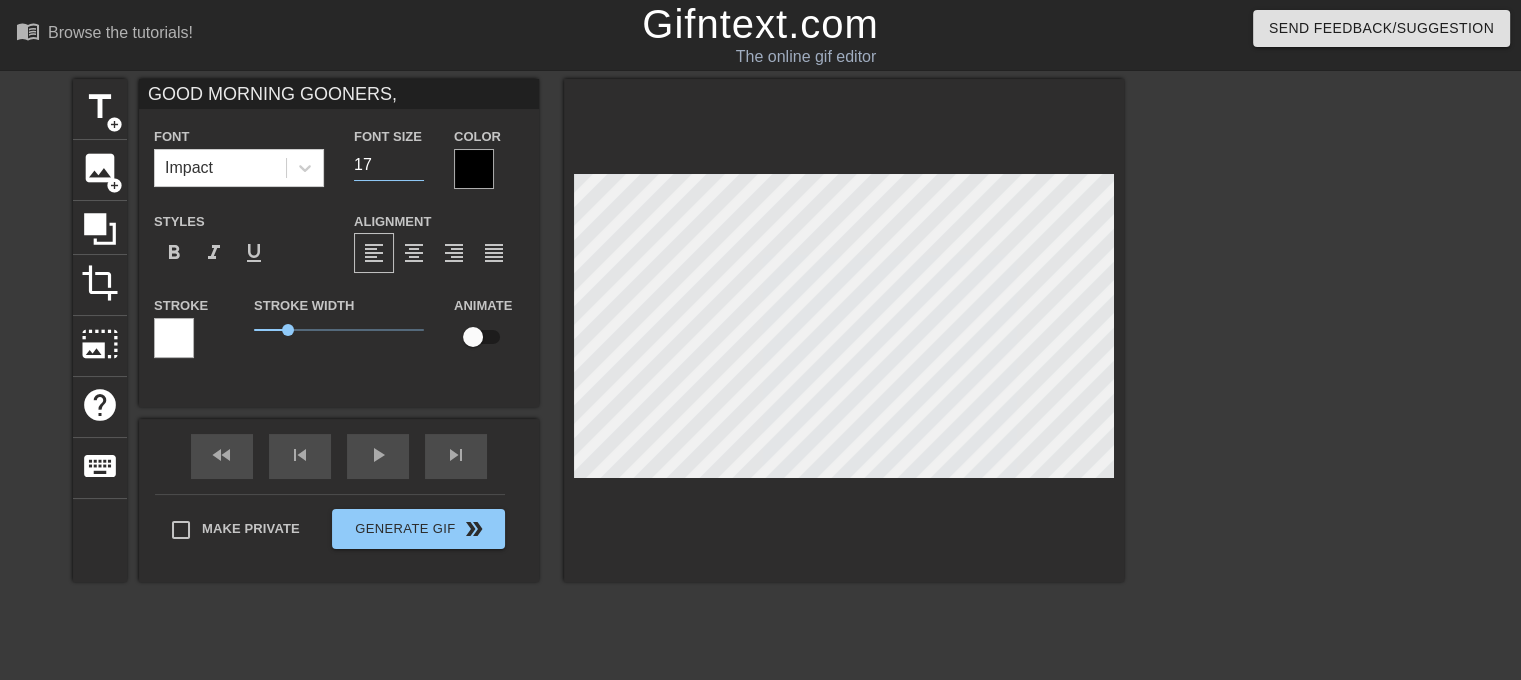 click on "17" at bounding box center (389, 165) 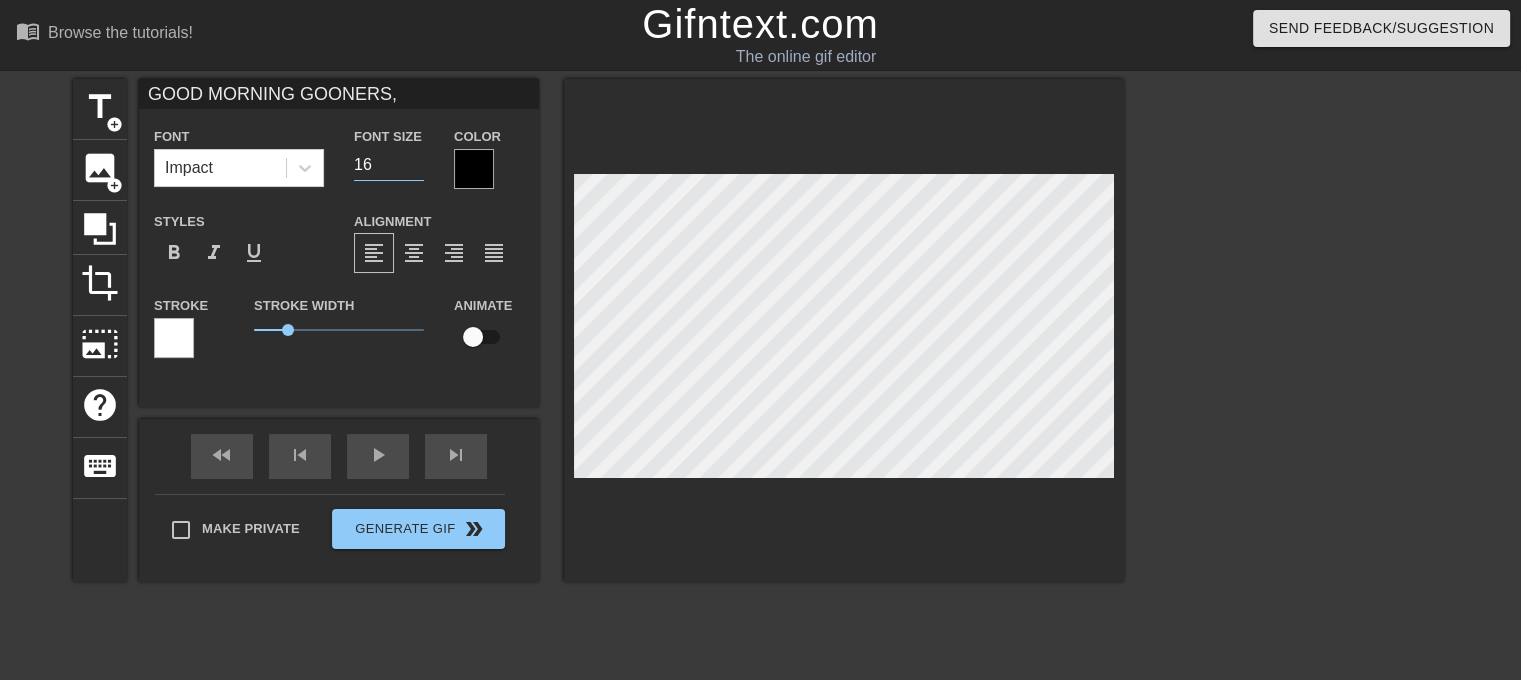 click on "16" at bounding box center [389, 165] 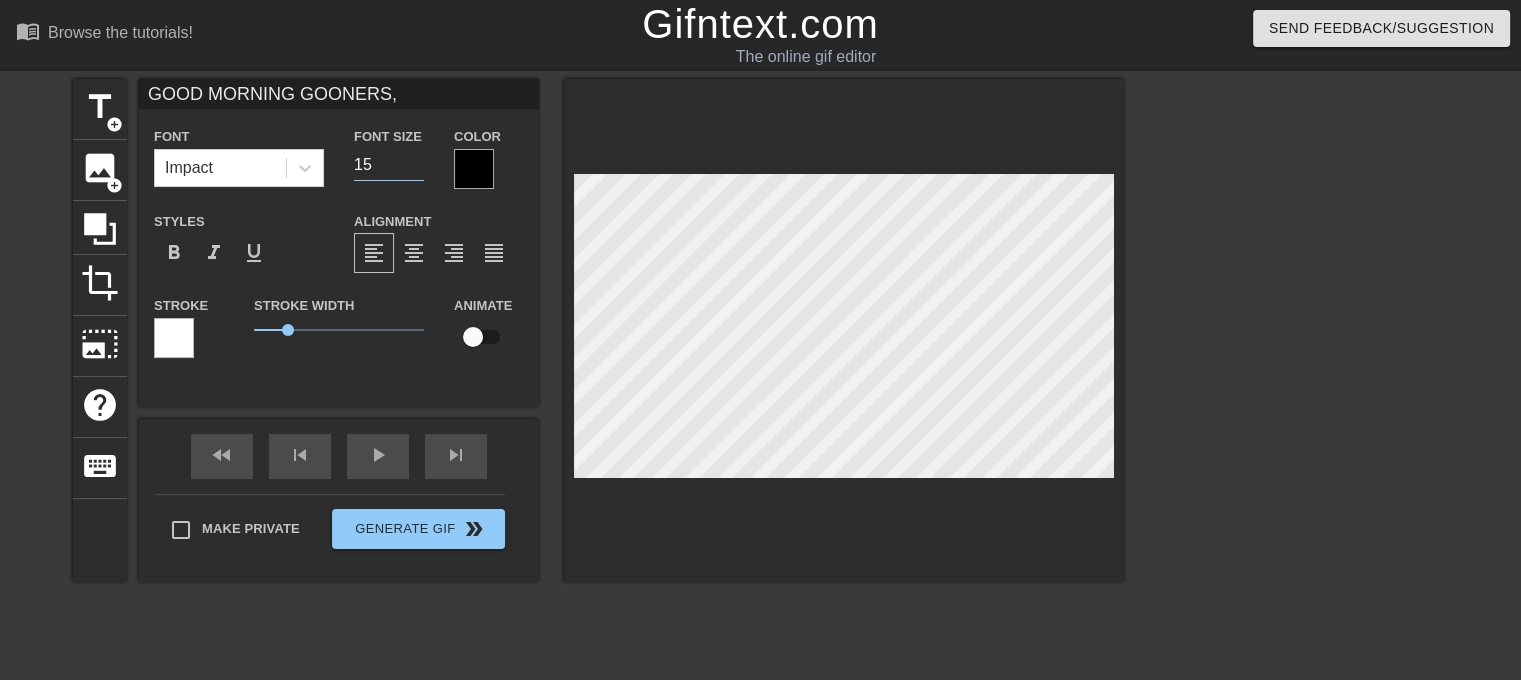 click on "15" at bounding box center [389, 165] 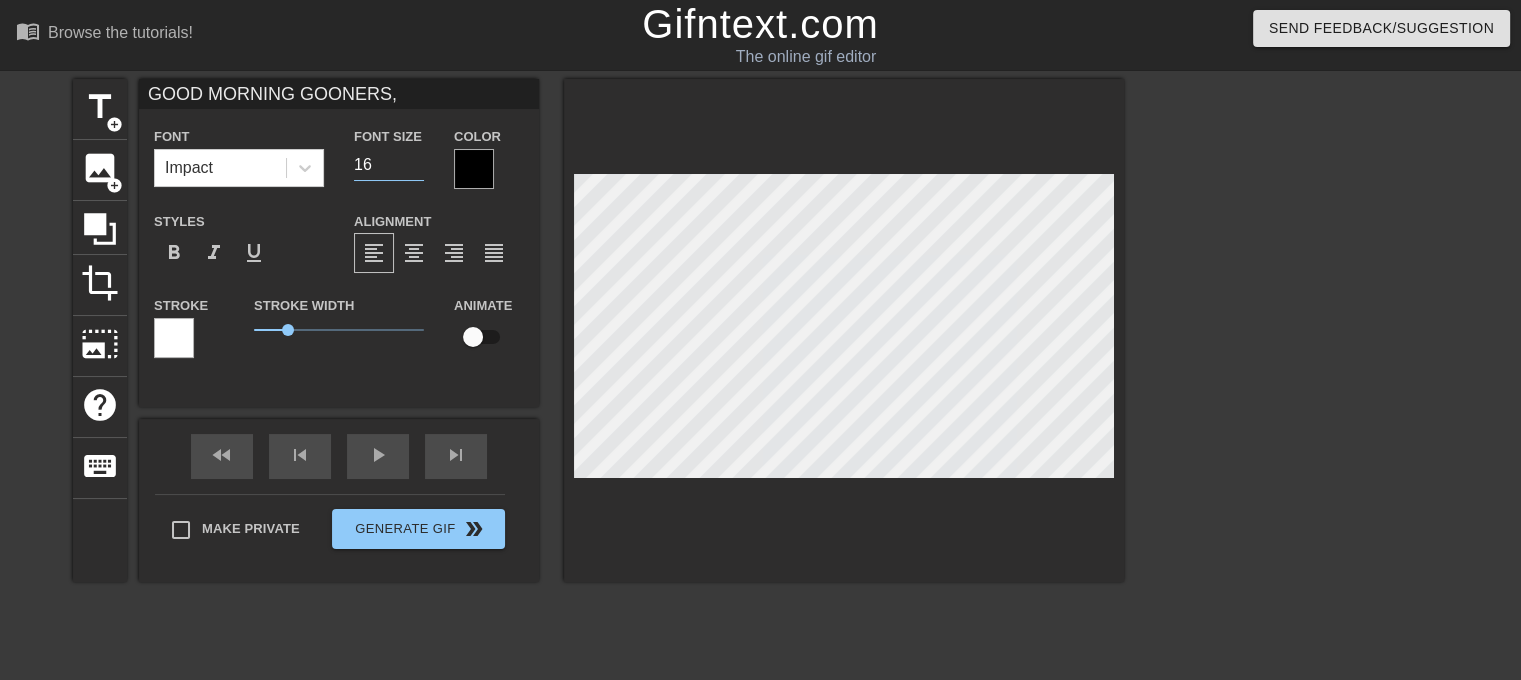 type on "16" 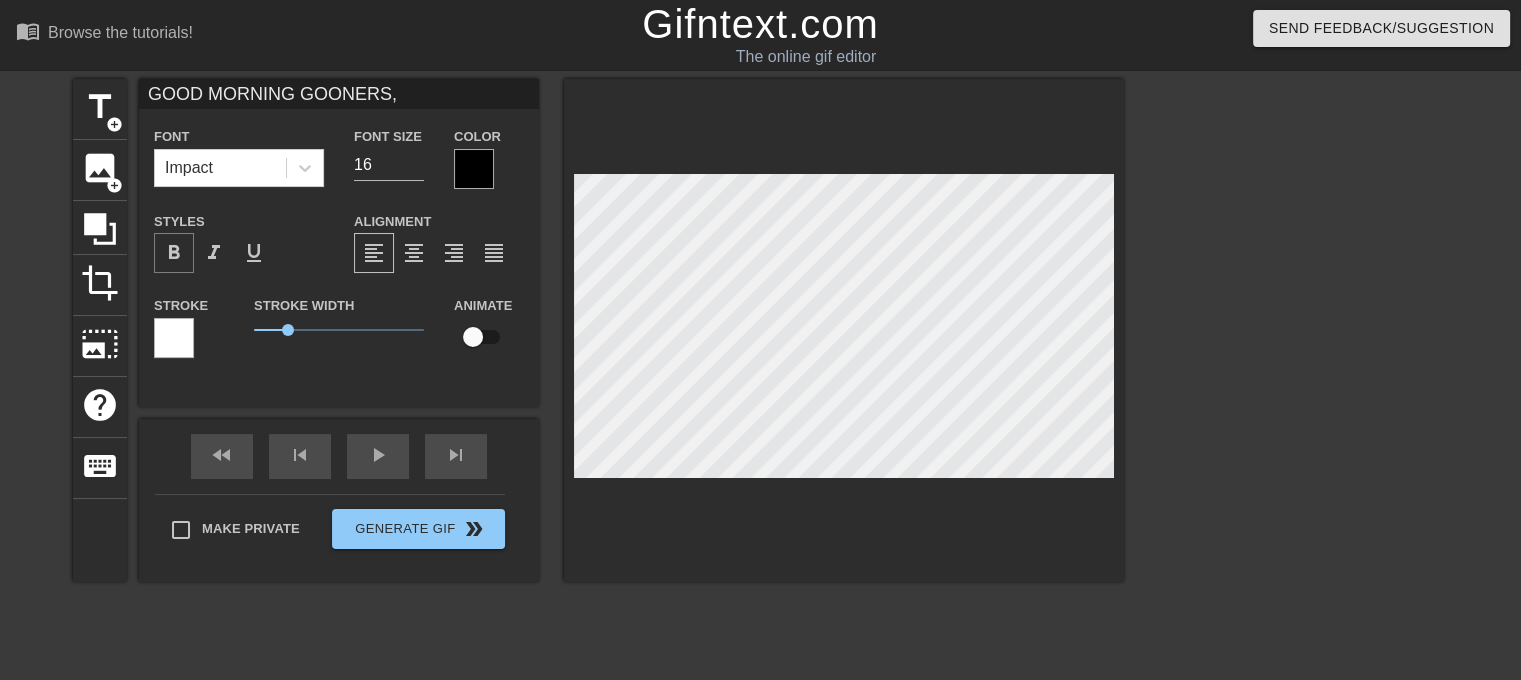 click on "format_bold" at bounding box center [174, 253] 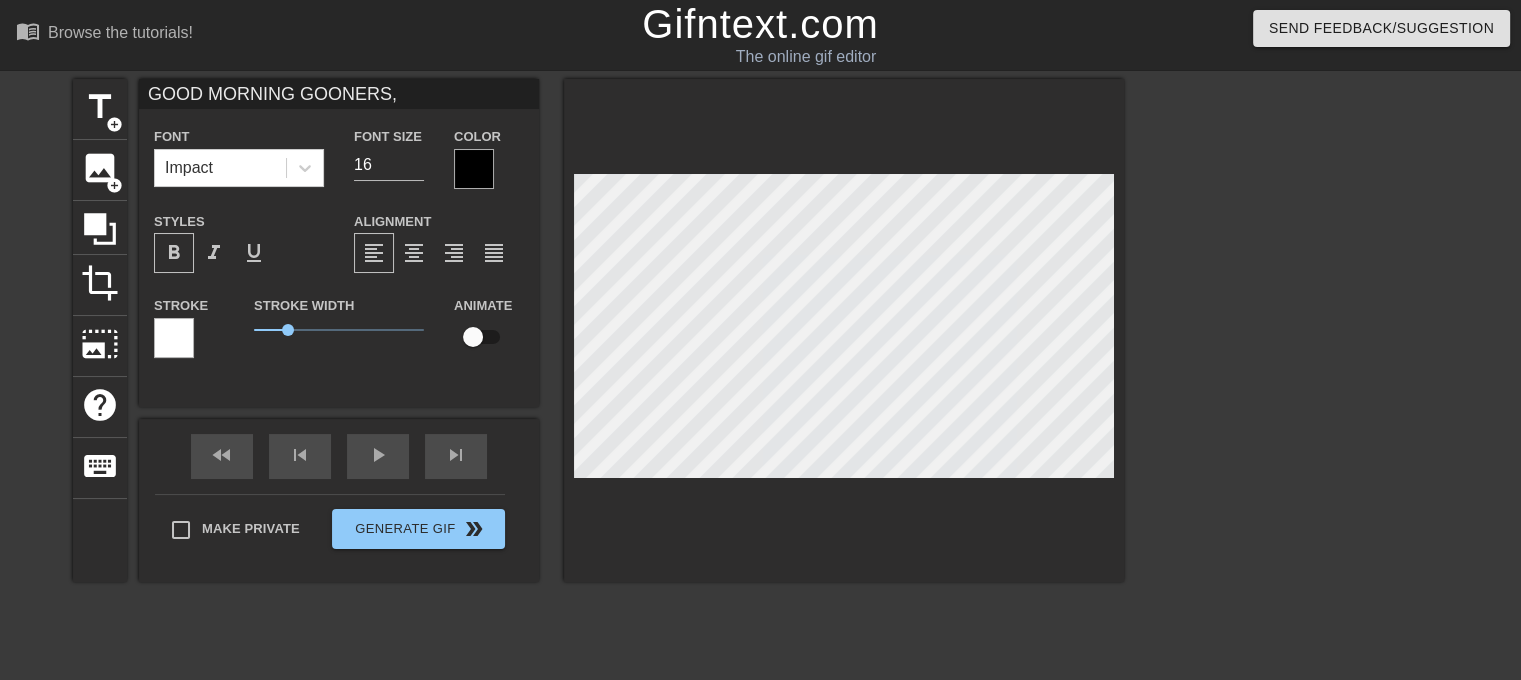 click on "format_bold" at bounding box center [174, 253] 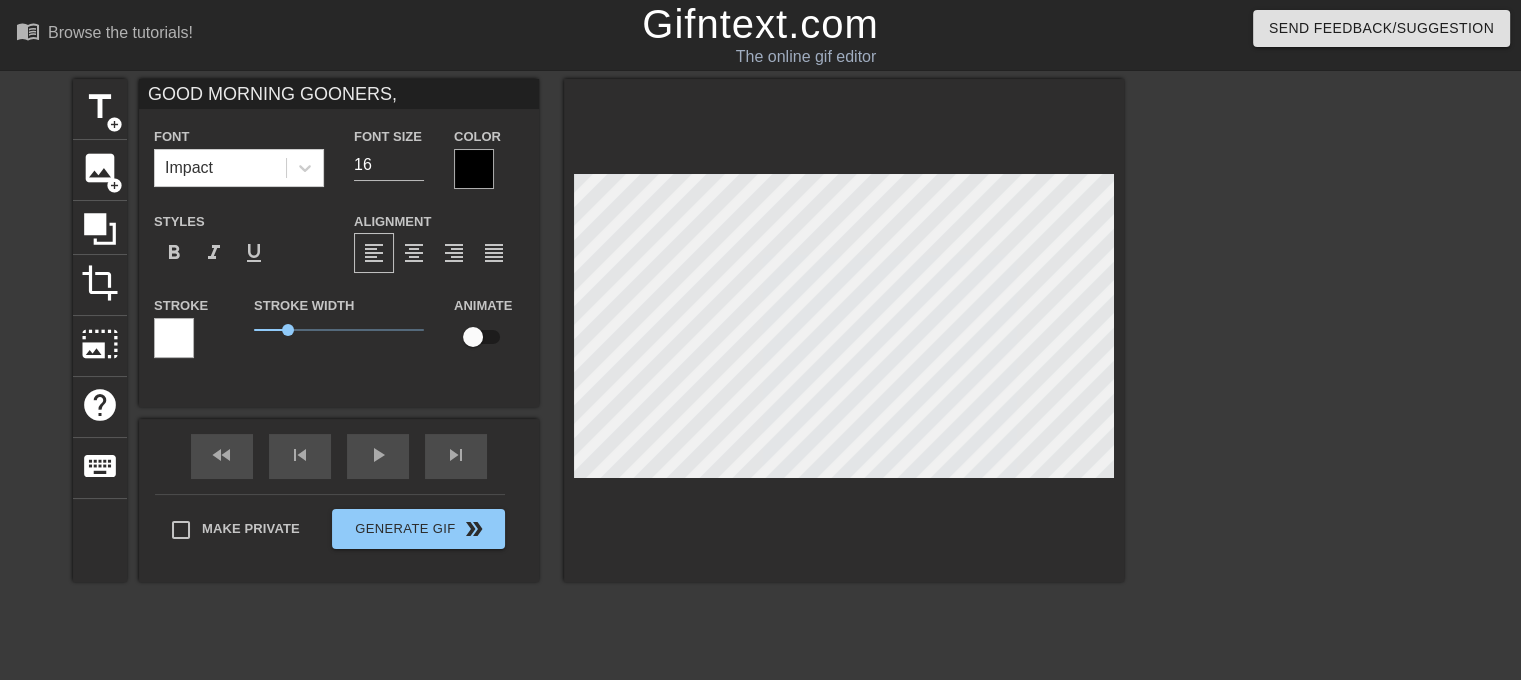 click at bounding box center [474, 169] 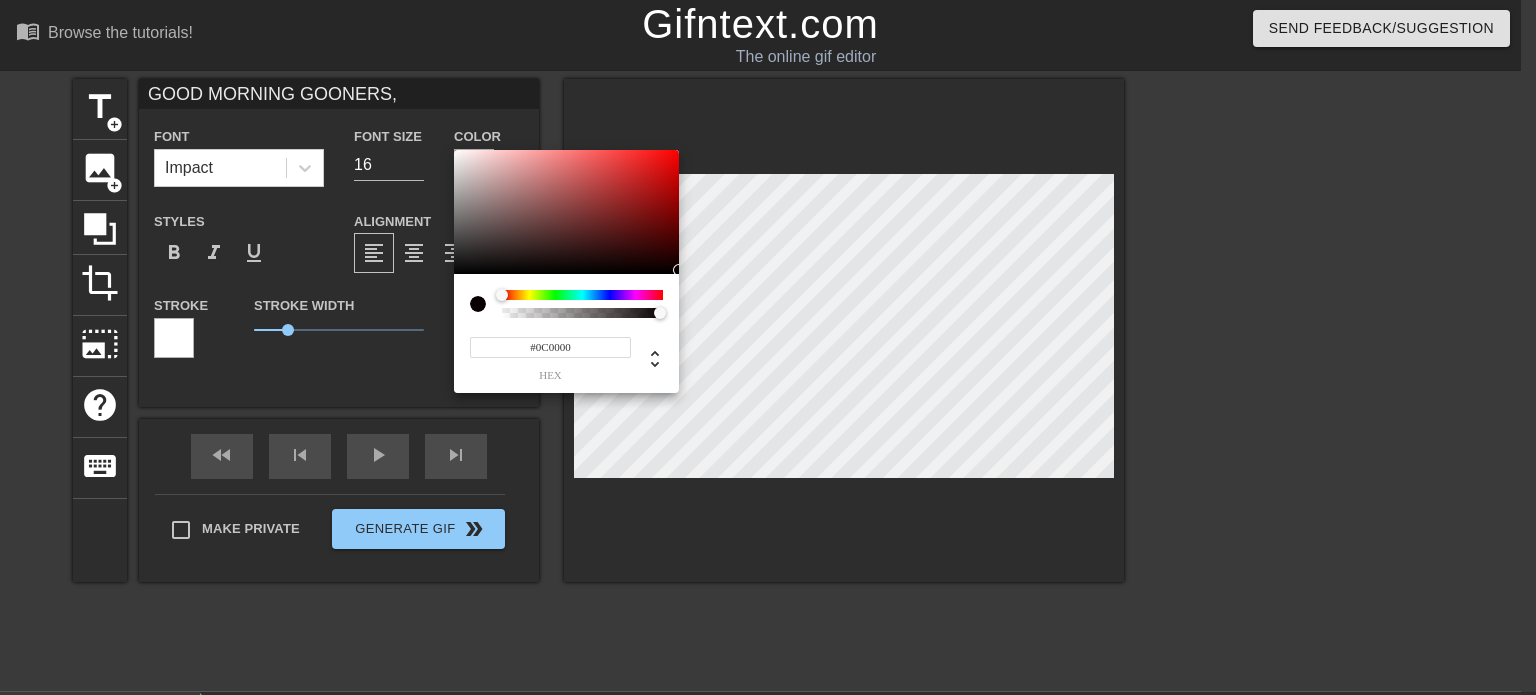 type on "#0F0000" 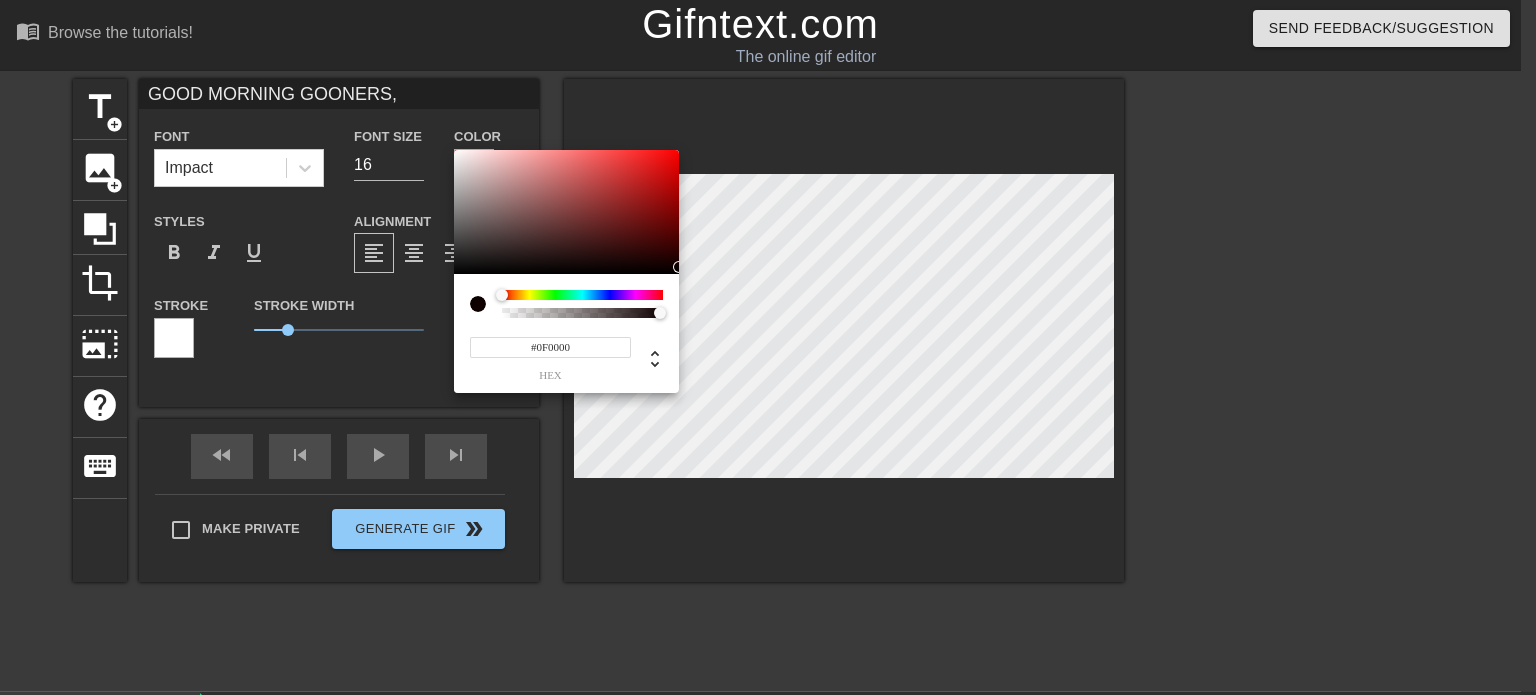 drag, startPoint x: 463, startPoint y: 181, endPoint x: 680, endPoint y: 267, distance: 233.42023 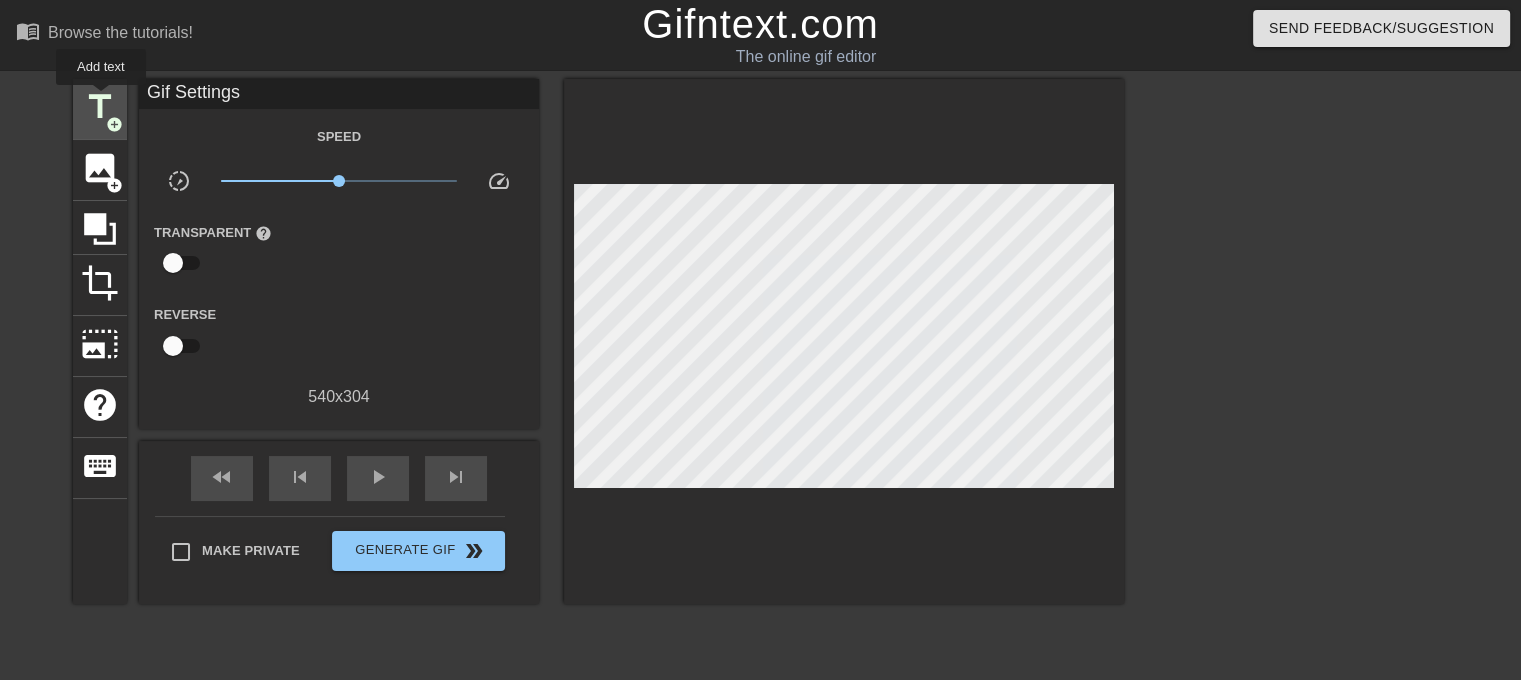 click on "title" at bounding box center [100, 107] 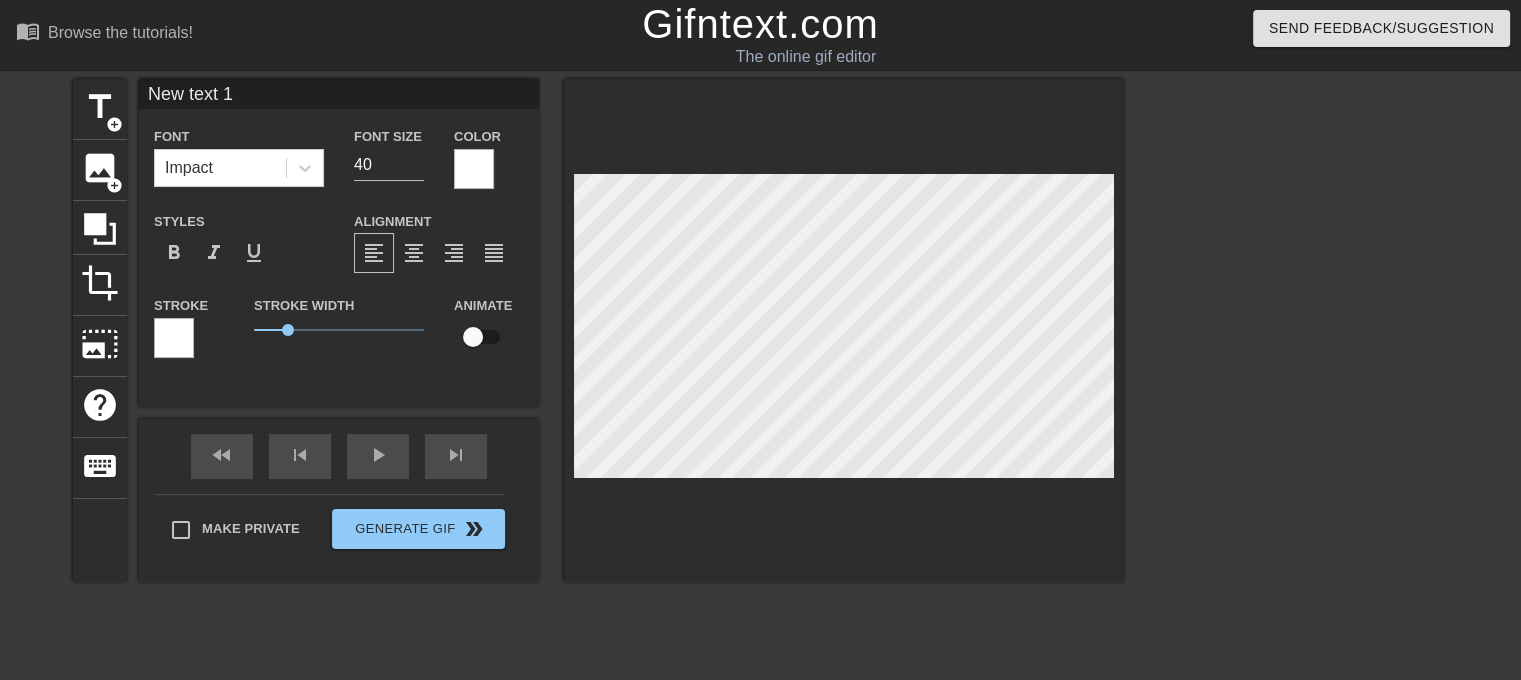 click on "title add_circle image add_circle crop photo_size_select_large help keyboard New text 1 Font Impact Font Size 40 Color Styles format_bold format_italic format_underline Alignment format_align_left format_align_center format_align_right format_align_justify Stroke Stroke Width 1 Animate fast_rewind skip_previous play_arrow skip_next Make Private Generate Gif double_arrow" at bounding box center (598, 379) 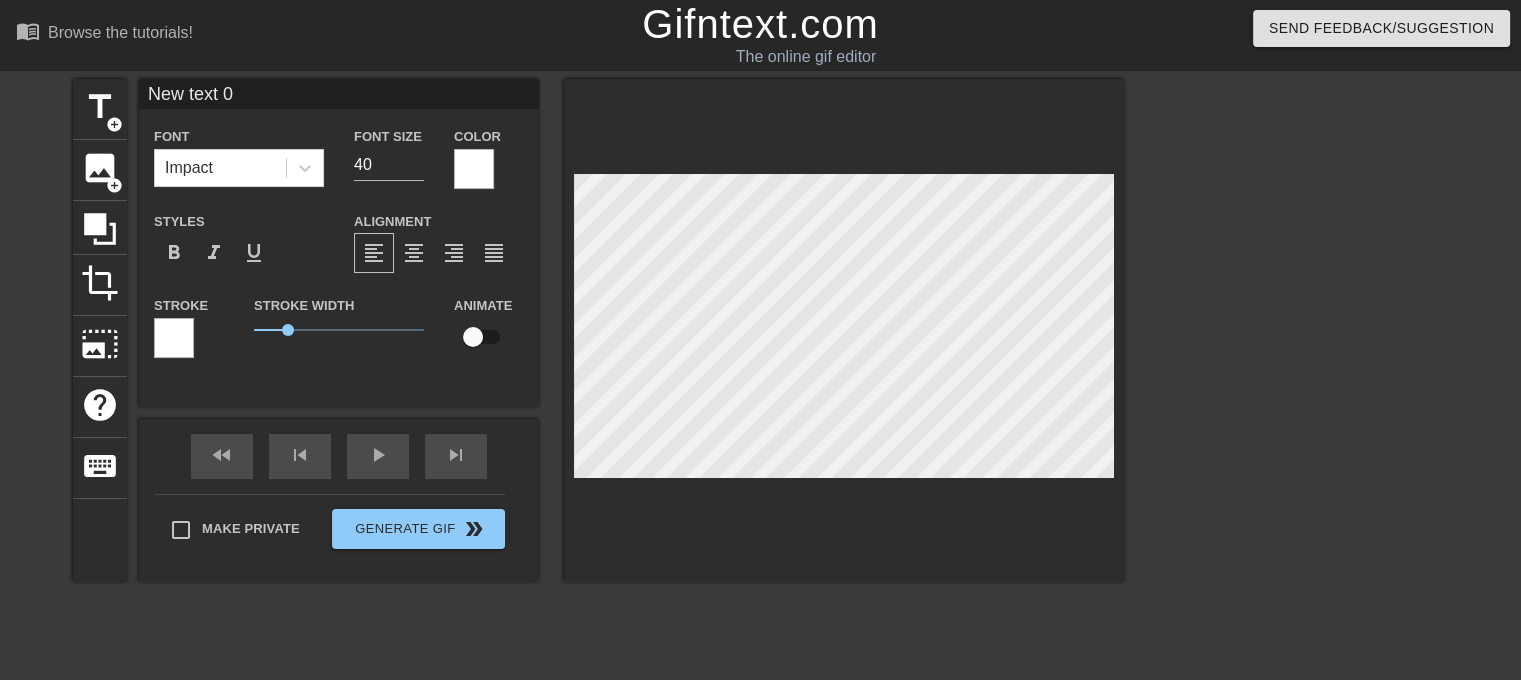 click on "title add_circle image add_circle crop photo_size_select_large help keyboard New text 0 Font Impact Font Size 40 Color Styles format_bold format_italic format_underline Alignment format_align_left format_align_center format_align_right format_align_justify Stroke Stroke Width 1 Animate fast_rewind skip_previous play_arrow skip_next Make Private Generate Gif double_arrow" at bounding box center [598, 379] 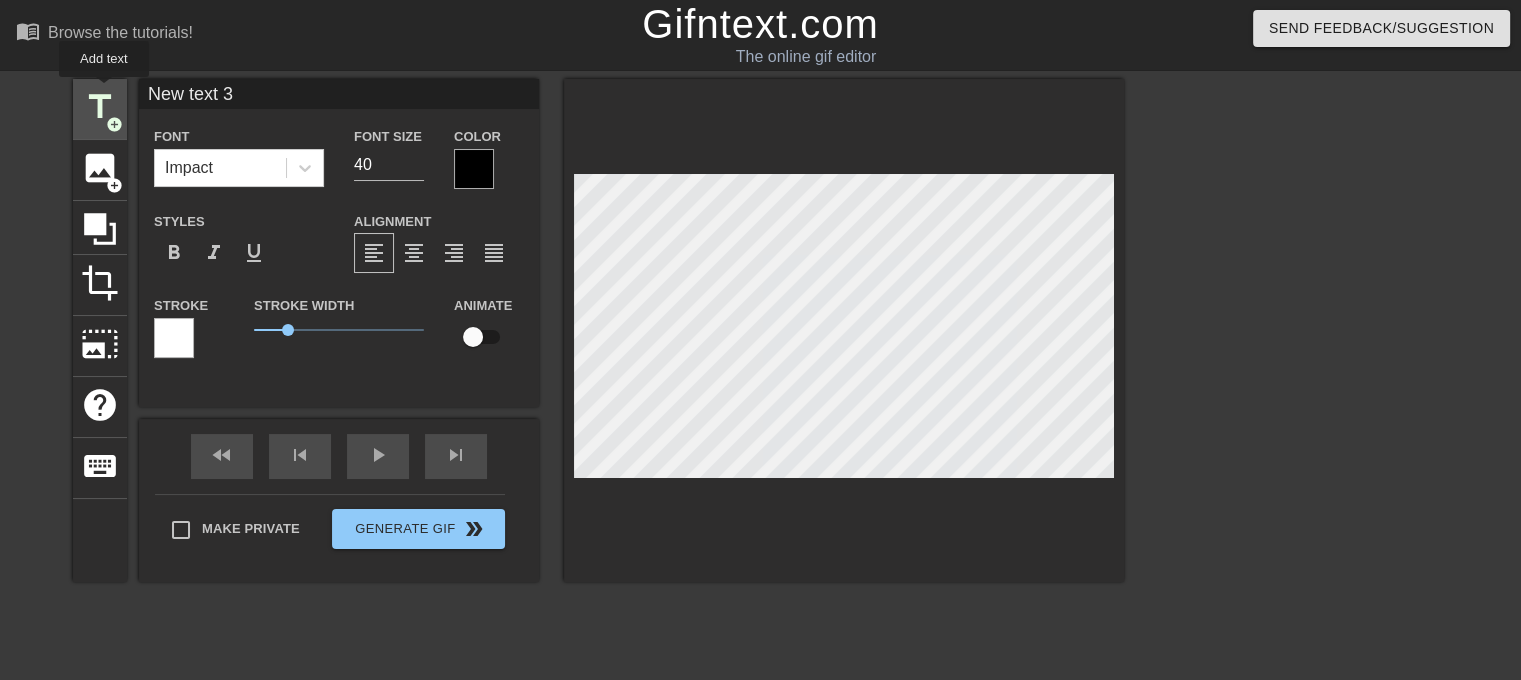 drag, startPoint x: 261, startPoint y: 90, endPoint x: 102, endPoint y: 91, distance: 159.00314 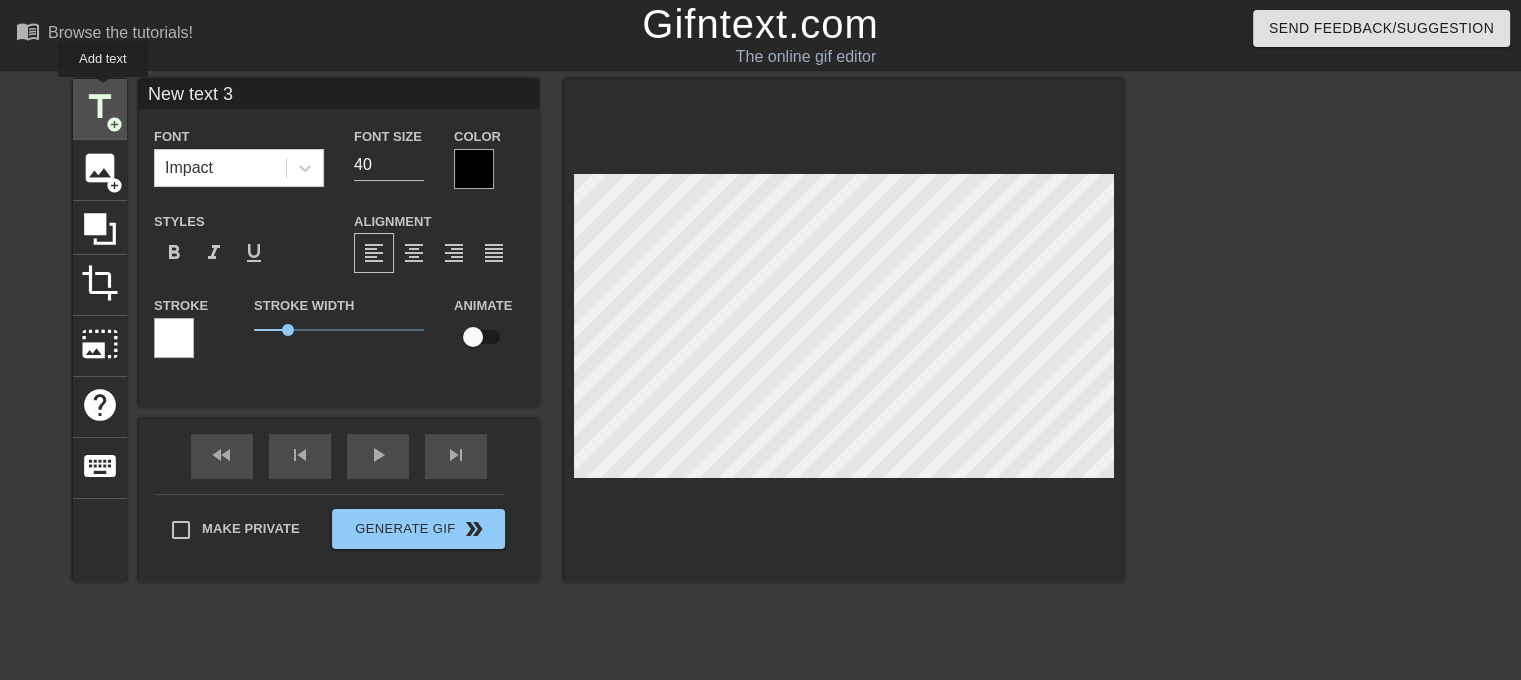 type on "Y" 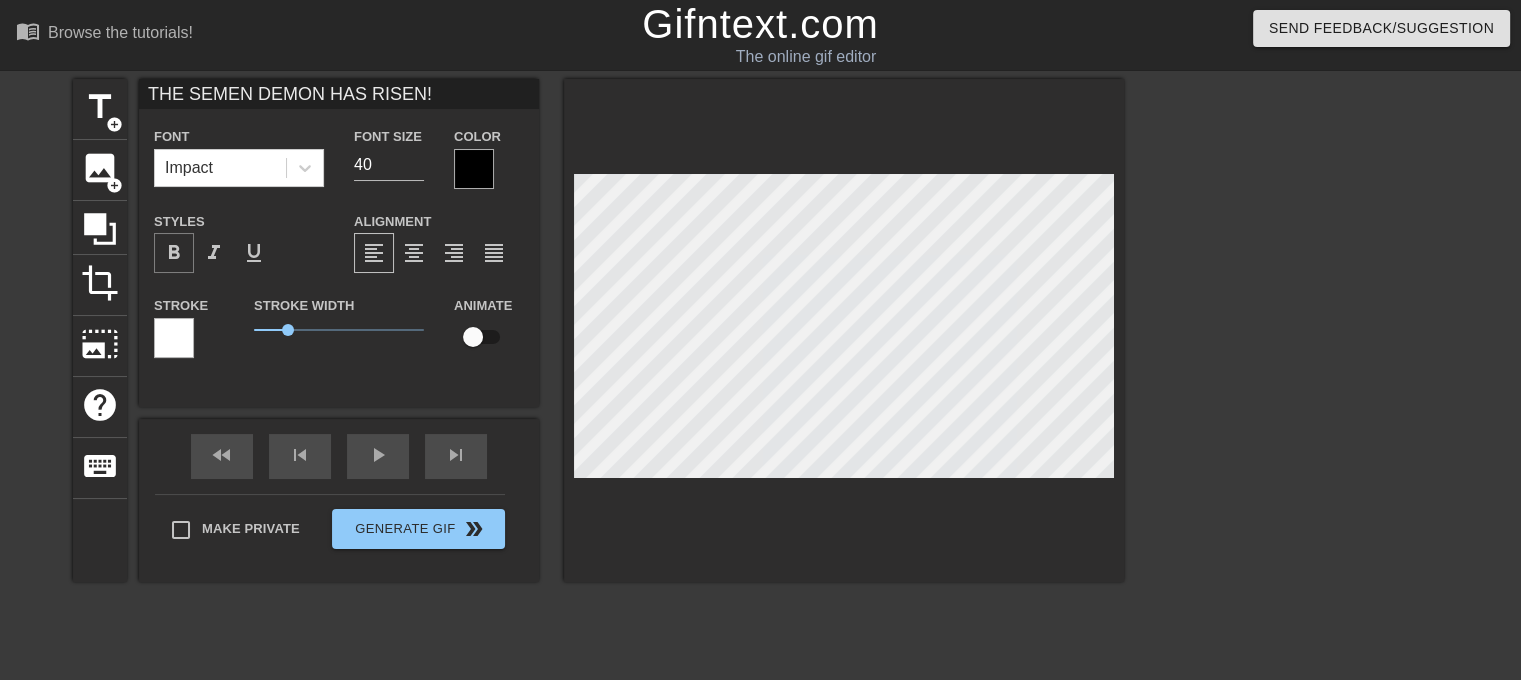 click on "format_bold" at bounding box center [174, 253] 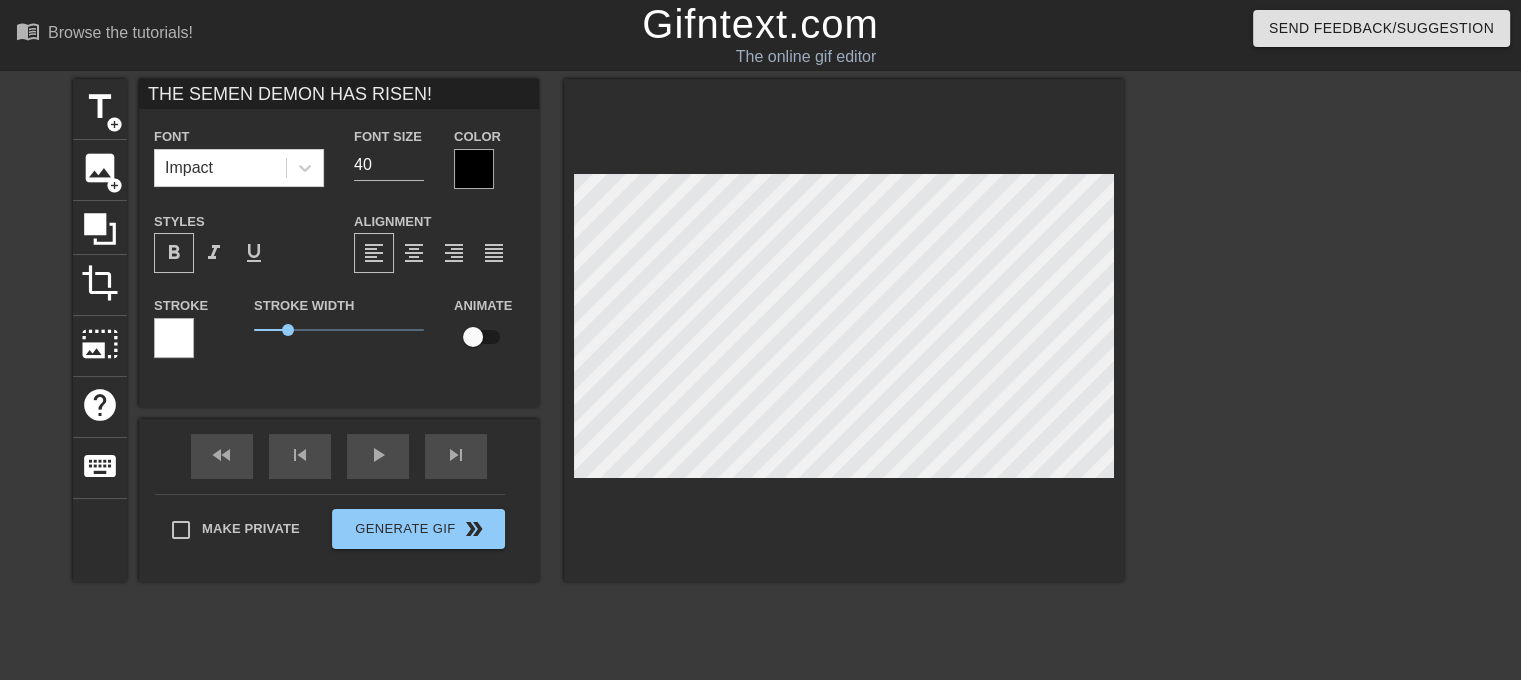 click on "format_bold" at bounding box center [174, 253] 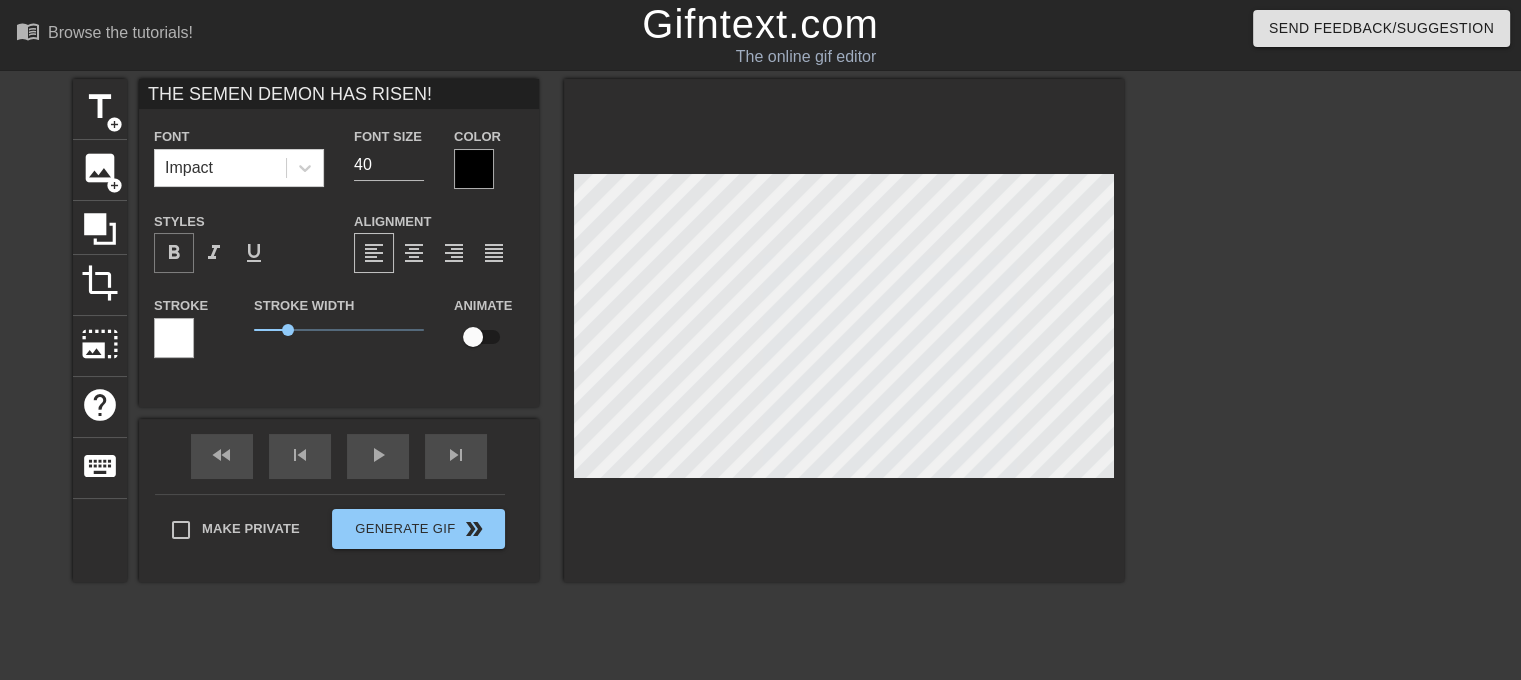 click on "format_bold" at bounding box center (174, 253) 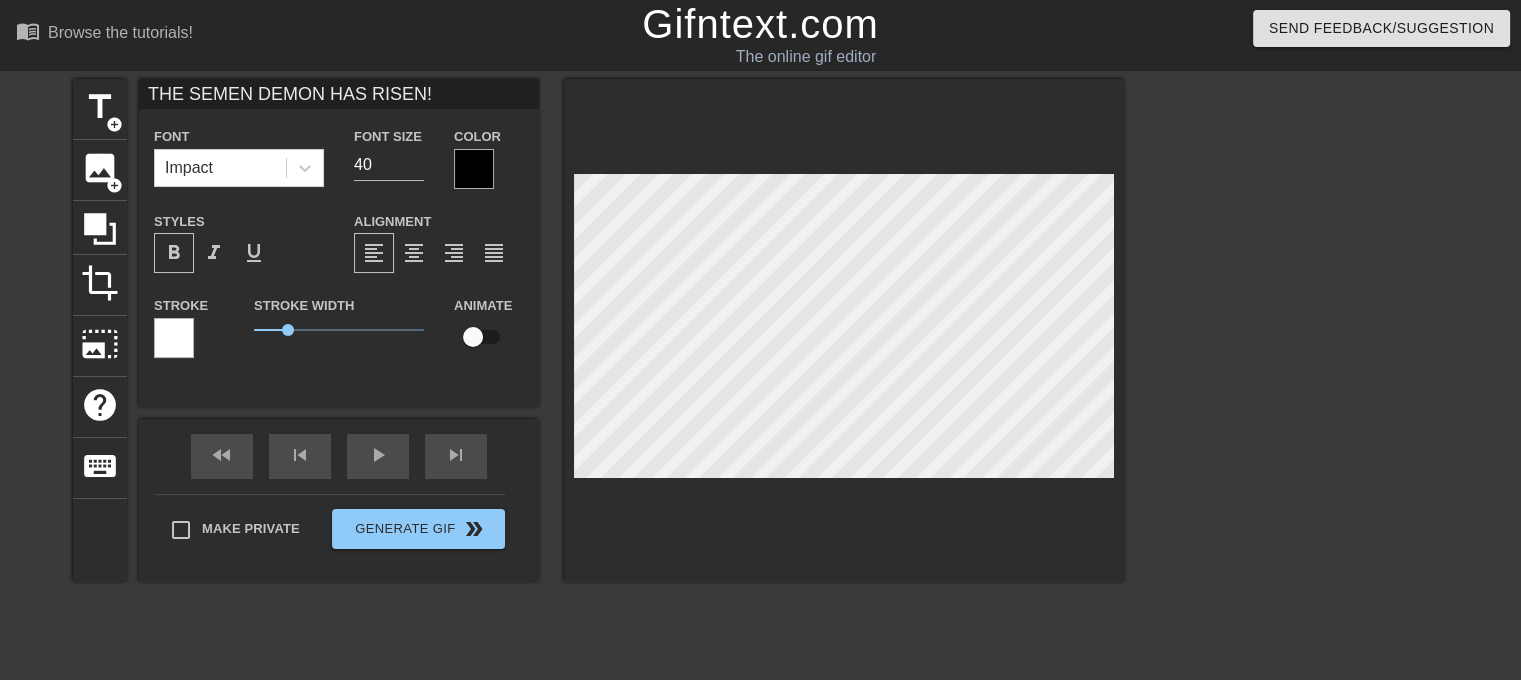 type on "GOOD MORNING GOONERS," 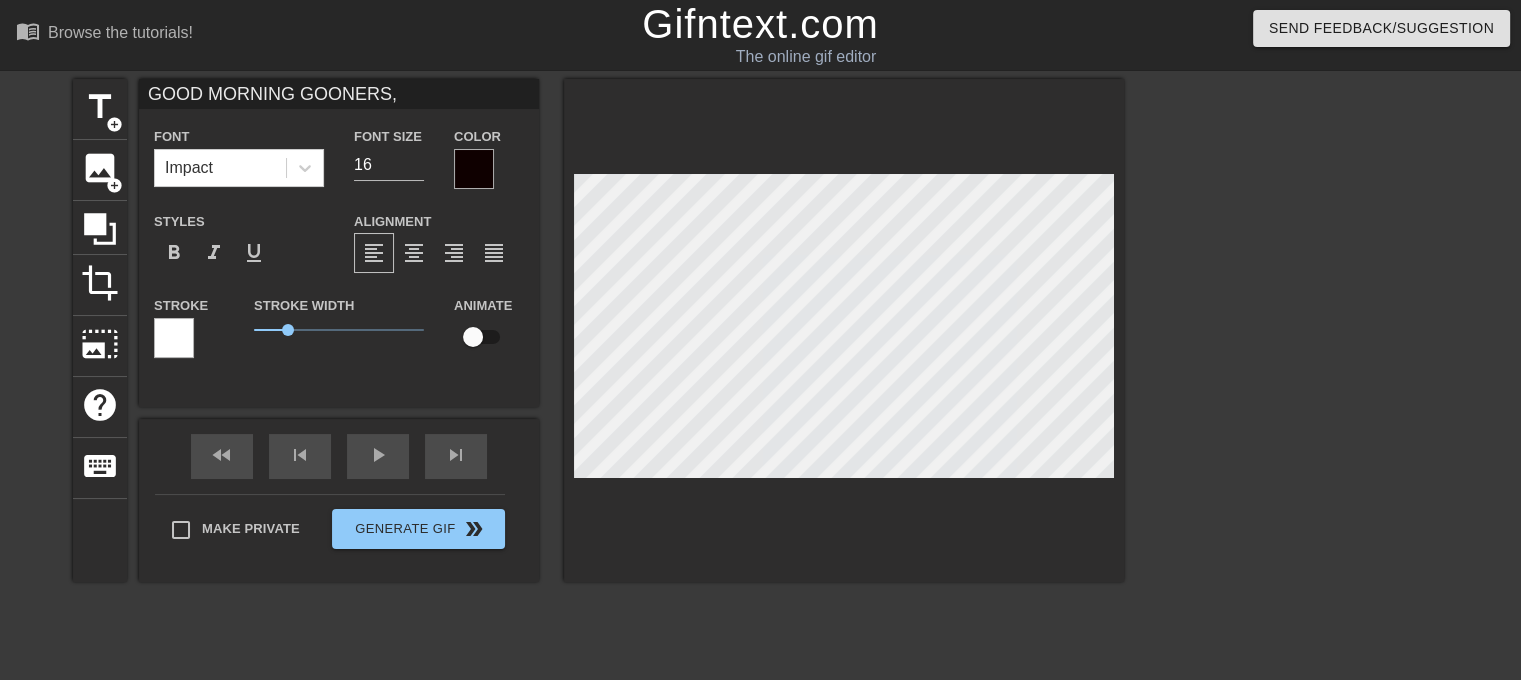 type on "THE SEMEN DEMON HAS RISEN!" 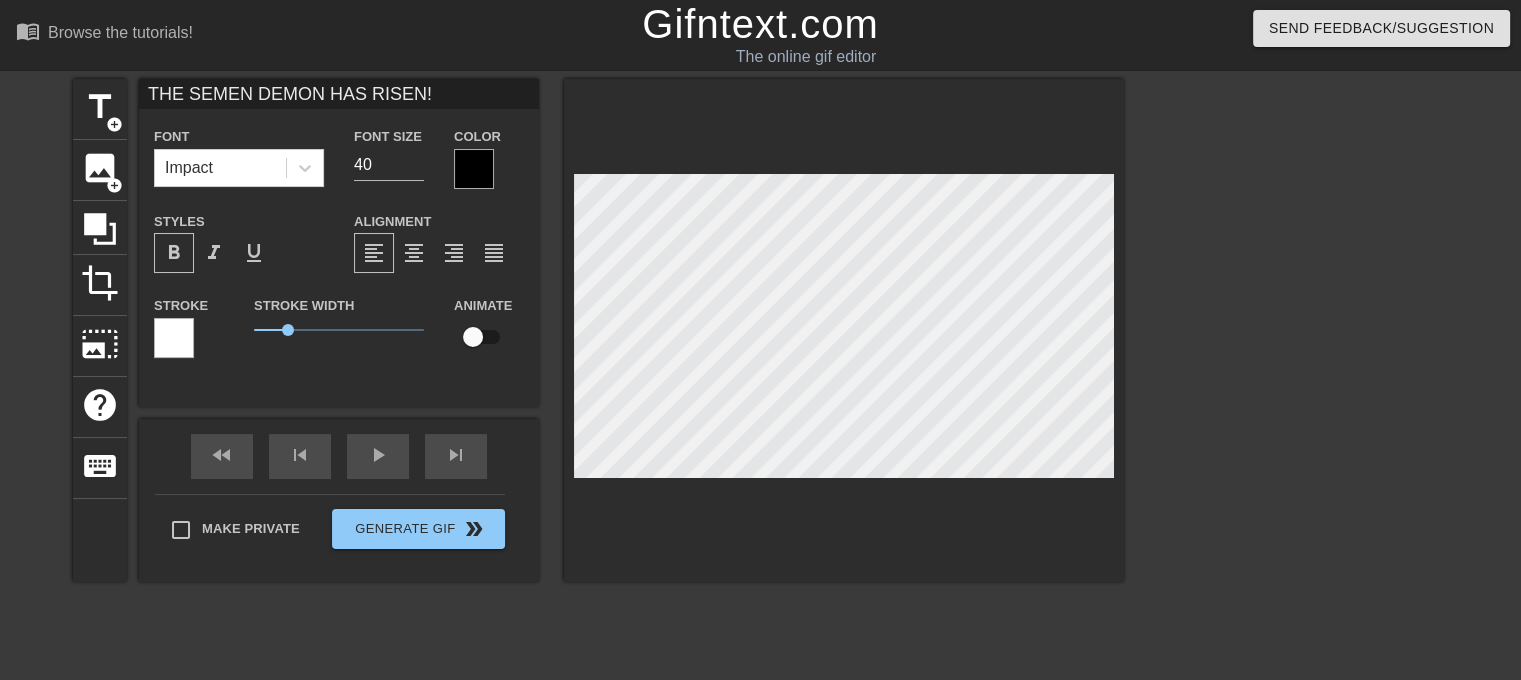 type on "GOOD MORNING GOONERS," 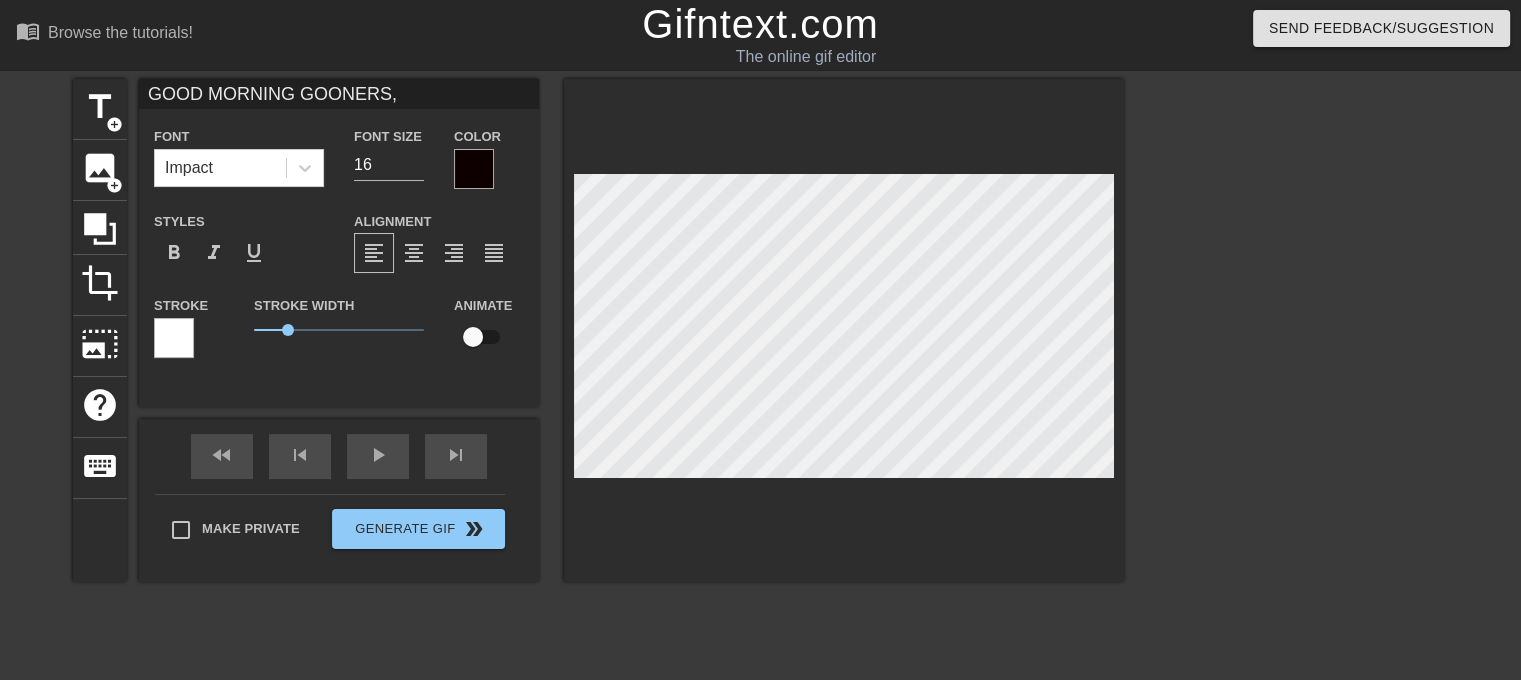 type on "THE SEMEN DEMON HAS RISEN!" 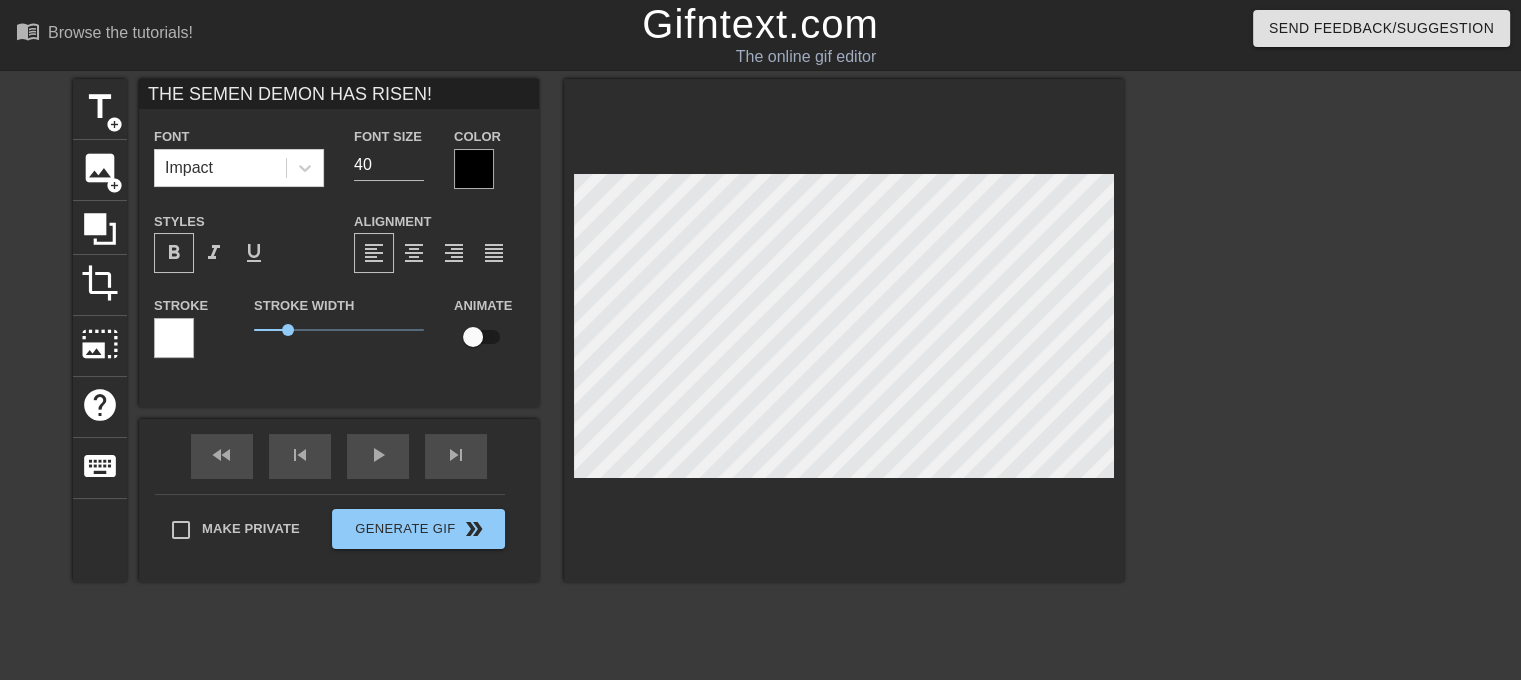 type on "GOOD MORNING GOONERS," 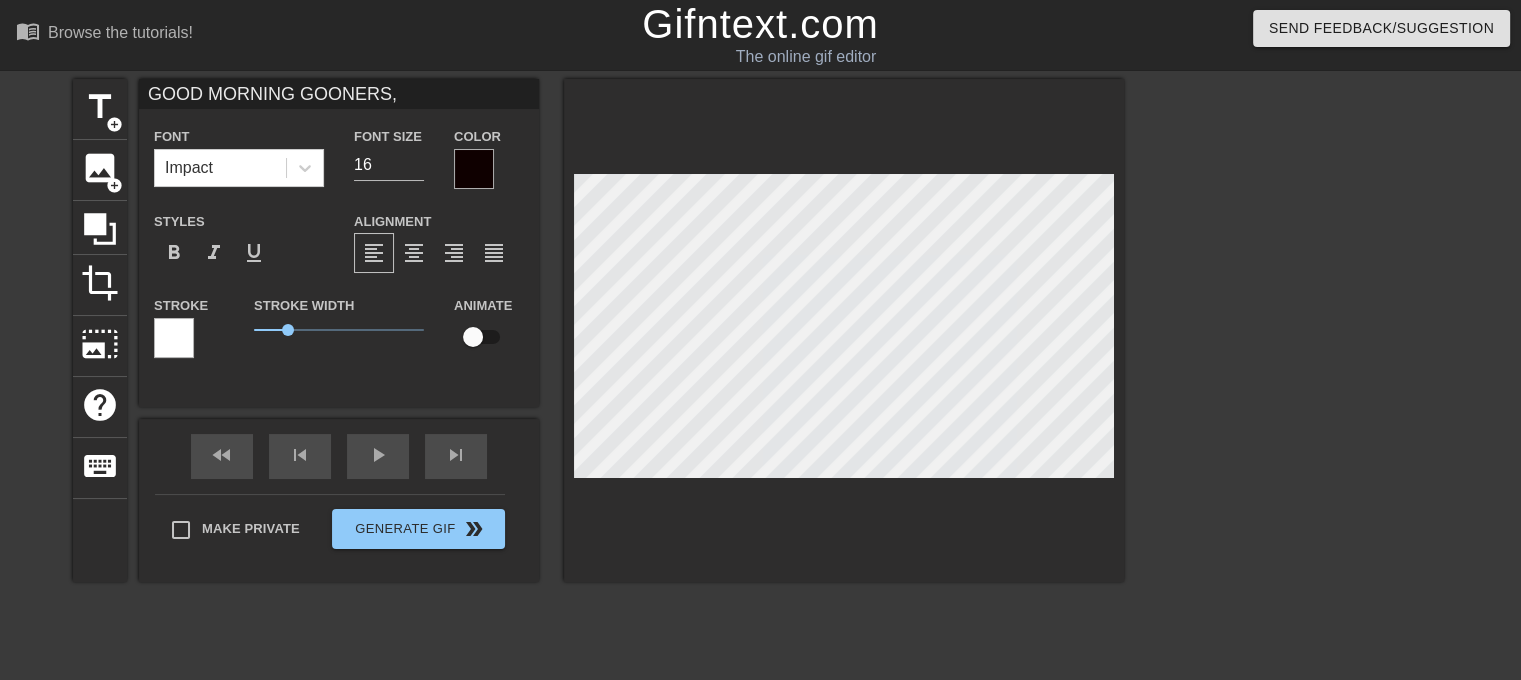 type on "THE SEMEN DEMON HAS RISEN!" 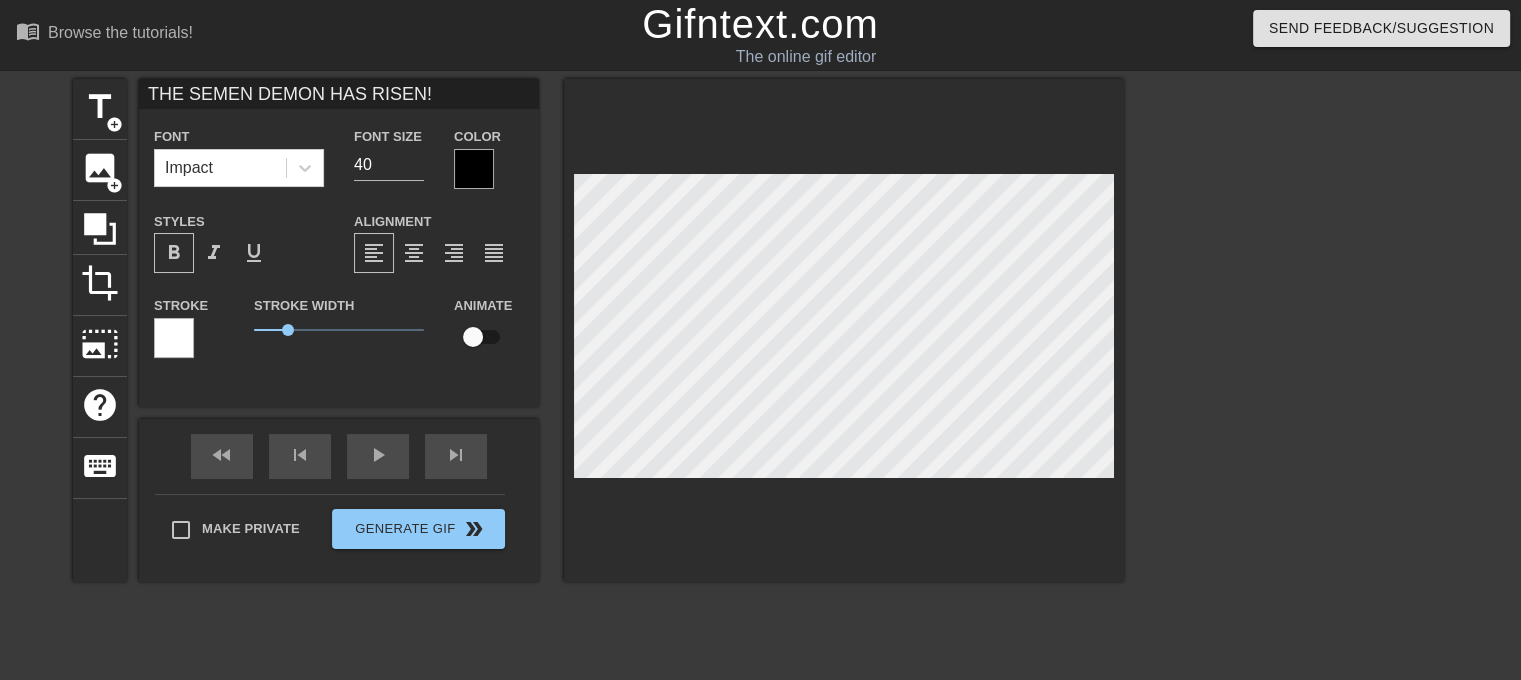 click on "format_bold" at bounding box center (174, 253) 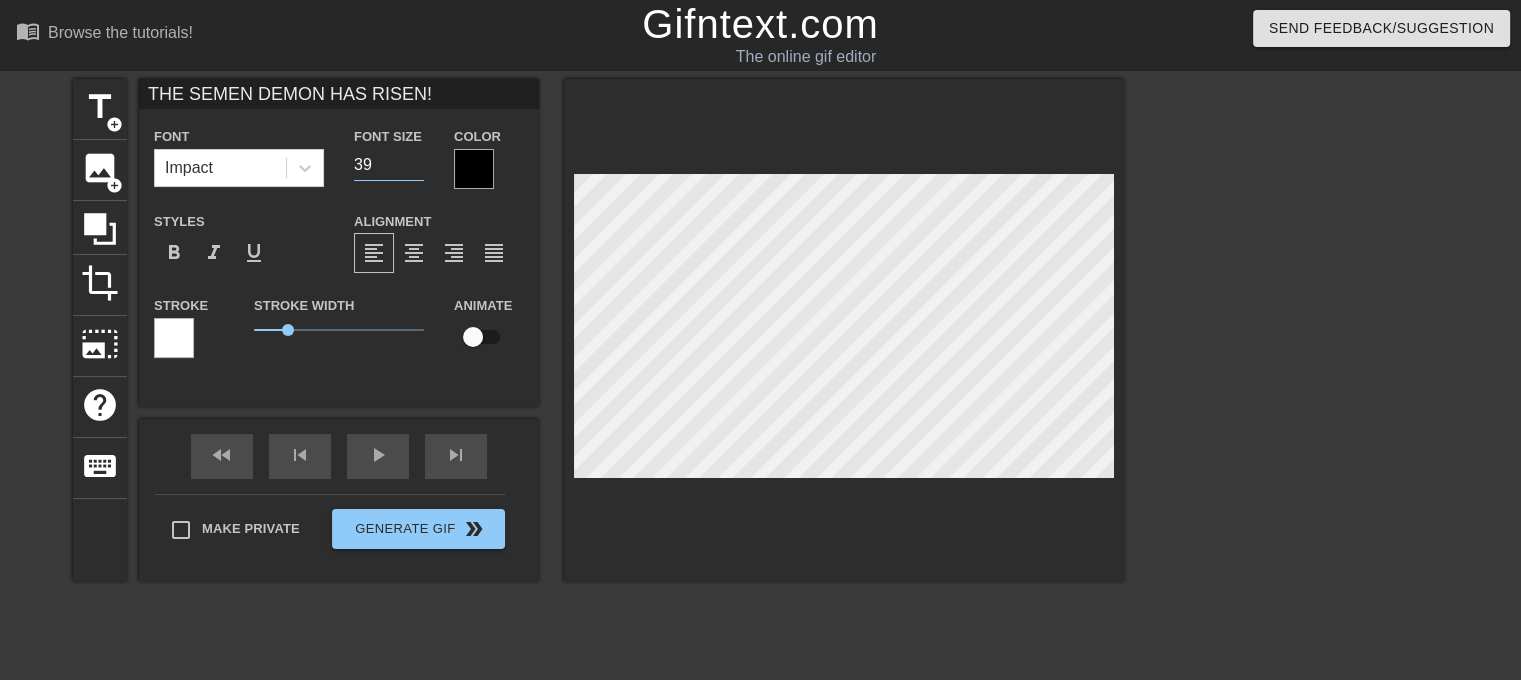 click on "39" at bounding box center [389, 165] 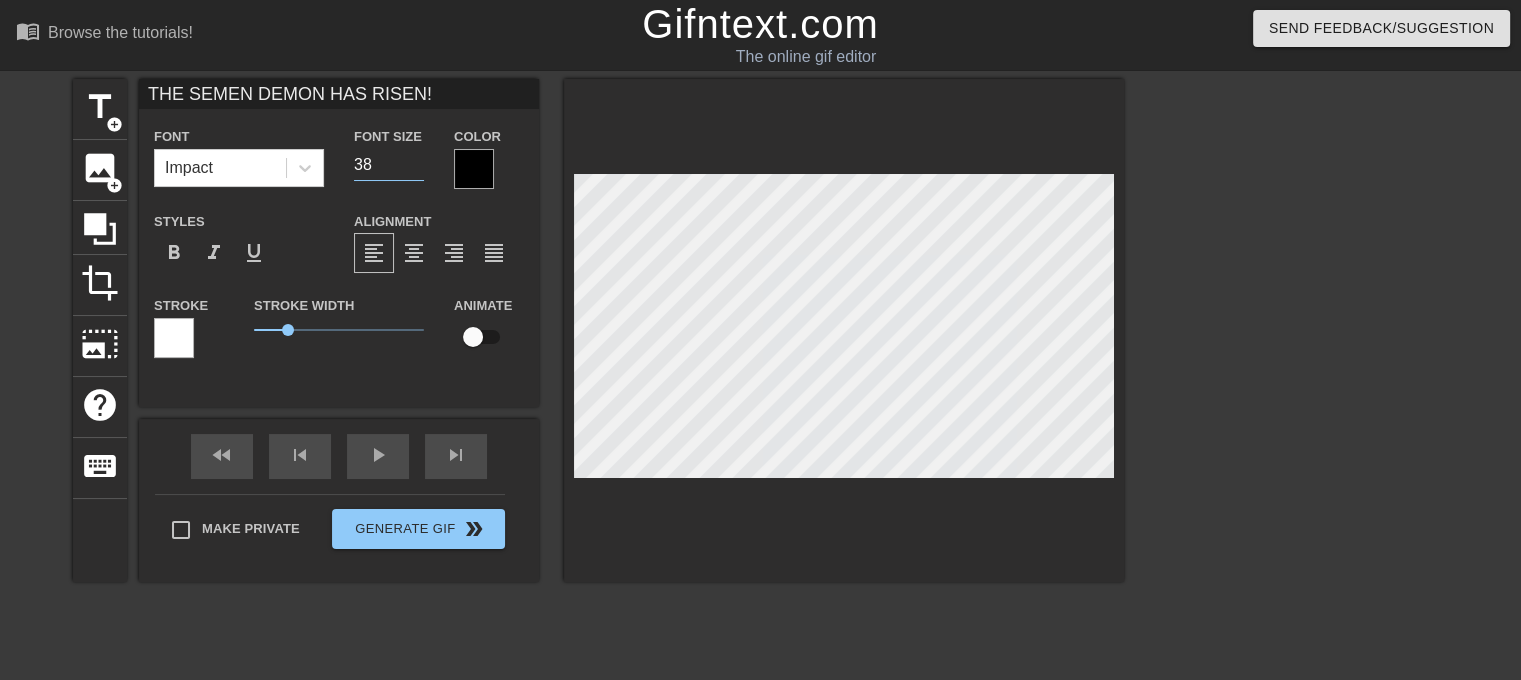 click on "38" at bounding box center [389, 165] 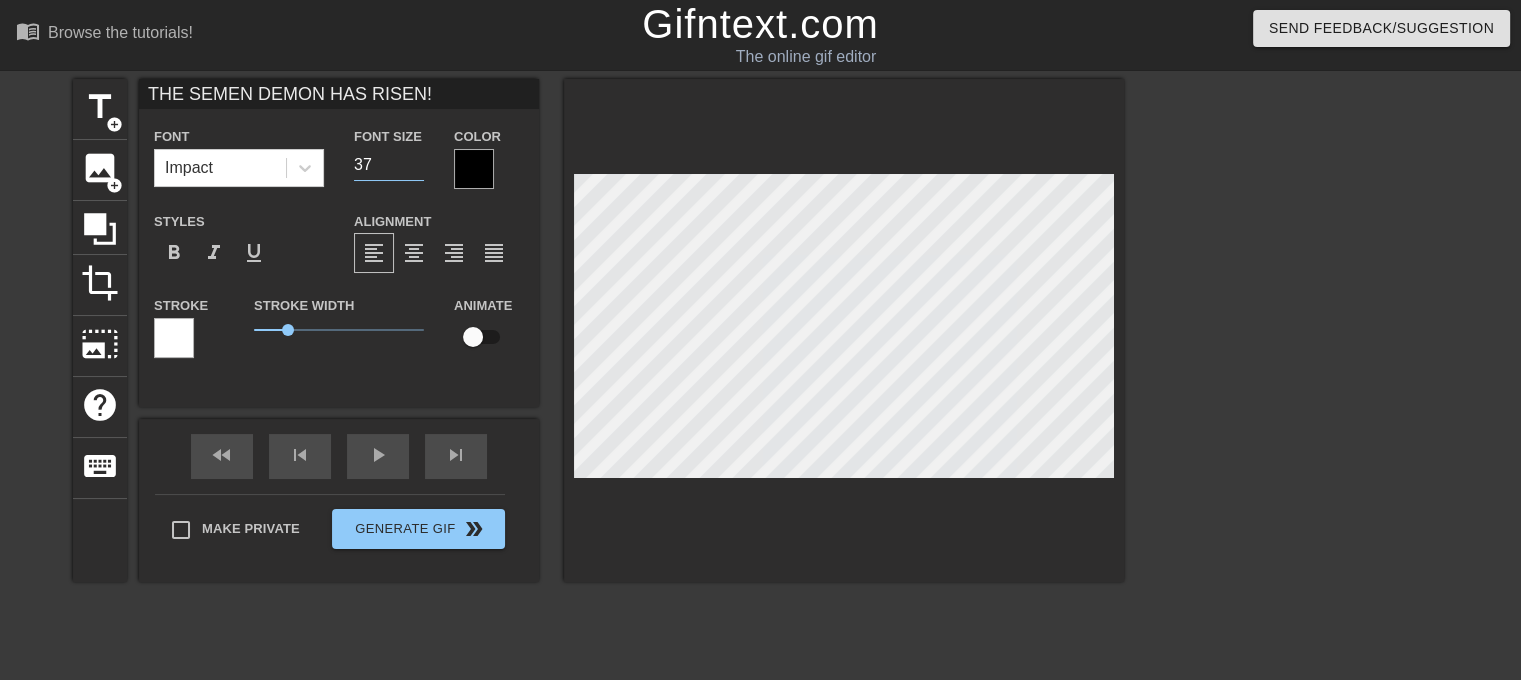 type on "37" 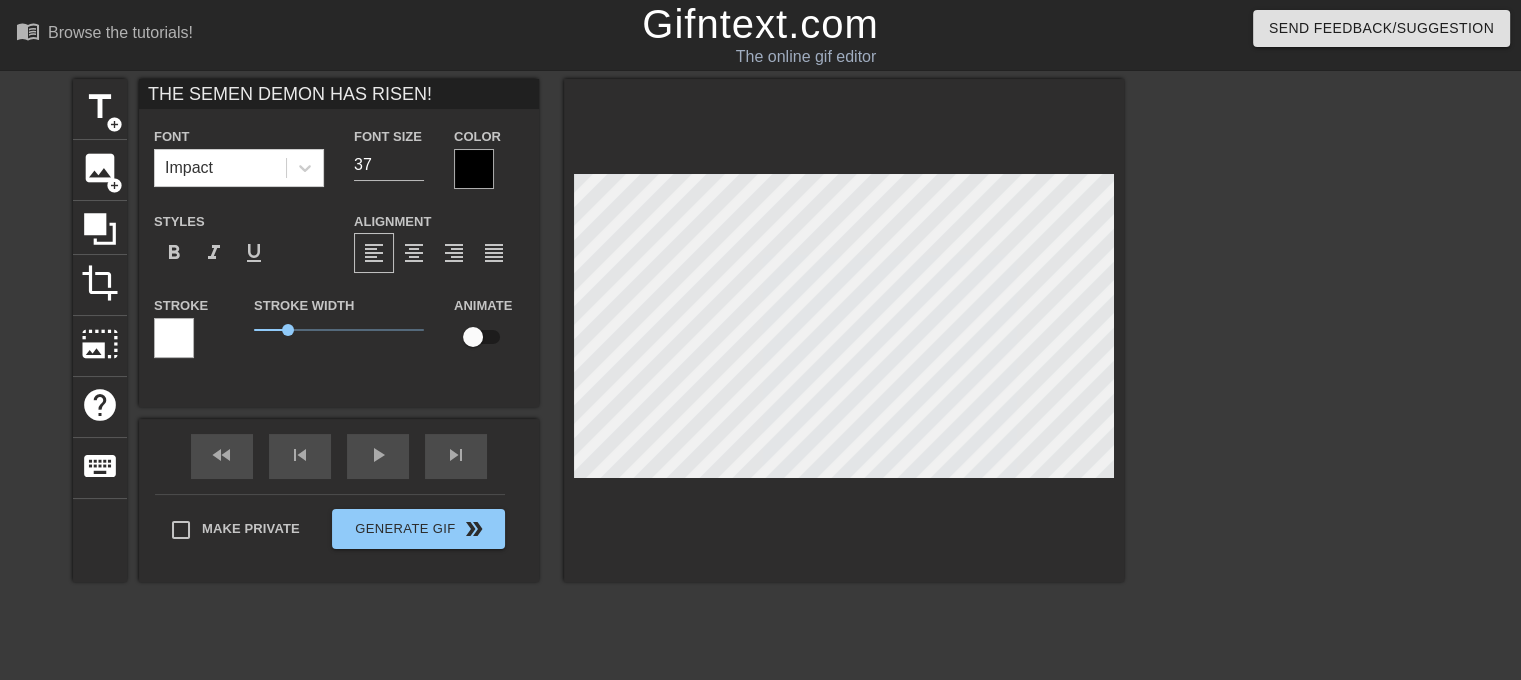 scroll, scrollTop: 2, scrollLeft: 16, axis: both 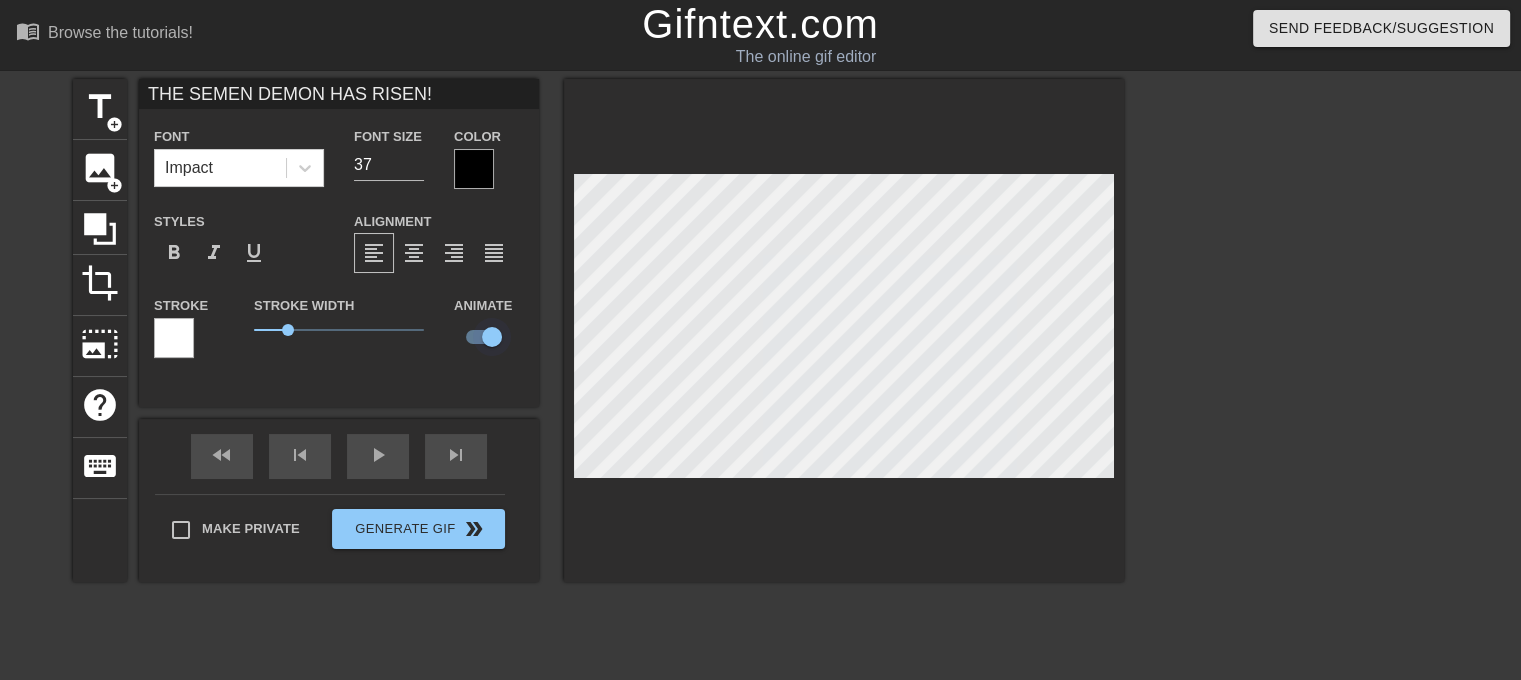 click at bounding box center [492, 337] 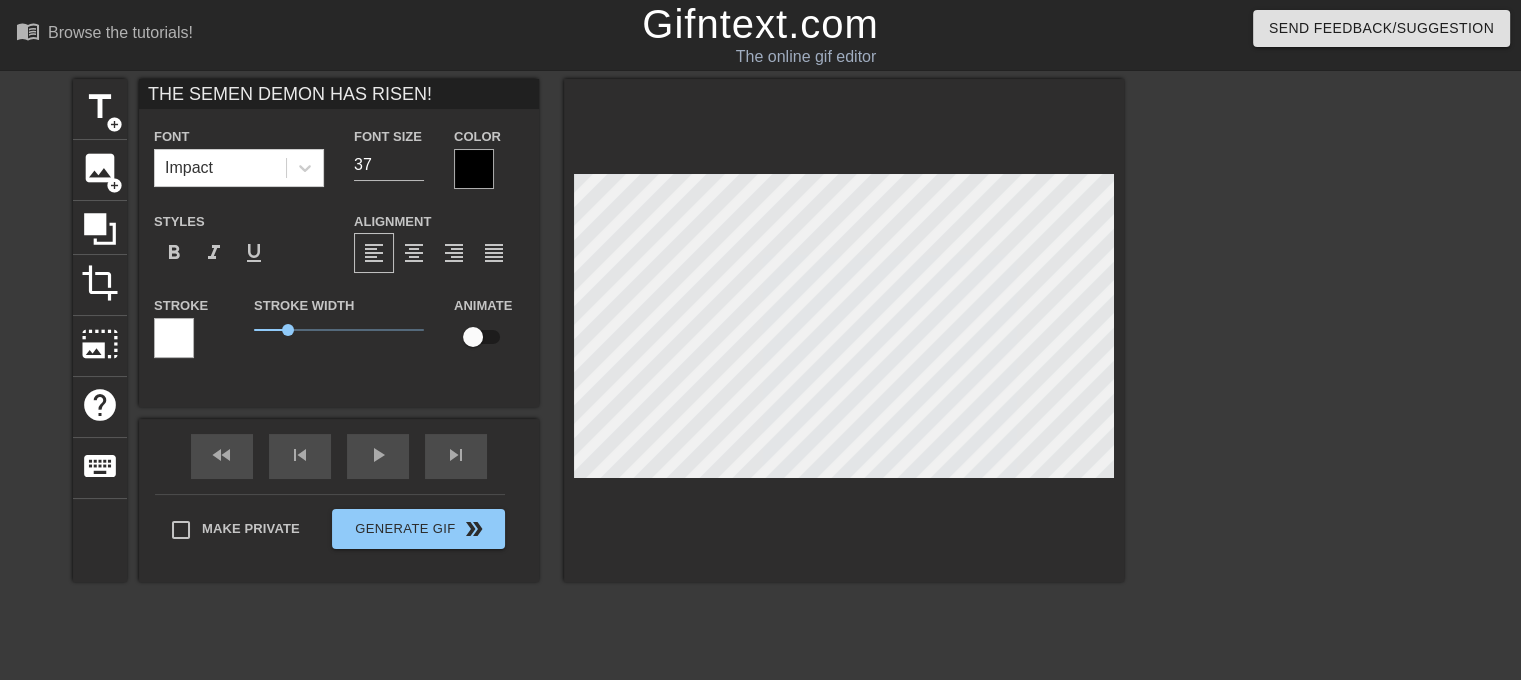 click on "THE SEMEN DEMON HAS RISEN! Font Impact Font Size 37 Color Styles format_bold format_italic format_underline Alignment format_align_left format_align_center format_align_right format_align_justify Stroke Stroke Width 1 Animate" at bounding box center [339, 243] 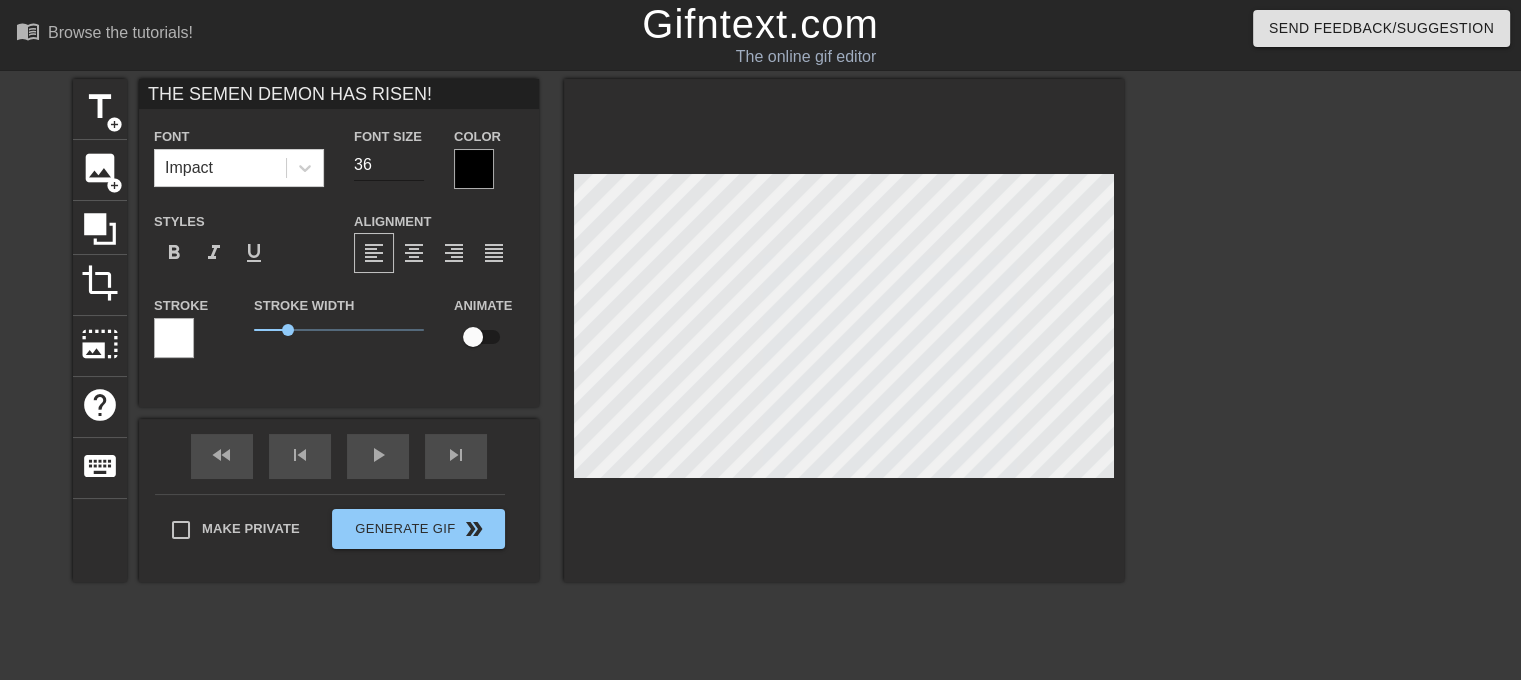 click on "36" at bounding box center [389, 165] 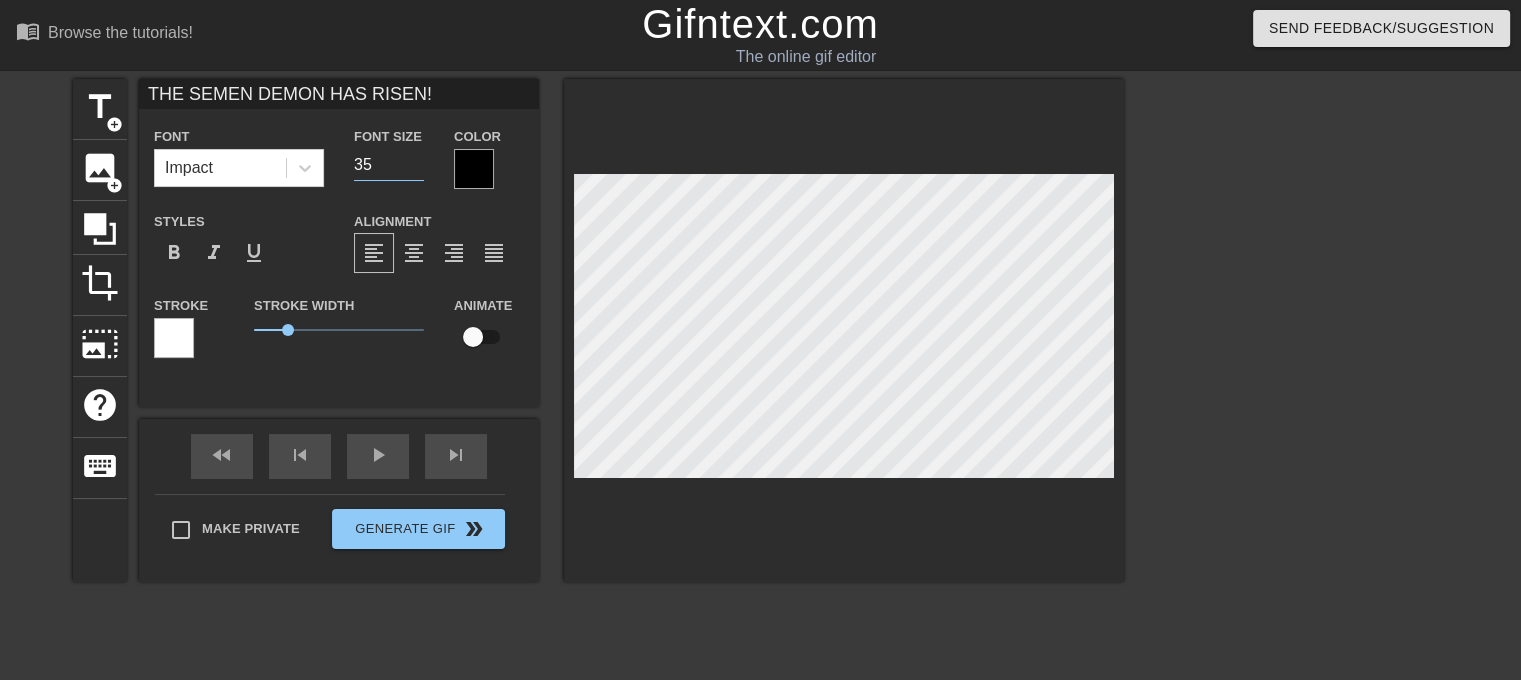 click on "35" at bounding box center (389, 165) 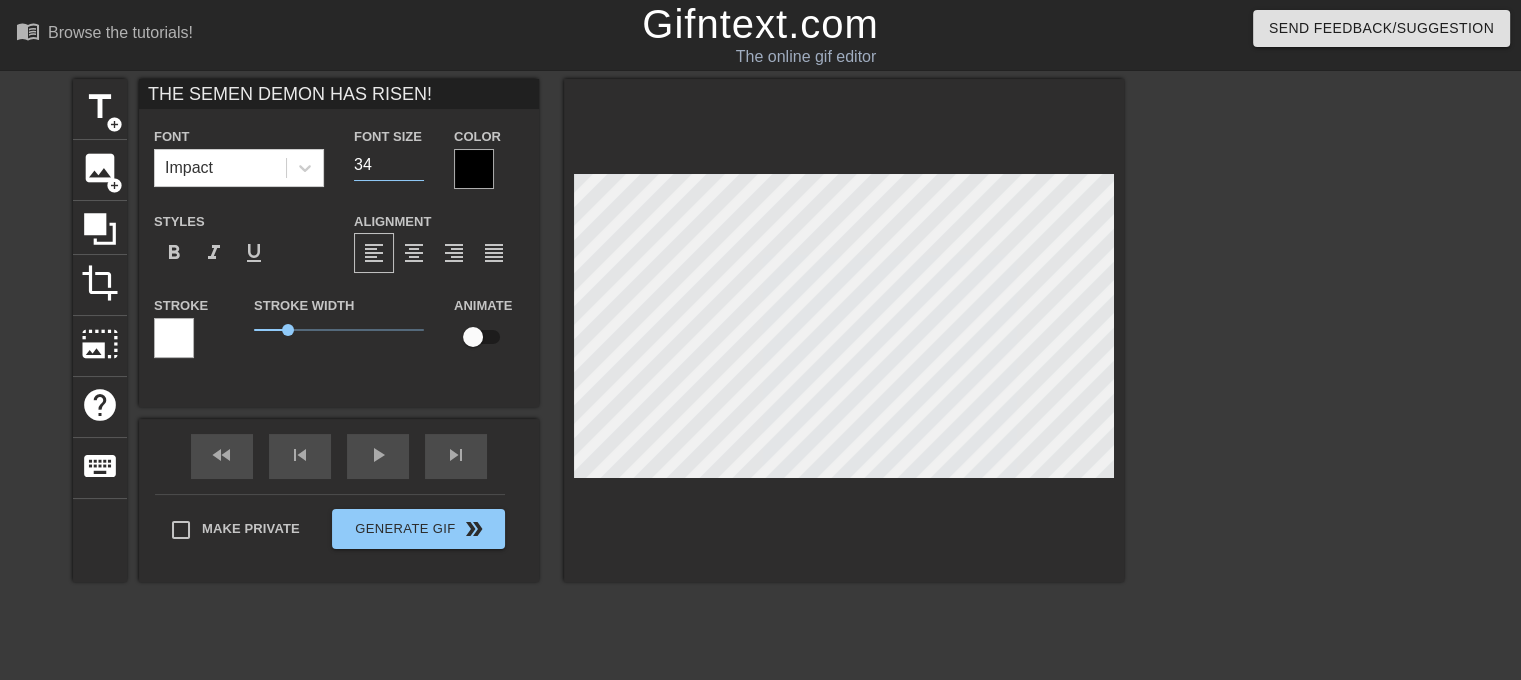 click on "34" at bounding box center [389, 165] 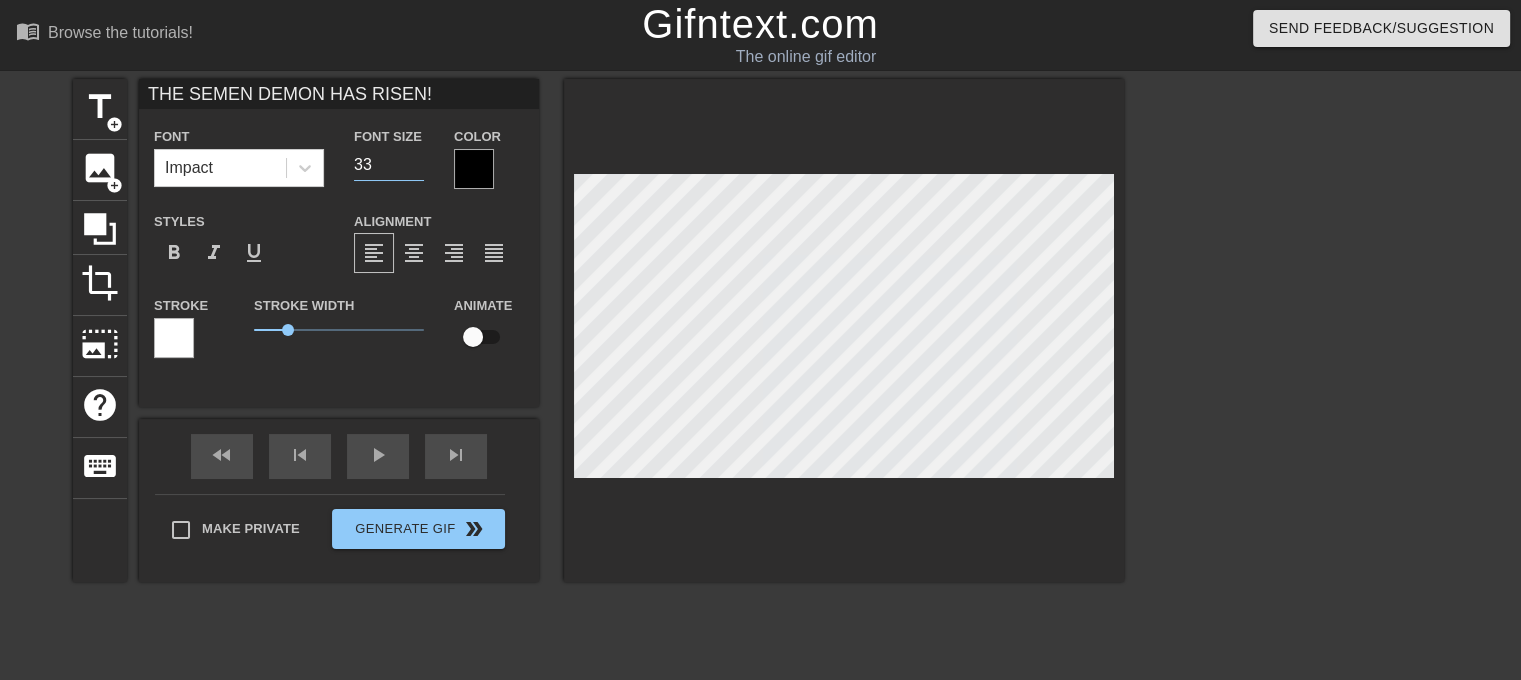 click on "33" at bounding box center (389, 165) 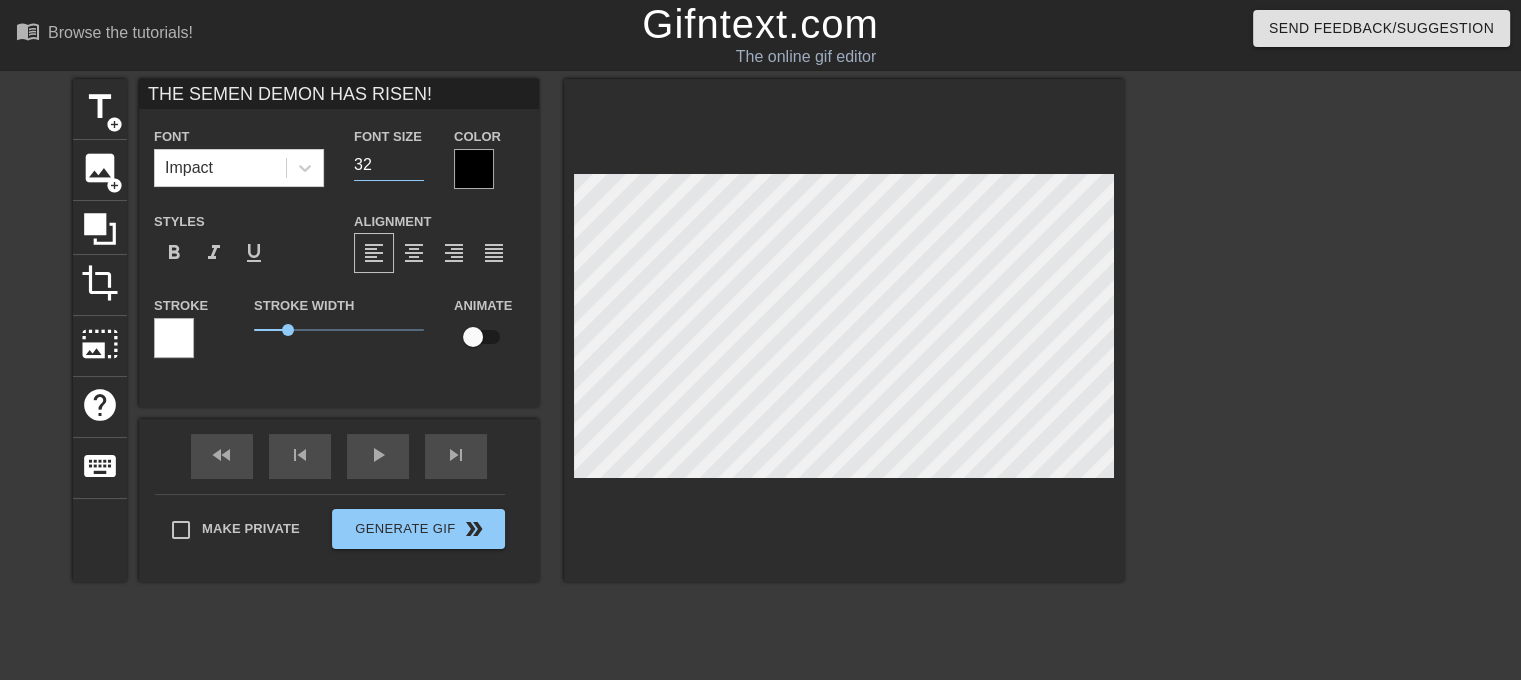 click on "32" at bounding box center [389, 165] 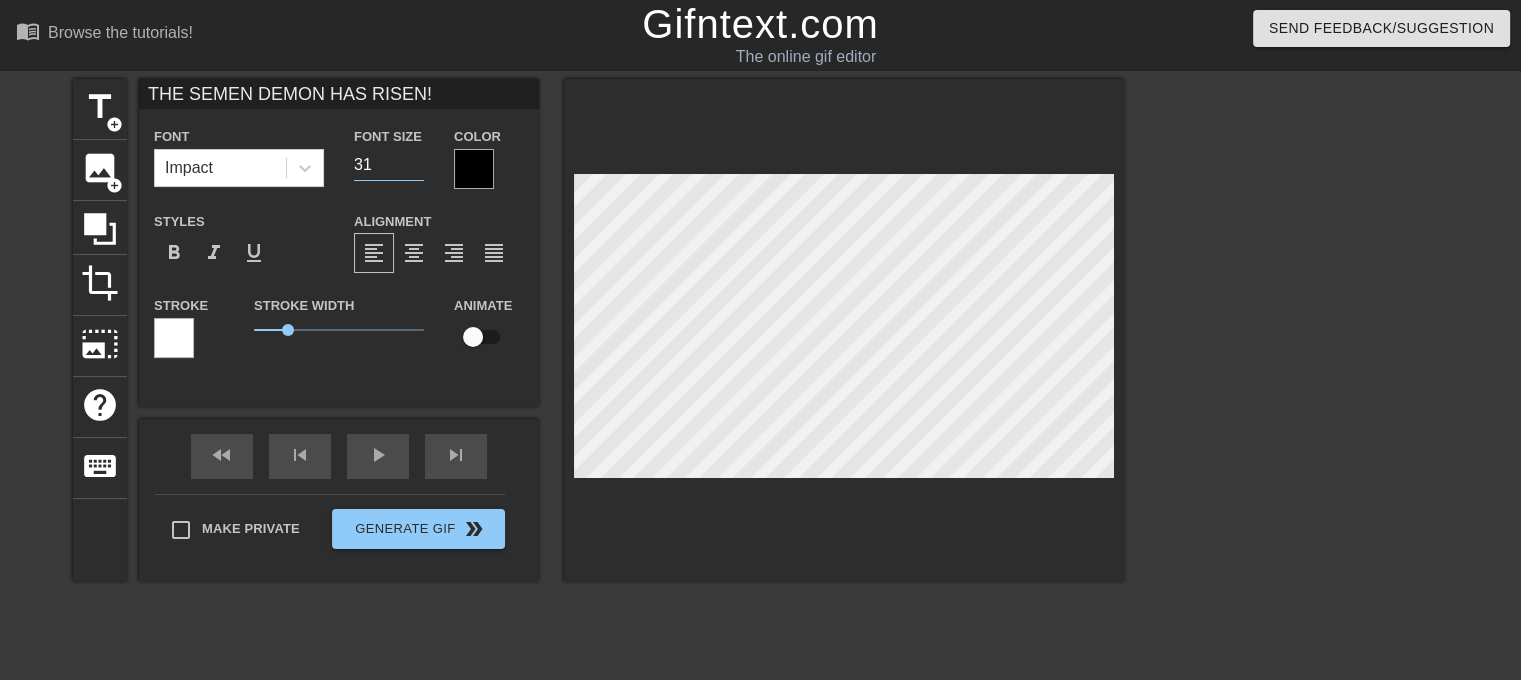 click on "31" at bounding box center [389, 165] 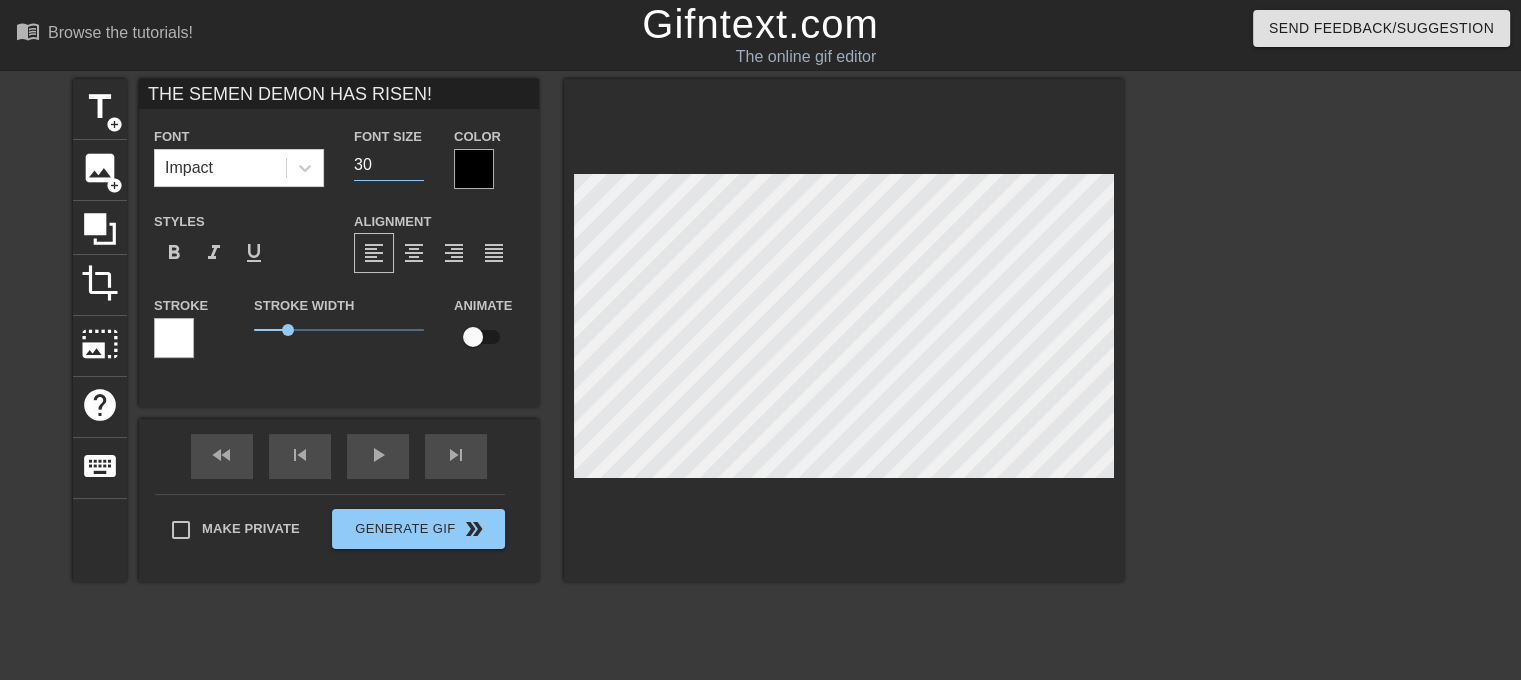 click on "30" at bounding box center (389, 165) 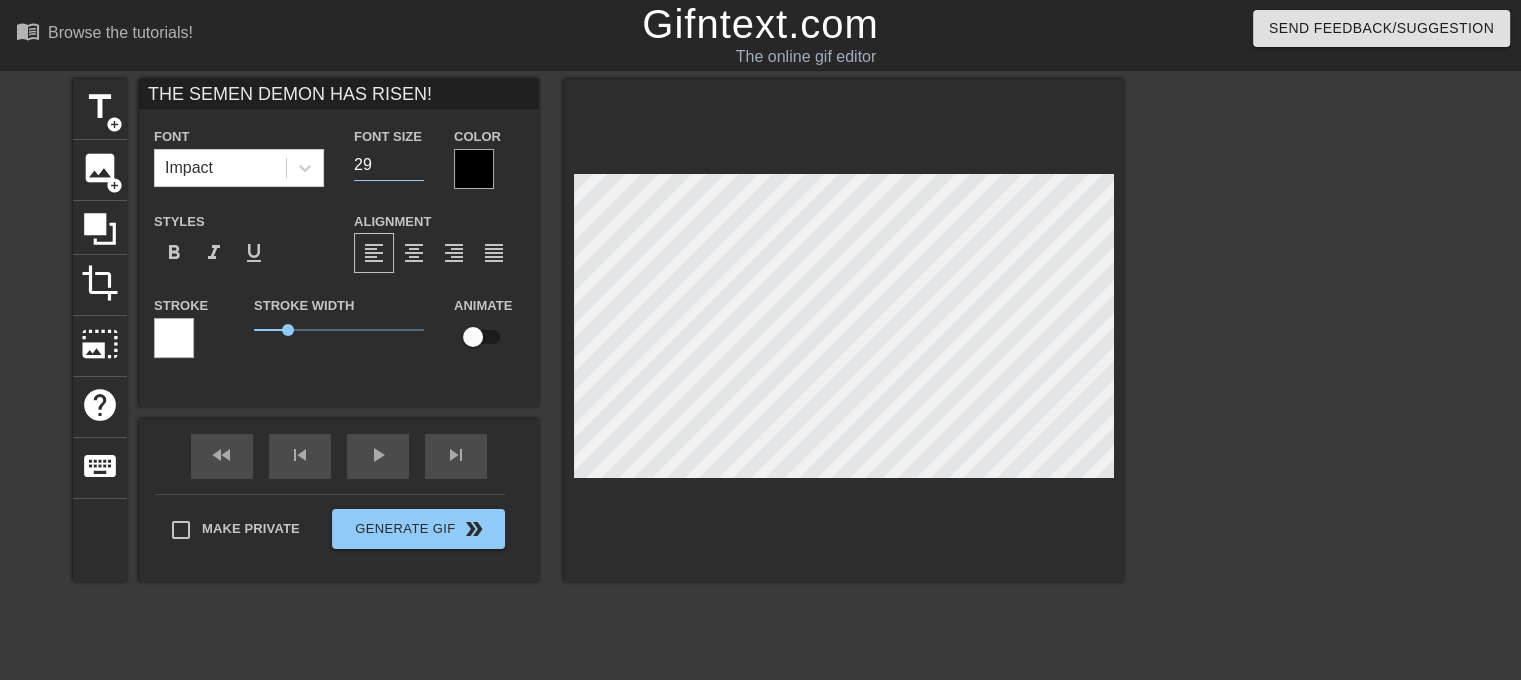 click on "29" at bounding box center [389, 165] 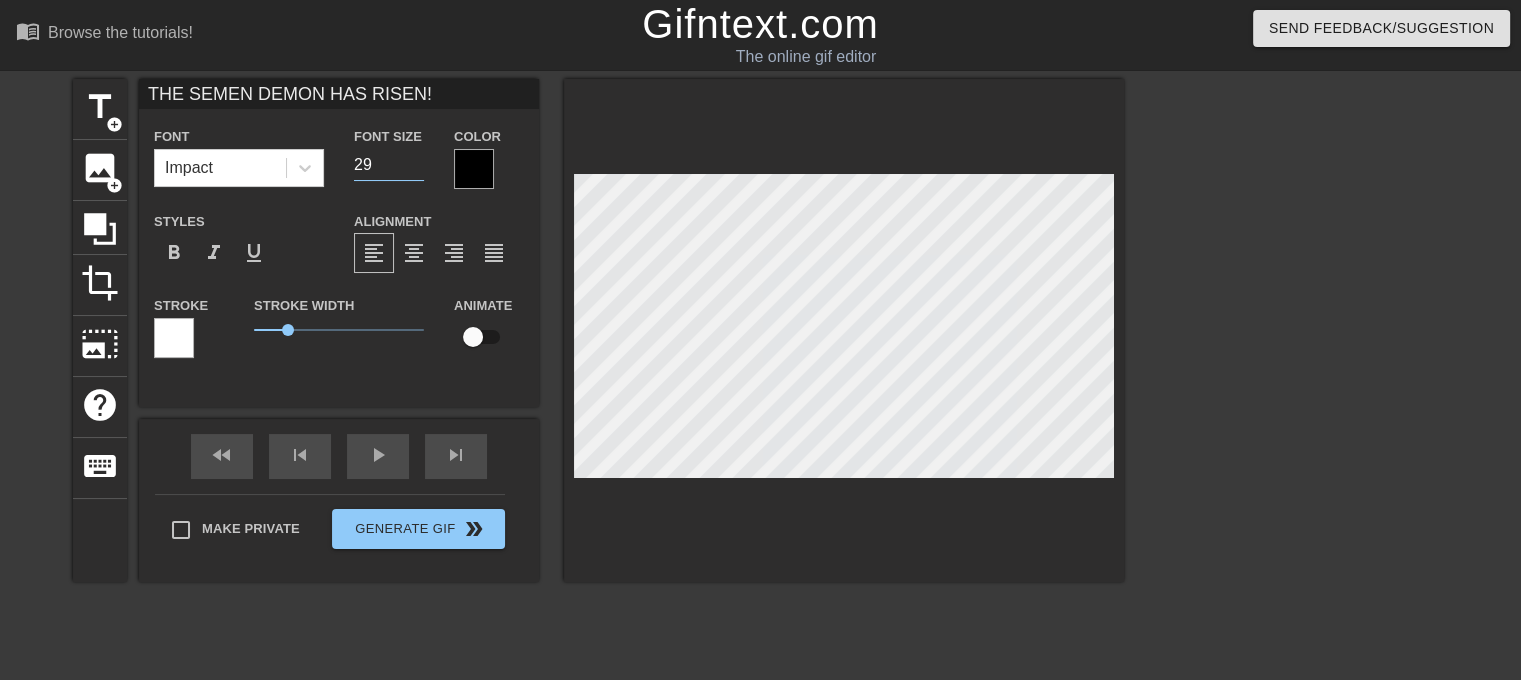 drag, startPoint x: 384, startPoint y: 164, endPoint x: 324, endPoint y: 163, distance: 60.00833 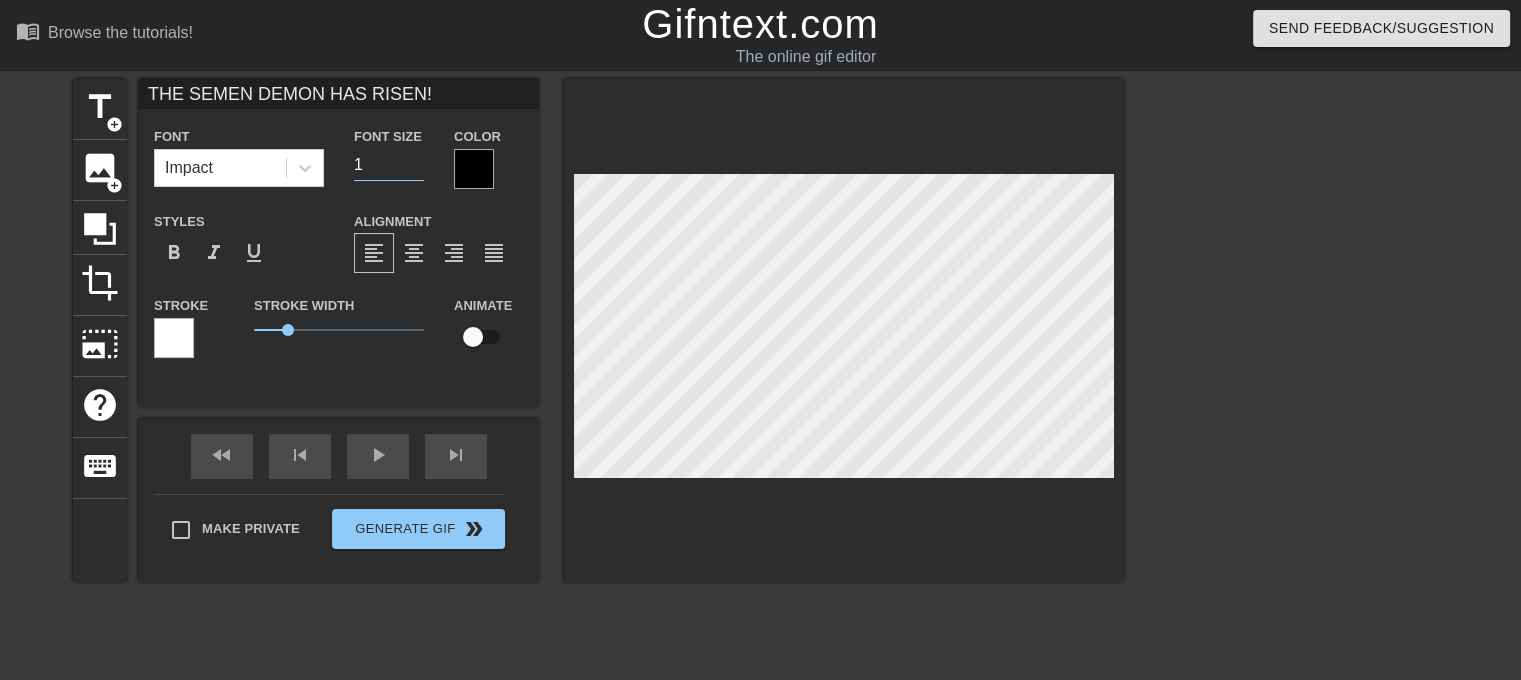 type on "15" 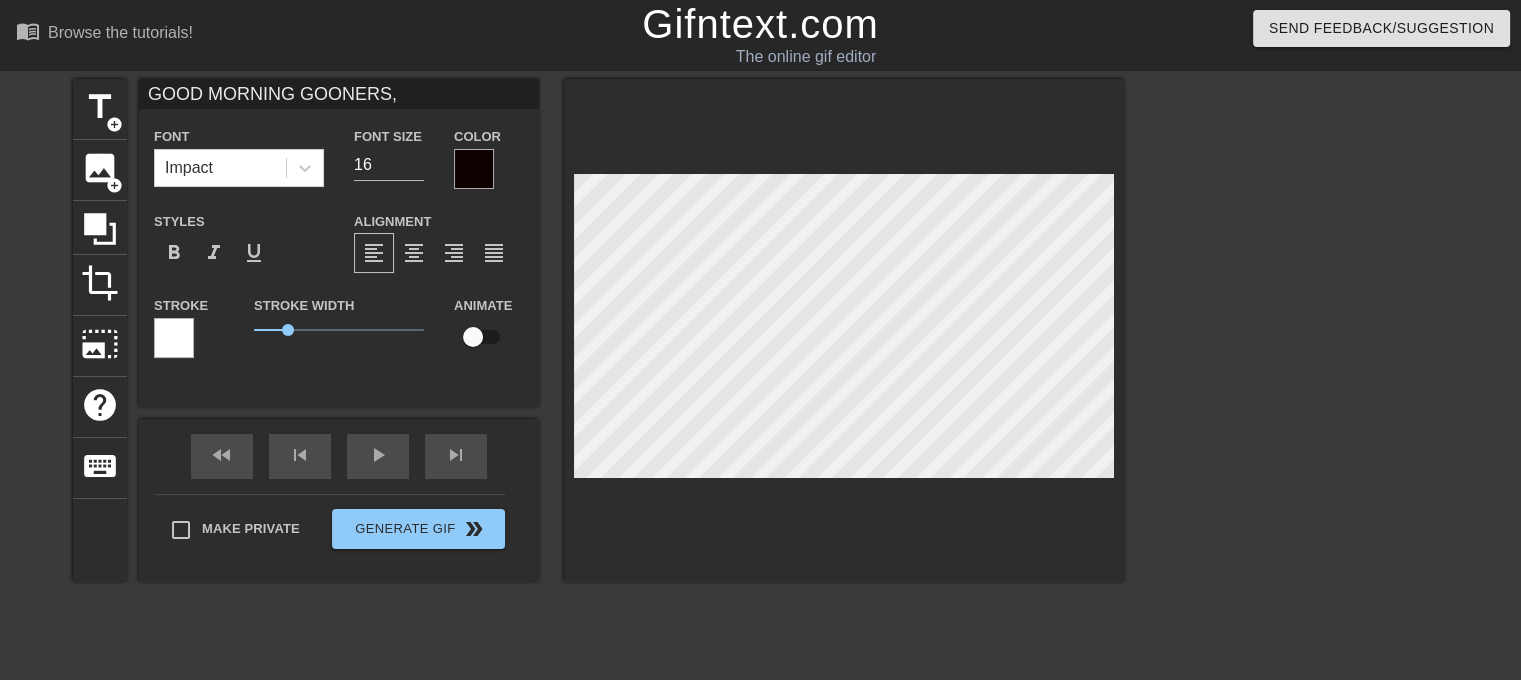 type on "GOOD MORNING GOONERS," 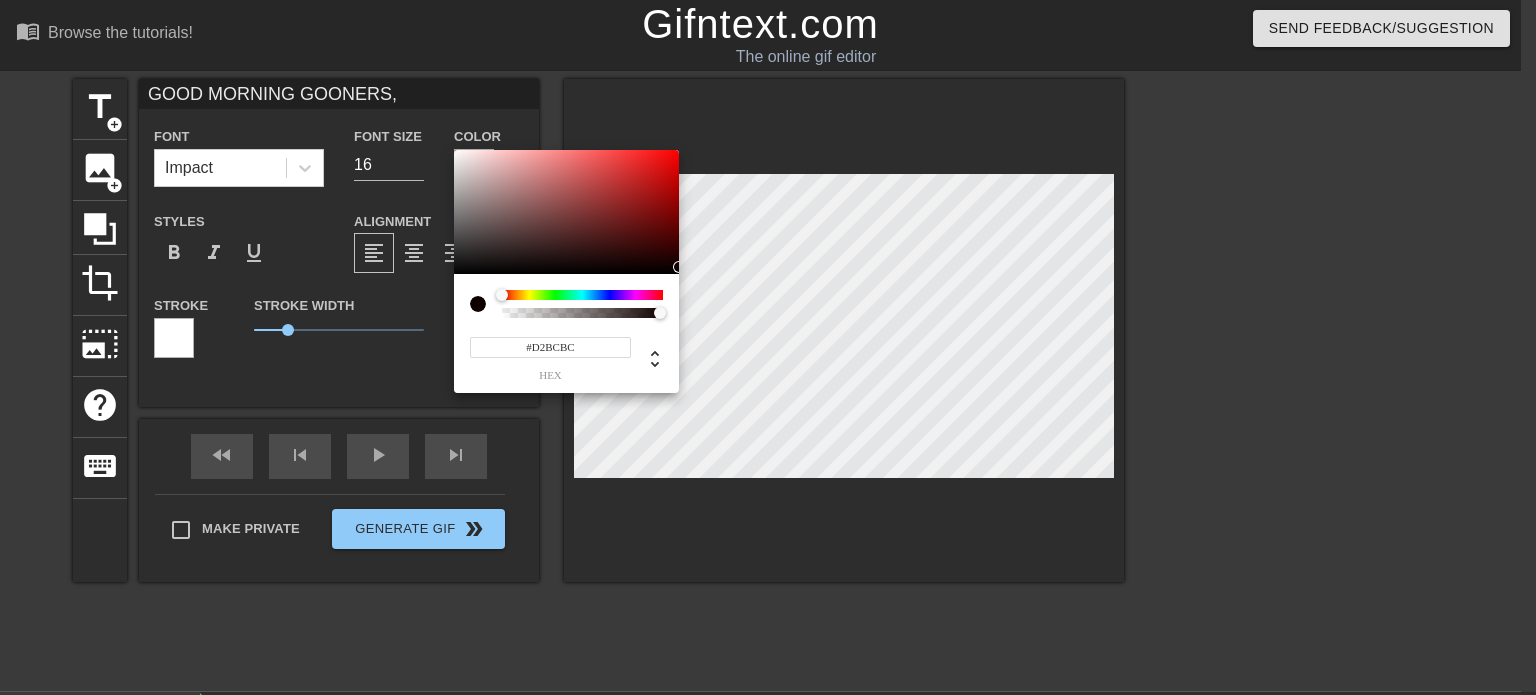 click at bounding box center (566, 212) 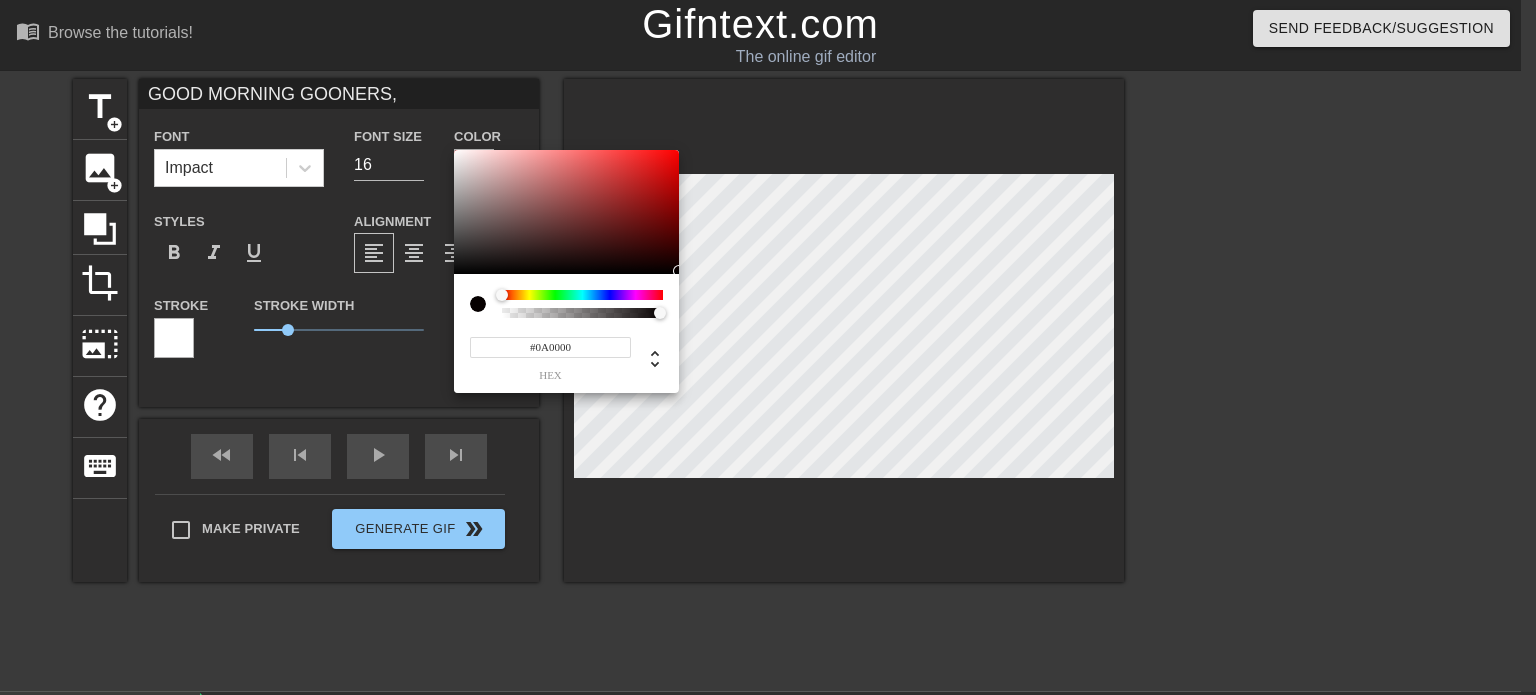 type on "#000000" 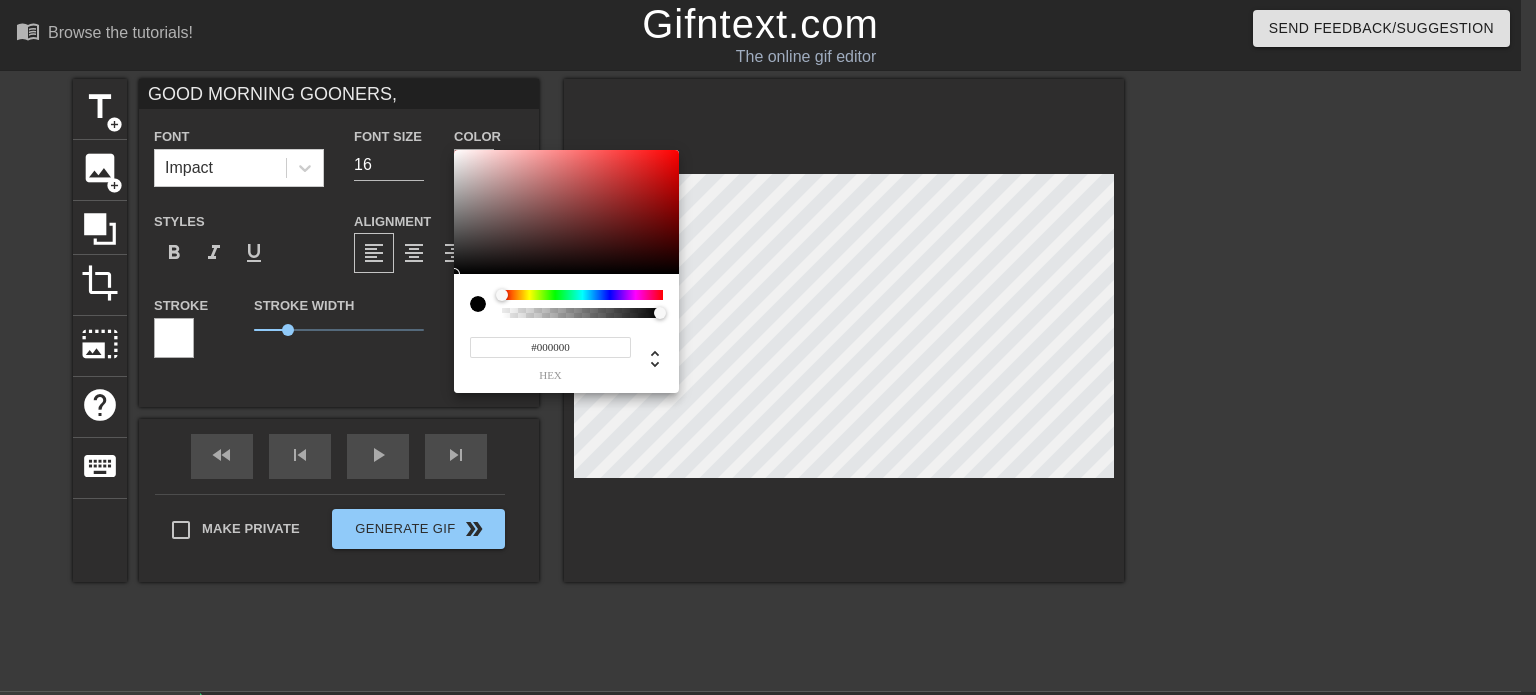 drag, startPoint x: 654, startPoint y: 271, endPoint x: 684, endPoint y: 276, distance: 30.413813 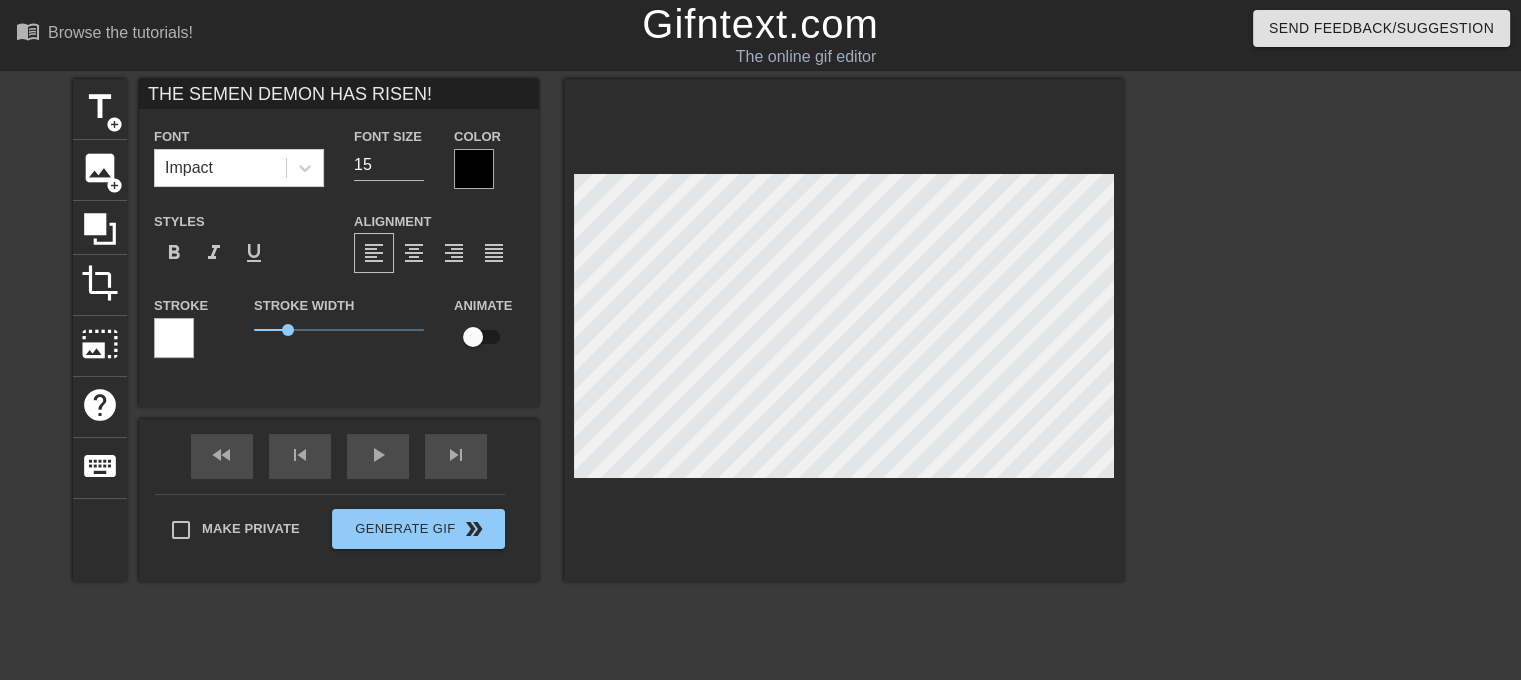 click at bounding box center [474, 169] 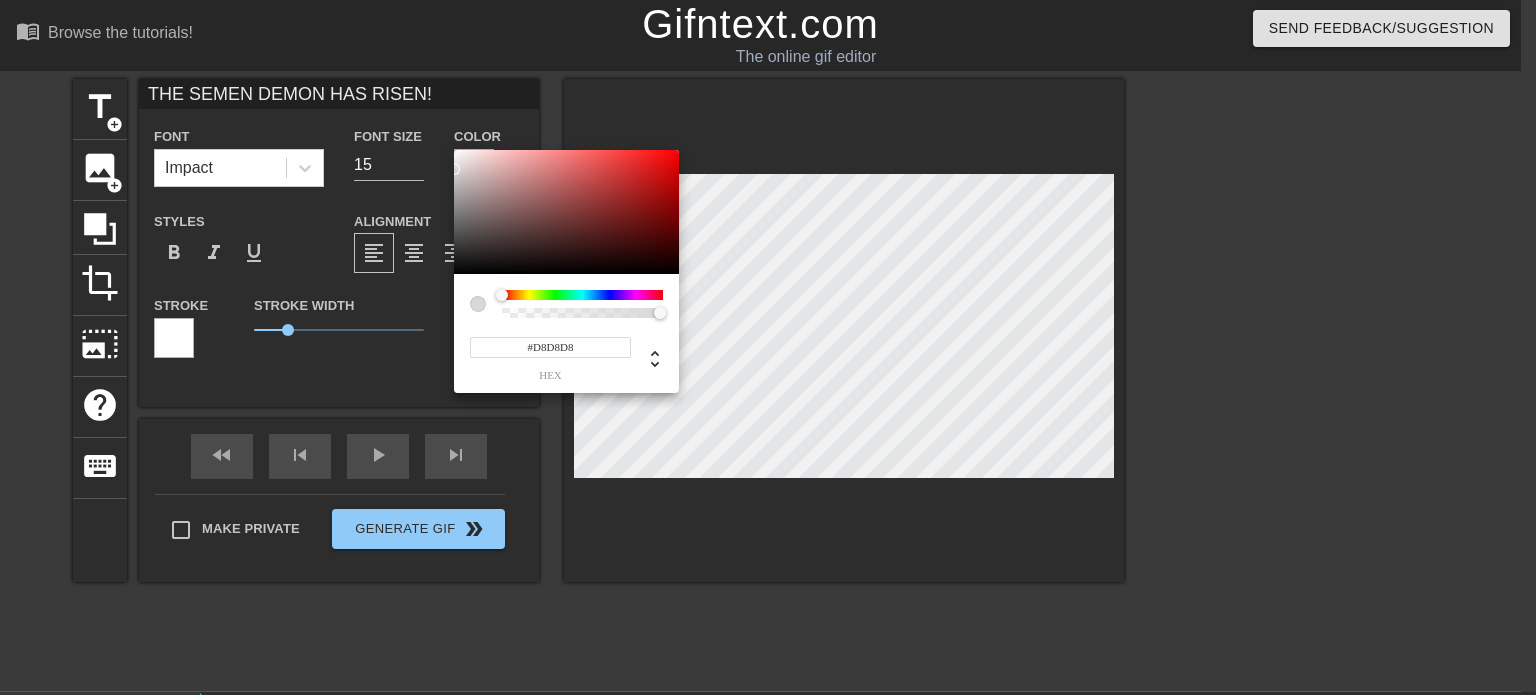 type on "#000000" 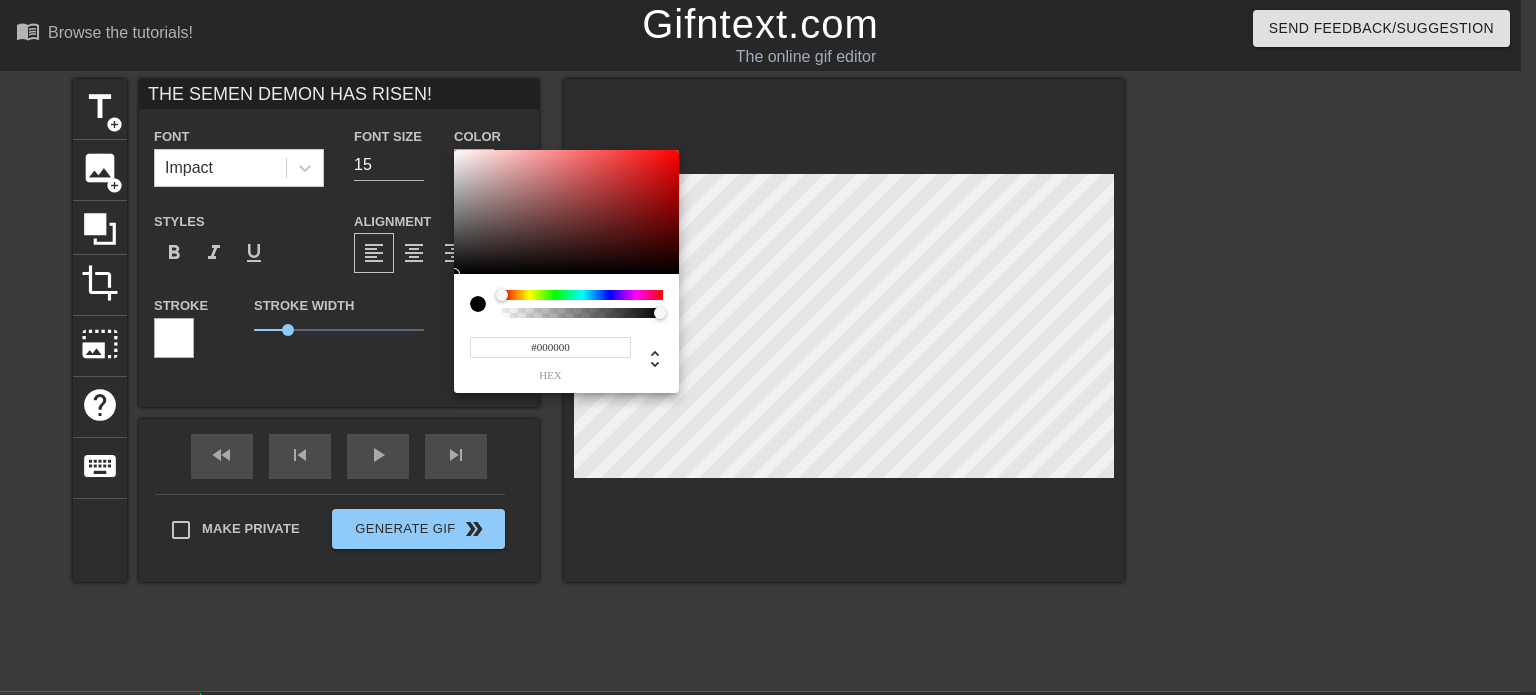 drag, startPoint x: 459, startPoint y: 270, endPoint x: 420, endPoint y: 286, distance: 42.154476 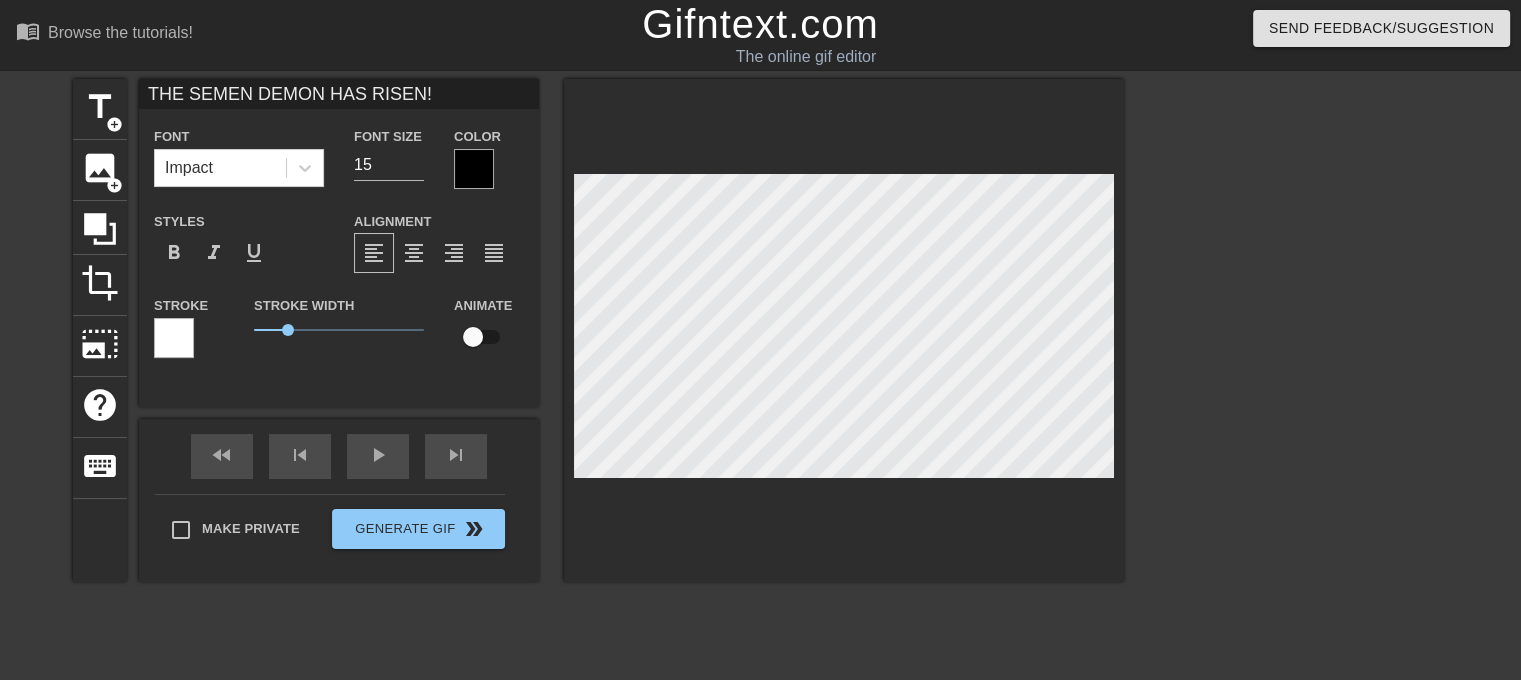 scroll, scrollTop: 2, scrollLeft: 8, axis: both 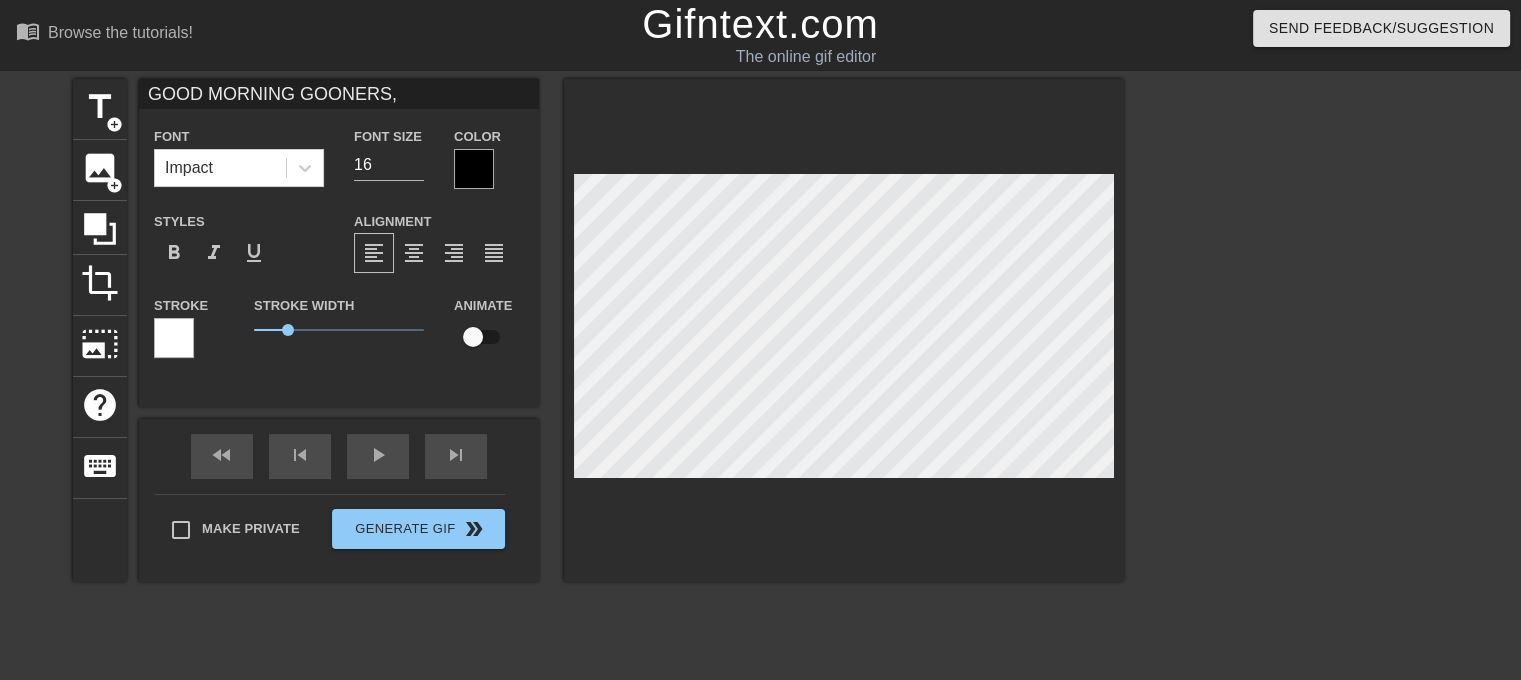 type on "THE SEMEN DEMON HAS RISEN!" 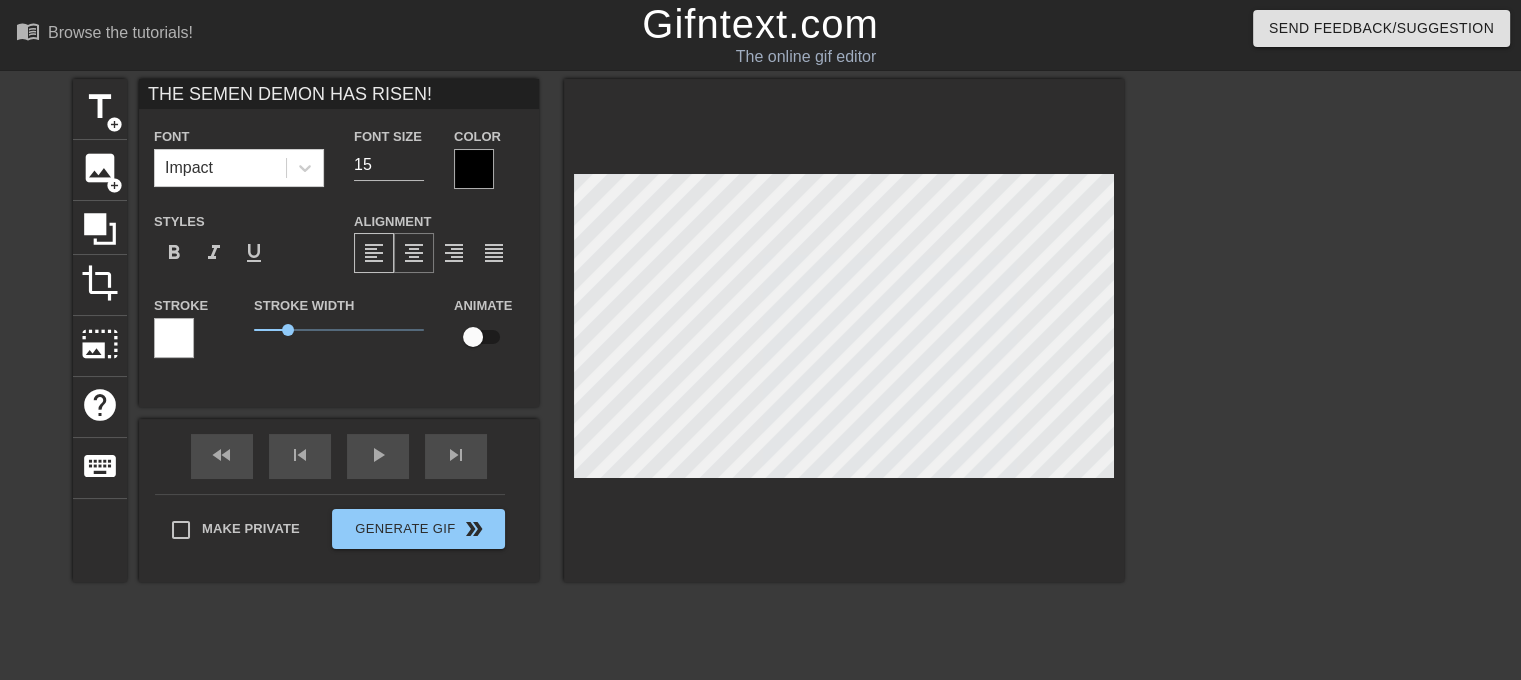 click on "format_align_center" at bounding box center (414, 253) 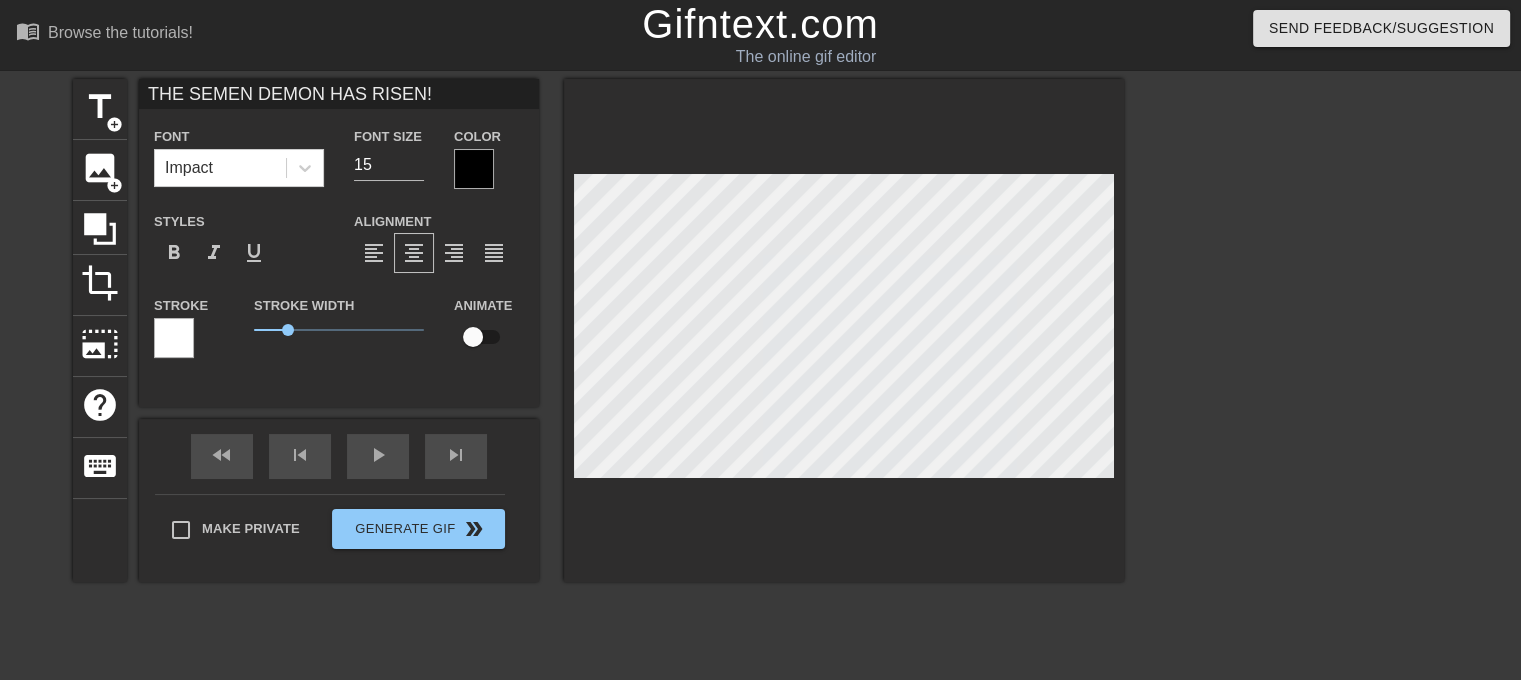 type on "GOOD MORNING GOONERS," 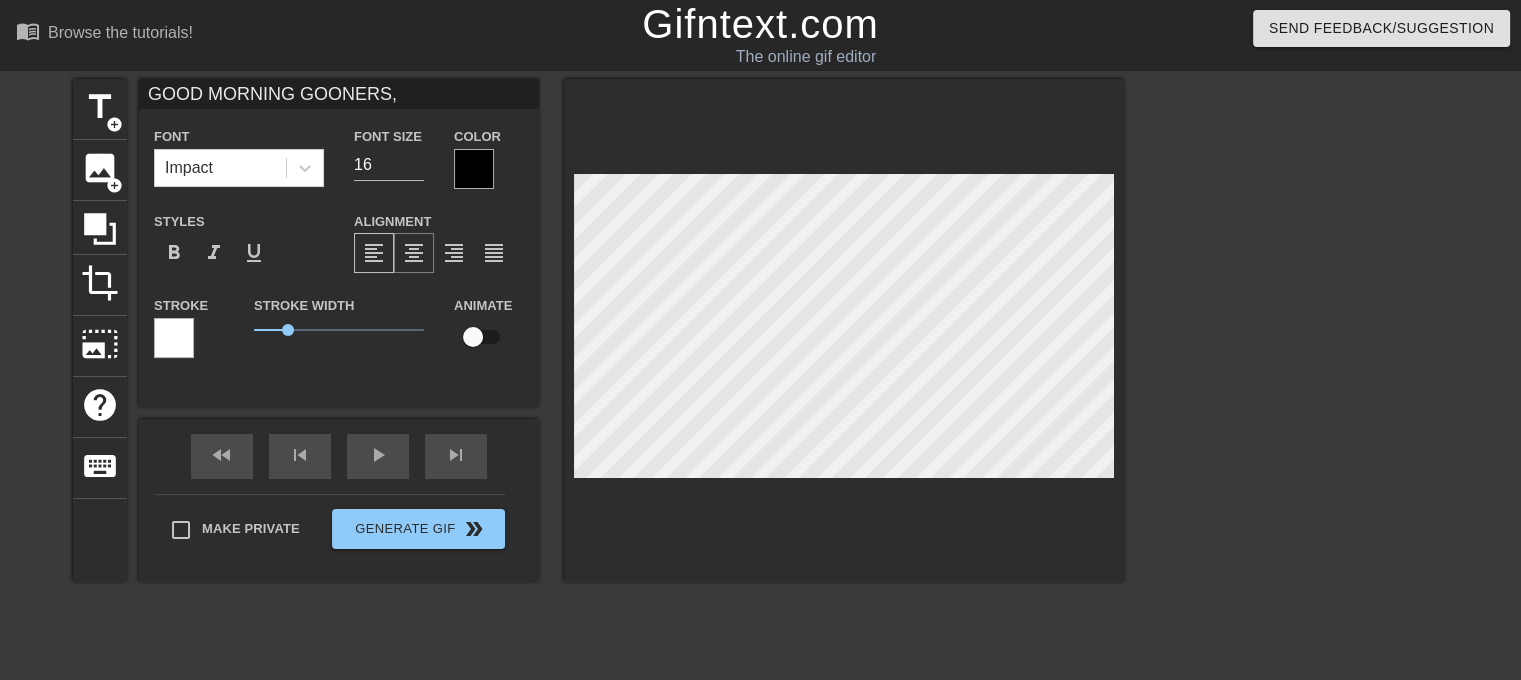 click on "format_align_center" at bounding box center [414, 253] 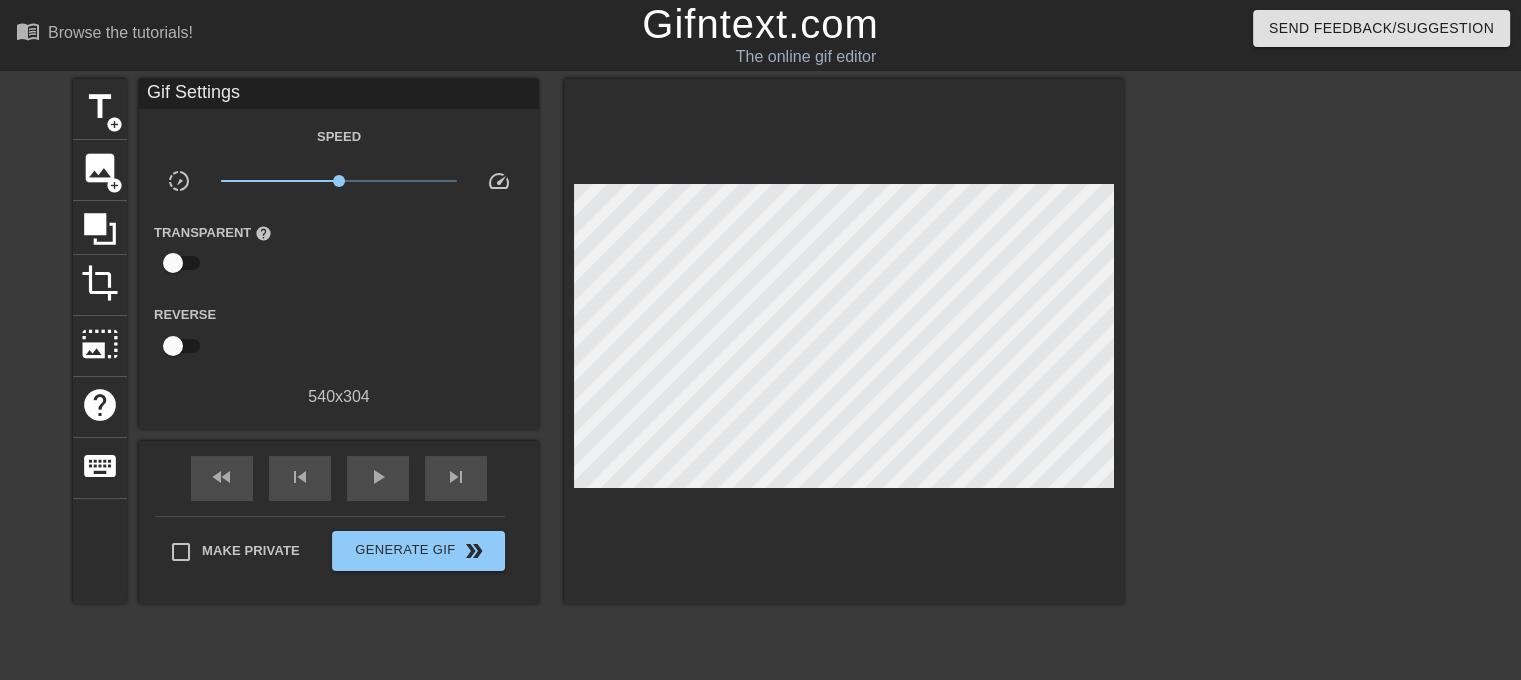 click at bounding box center [844, 341] 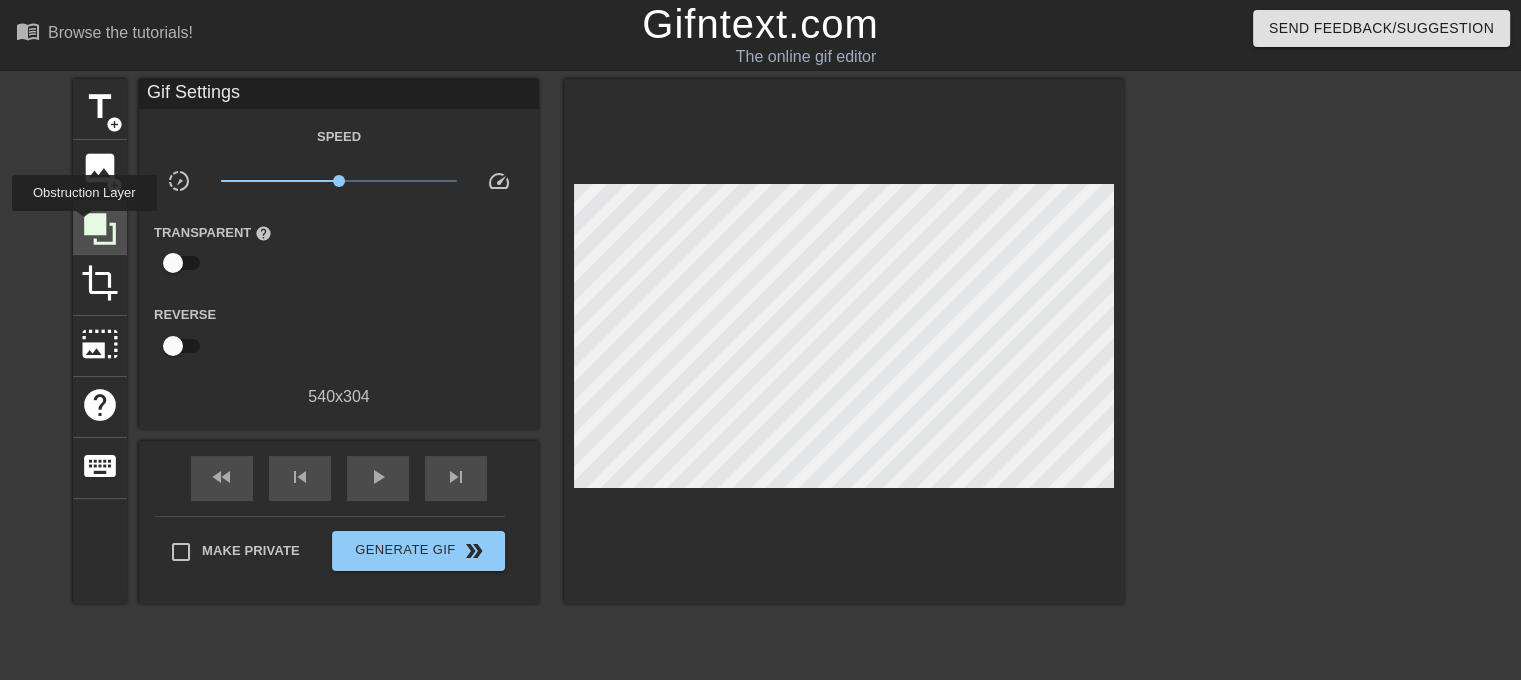 click 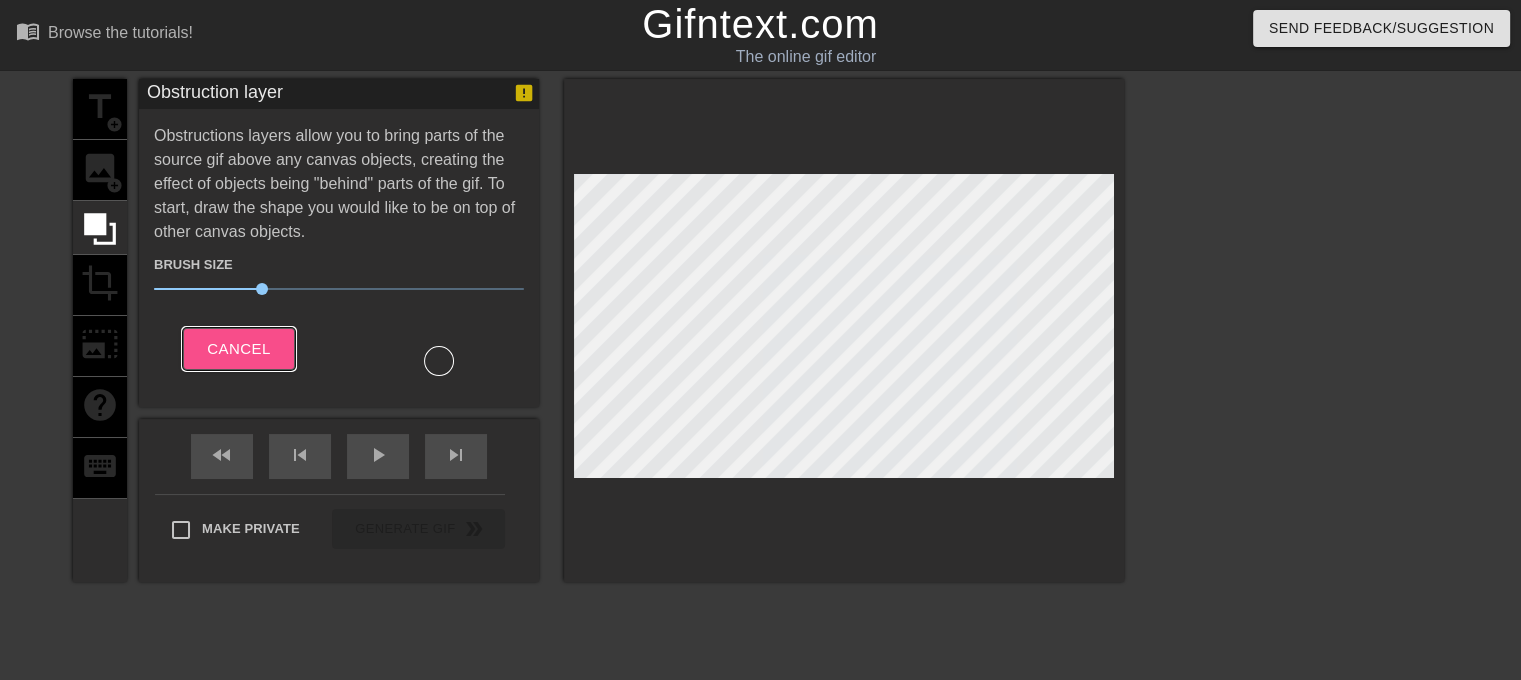 click on "Cancel" at bounding box center (238, 349) 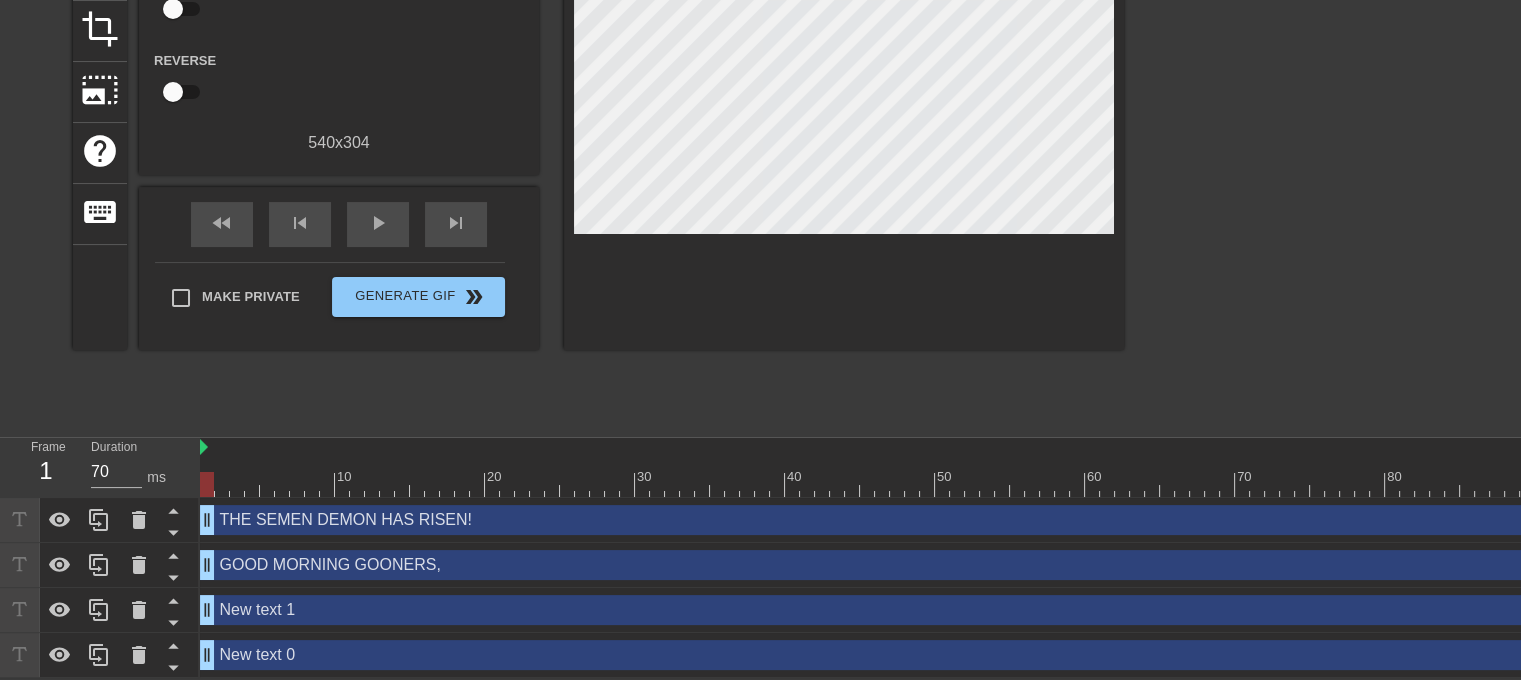 scroll, scrollTop: 267, scrollLeft: 0, axis: vertical 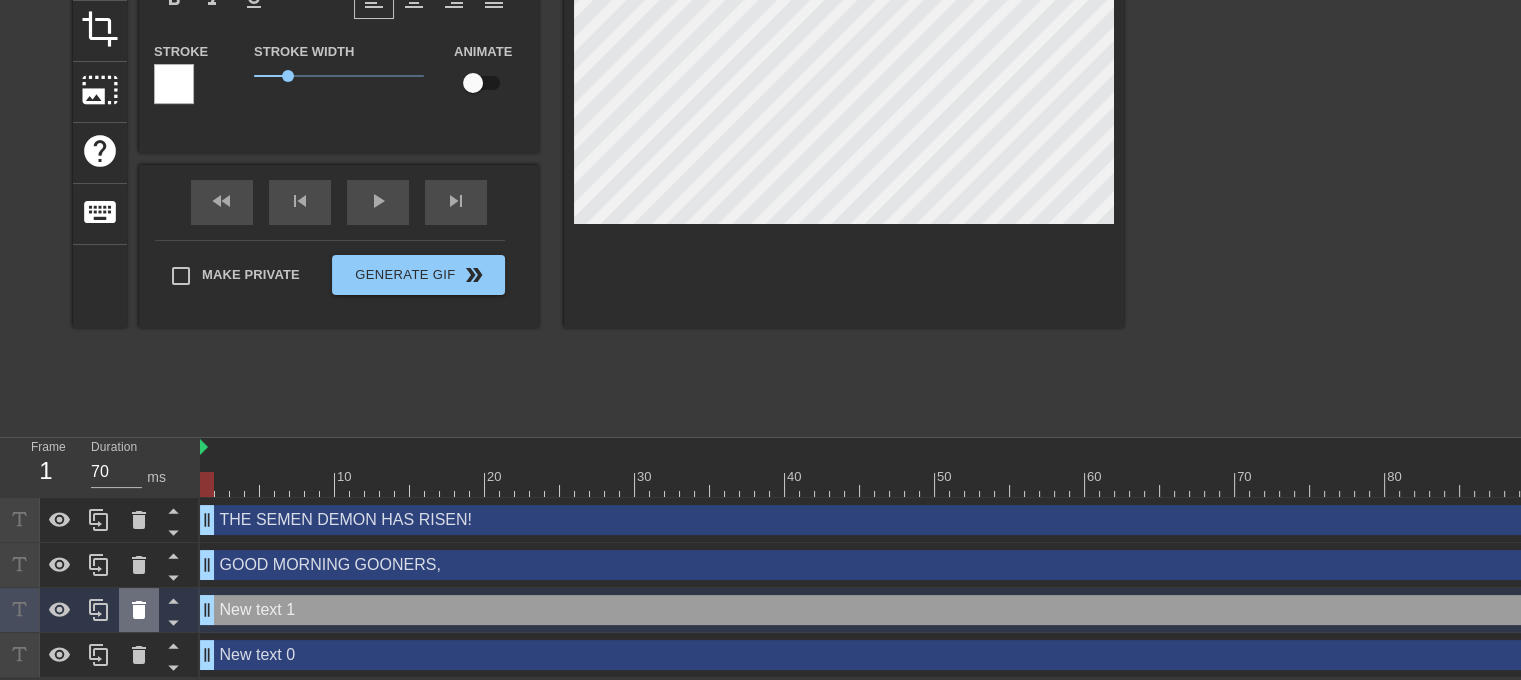 click 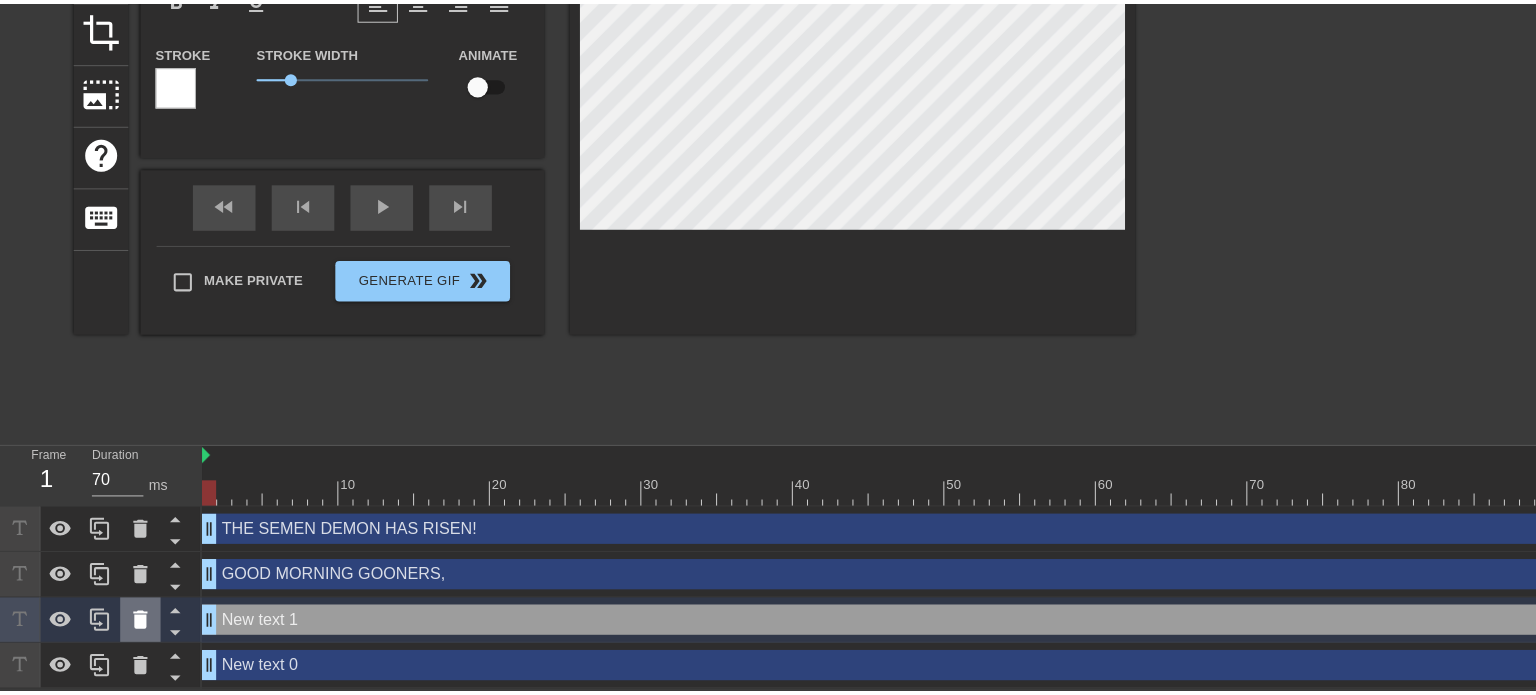 scroll, scrollTop: 252, scrollLeft: 0, axis: vertical 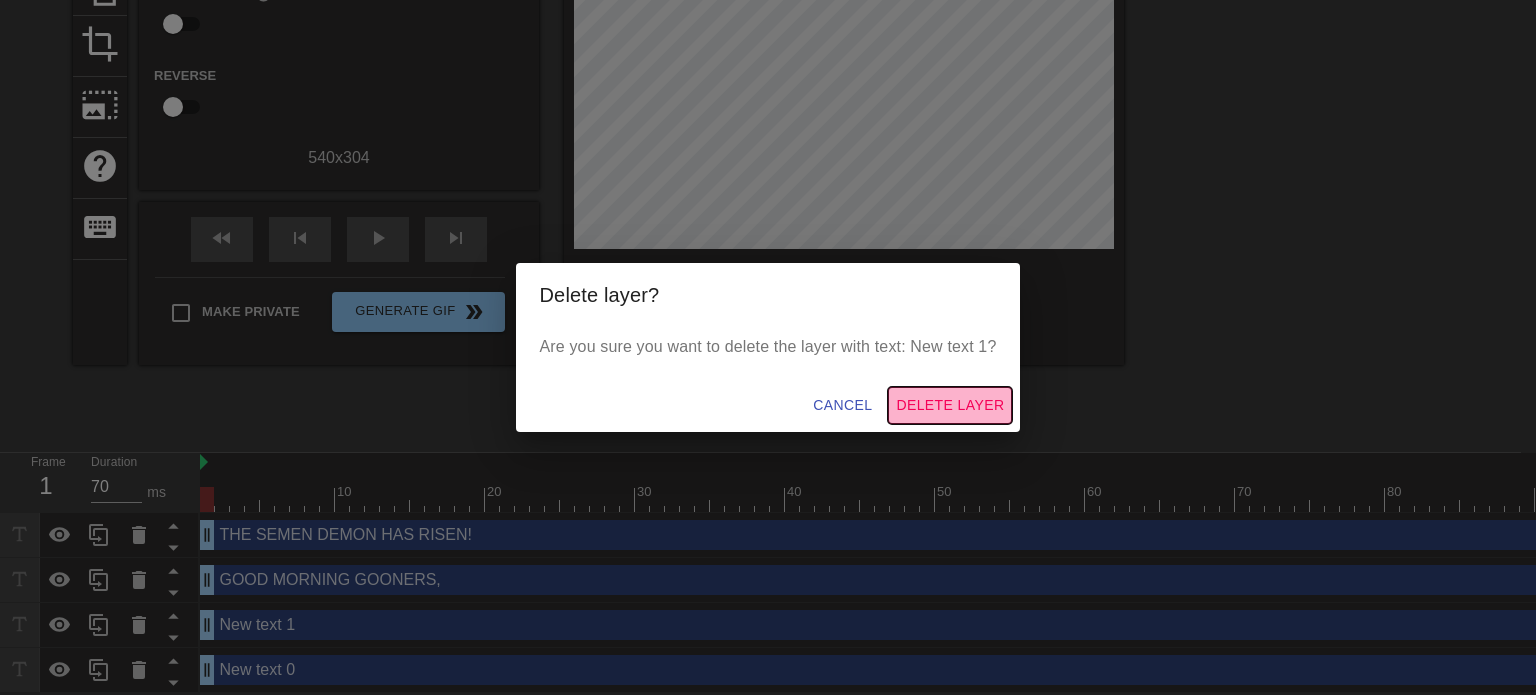 click on "Delete Layer" at bounding box center [950, 405] 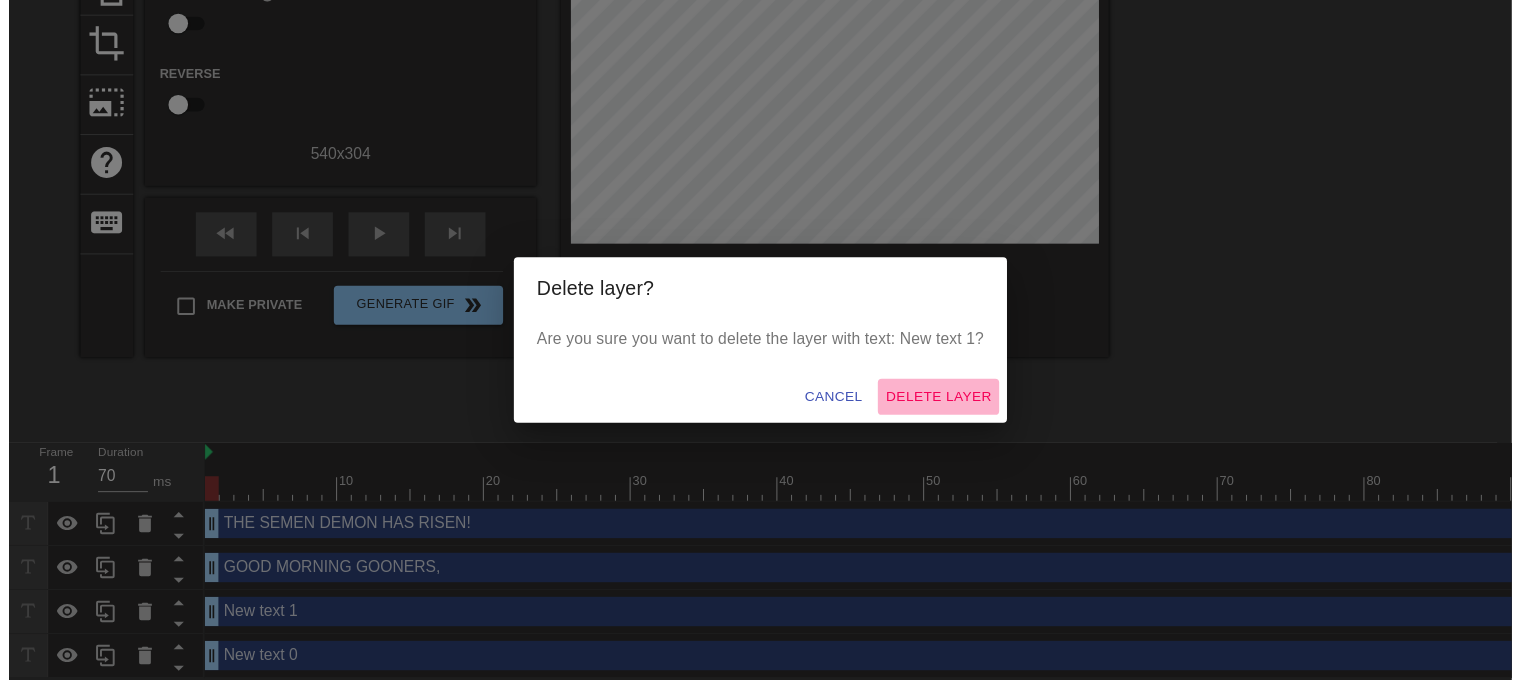 scroll, scrollTop: 222, scrollLeft: 0, axis: vertical 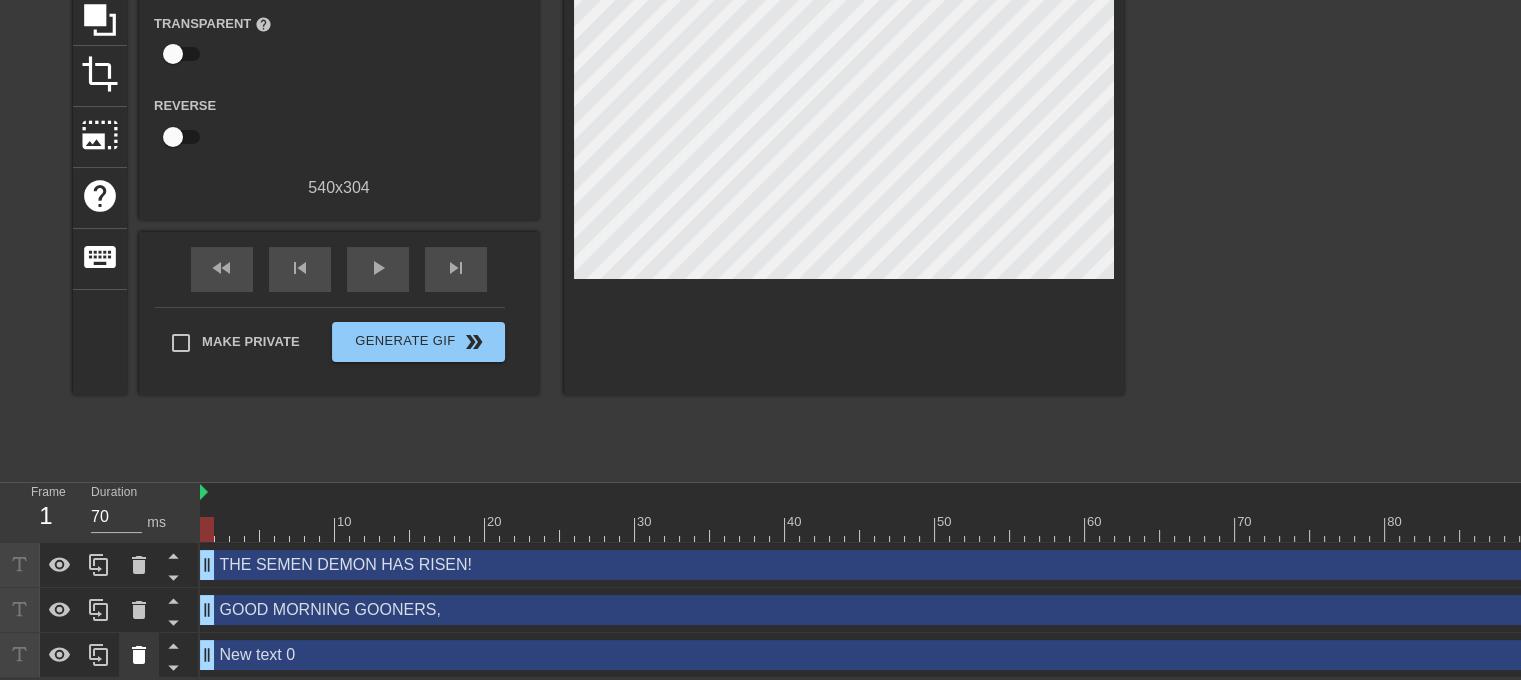 click 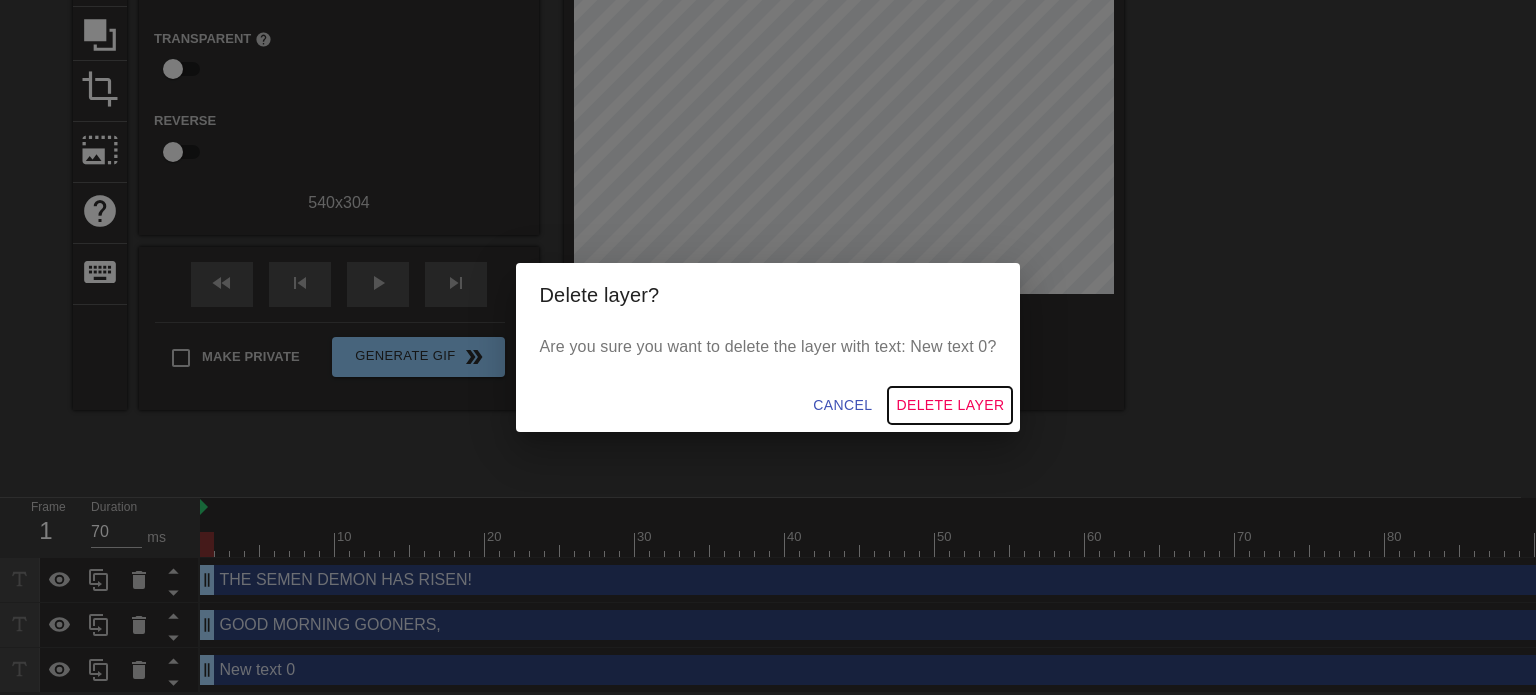 click on "Delete Layer" at bounding box center [950, 405] 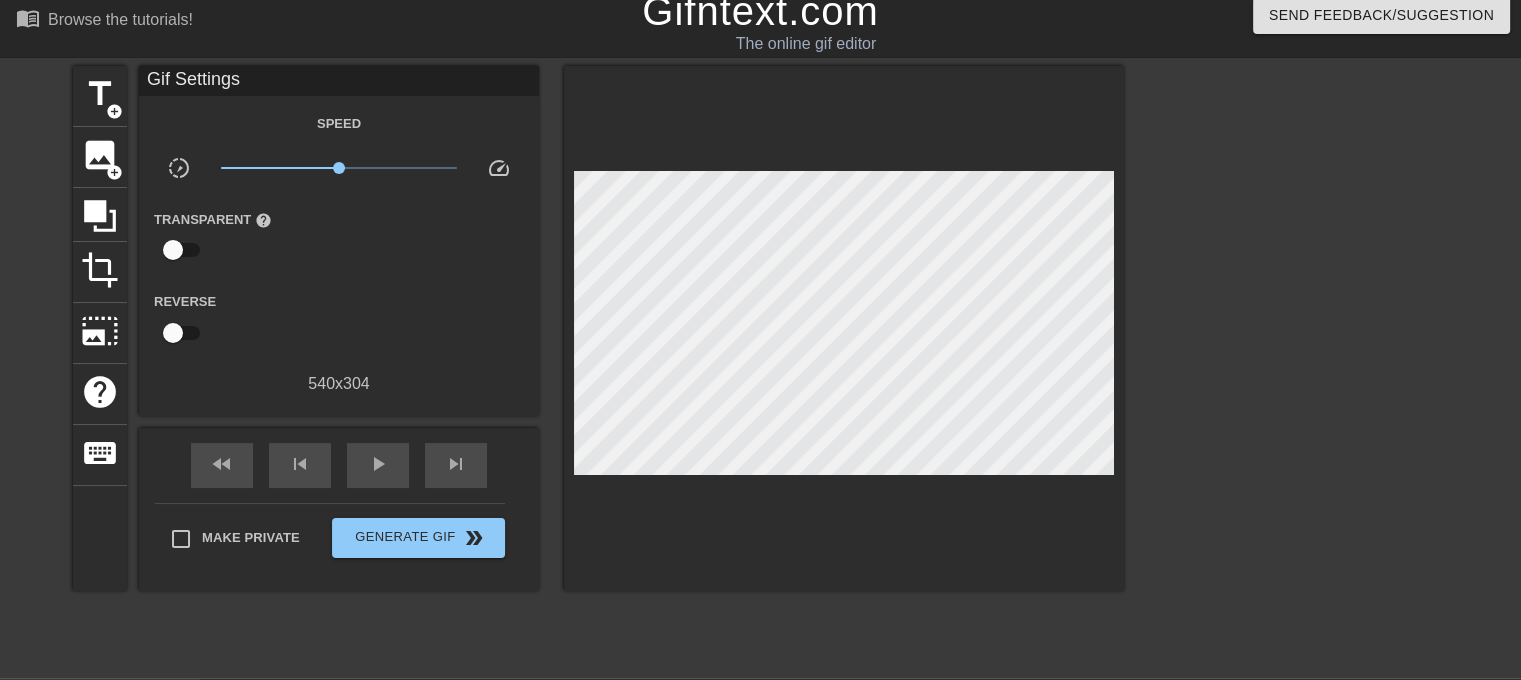scroll, scrollTop: 176, scrollLeft: 0, axis: vertical 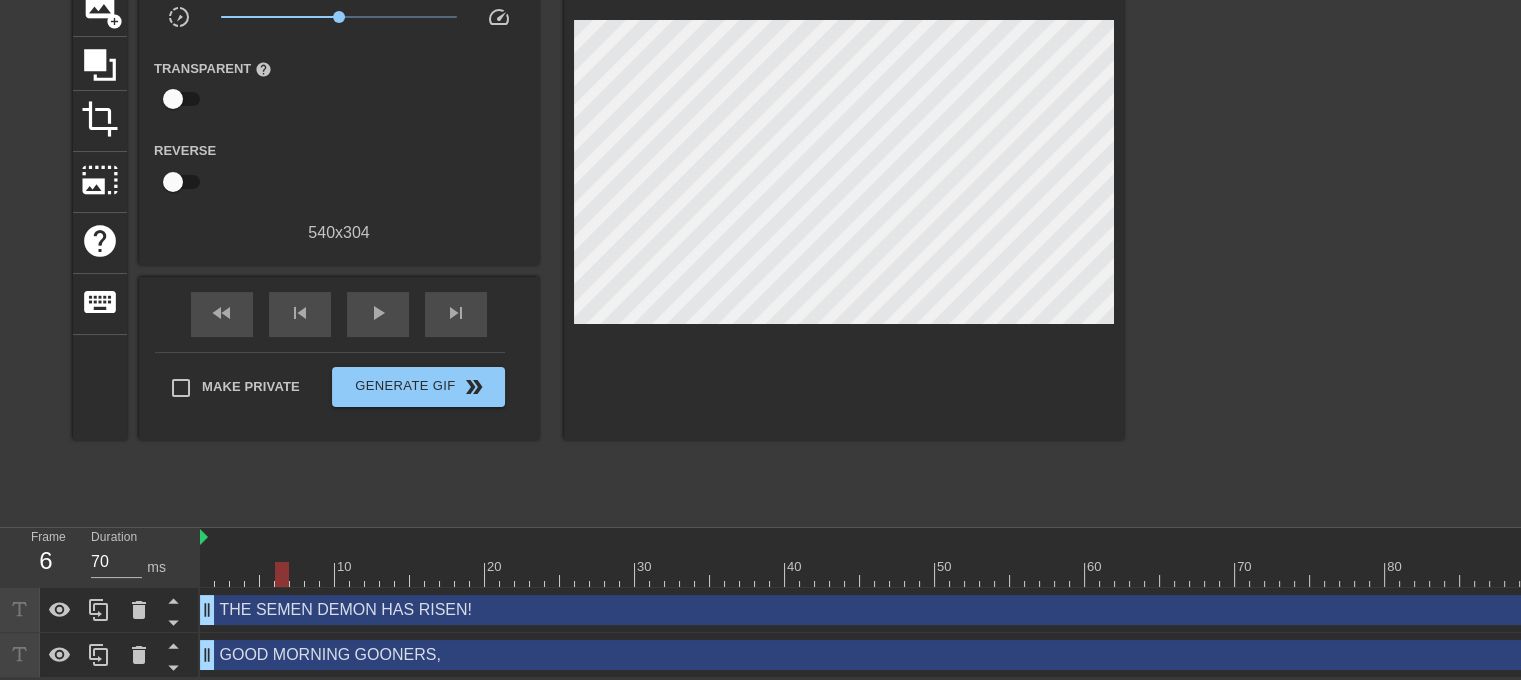 drag, startPoint x: 207, startPoint y: 539, endPoint x: 264, endPoint y: 549, distance: 57.870544 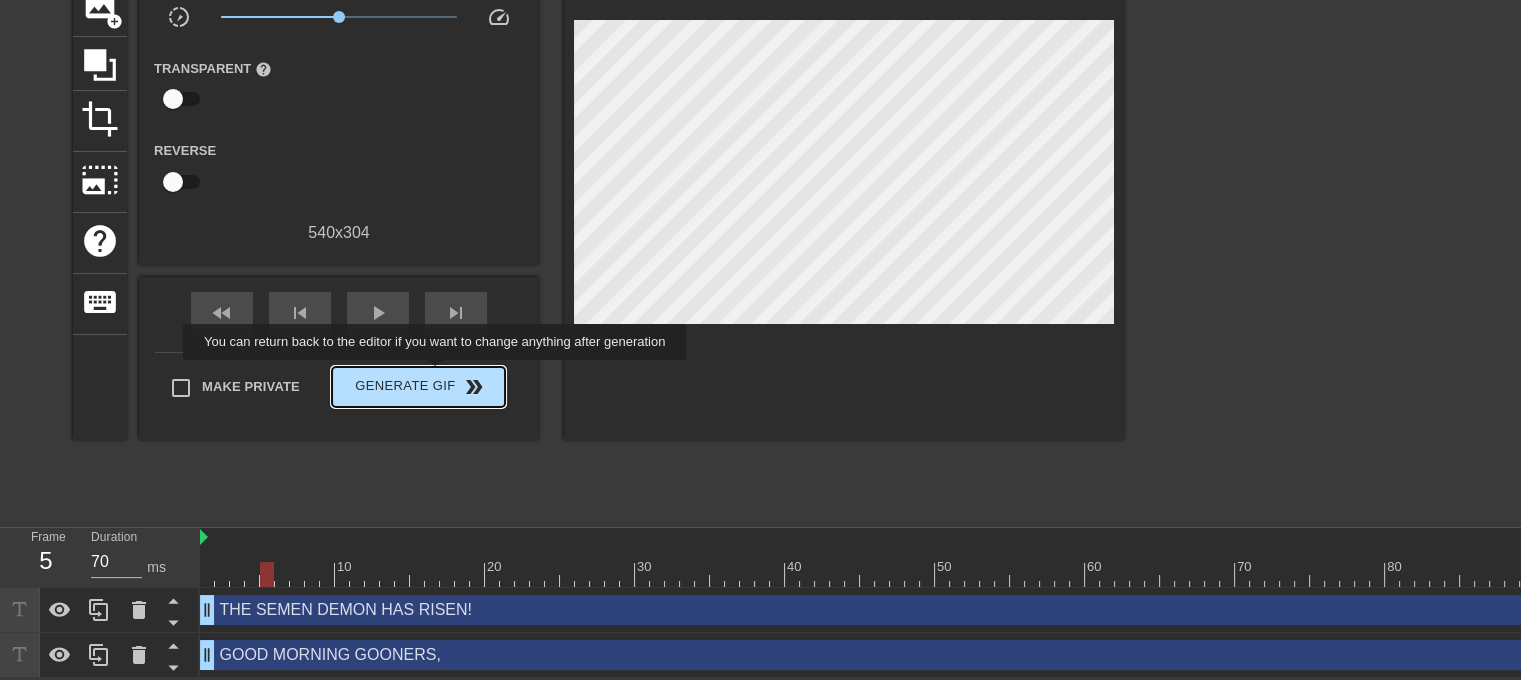 click on "Generate Gif double_arrow" at bounding box center [418, 387] 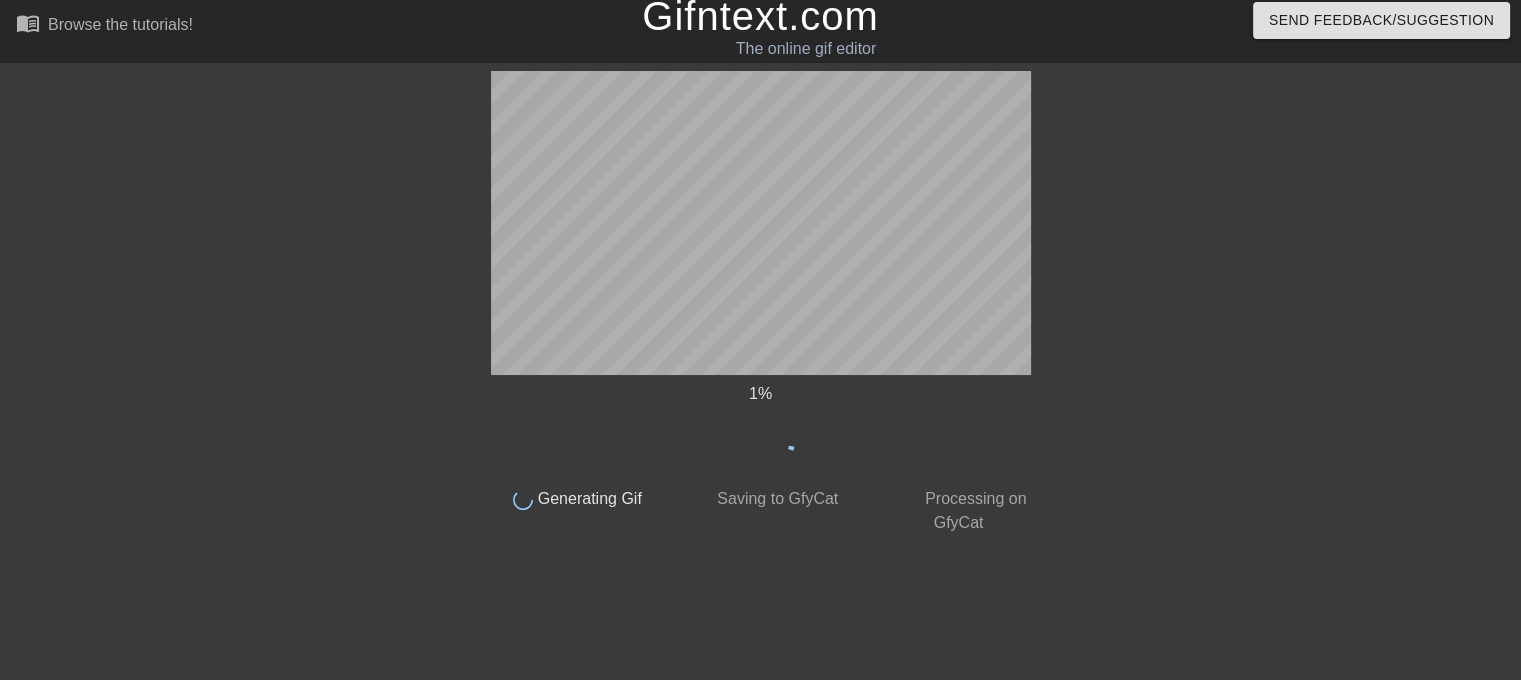 scroll, scrollTop: 8, scrollLeft: 0, axis: vertical 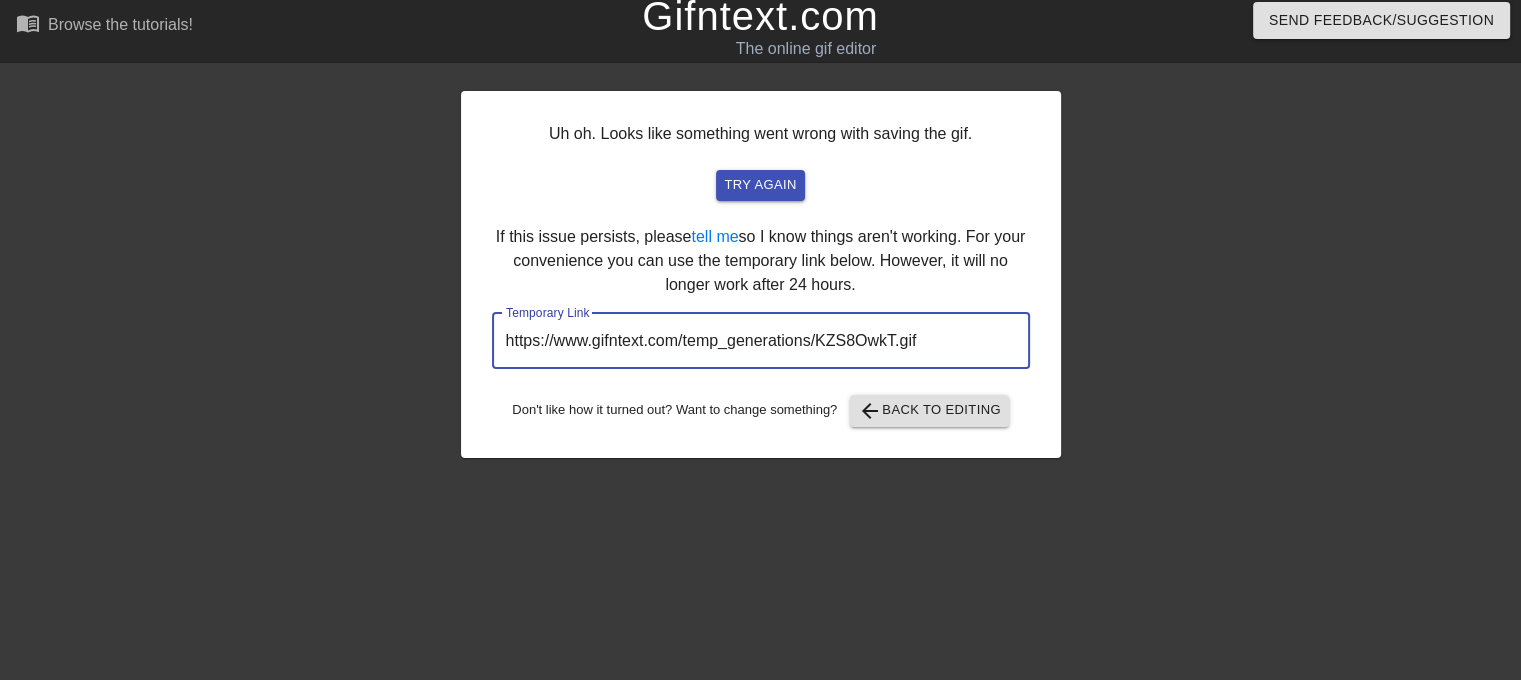 click on "https://www.gifntext.com/temp_generations/KZS8OwkT.gif" at bounding box center (761, 341) 